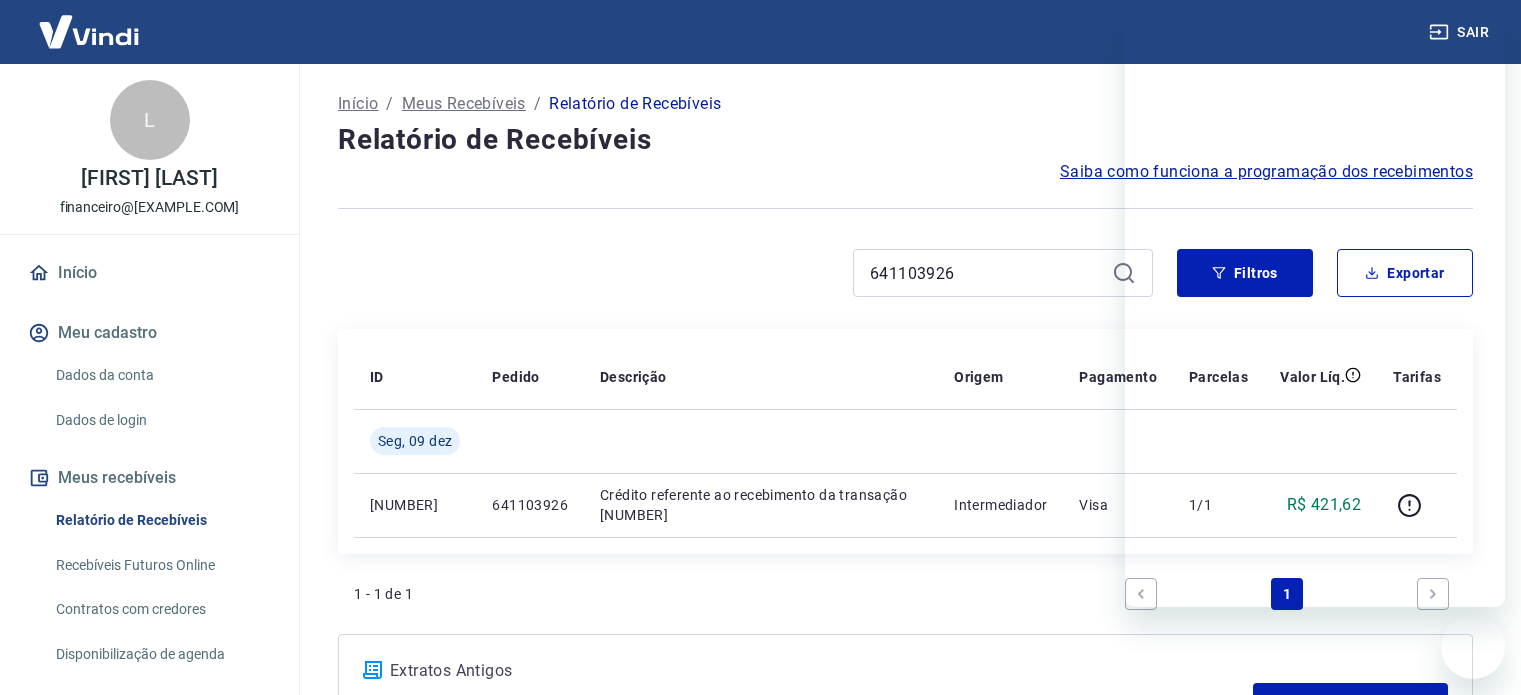scroll, scrollTop: 169, scrollLeft: 0, axis: vertical 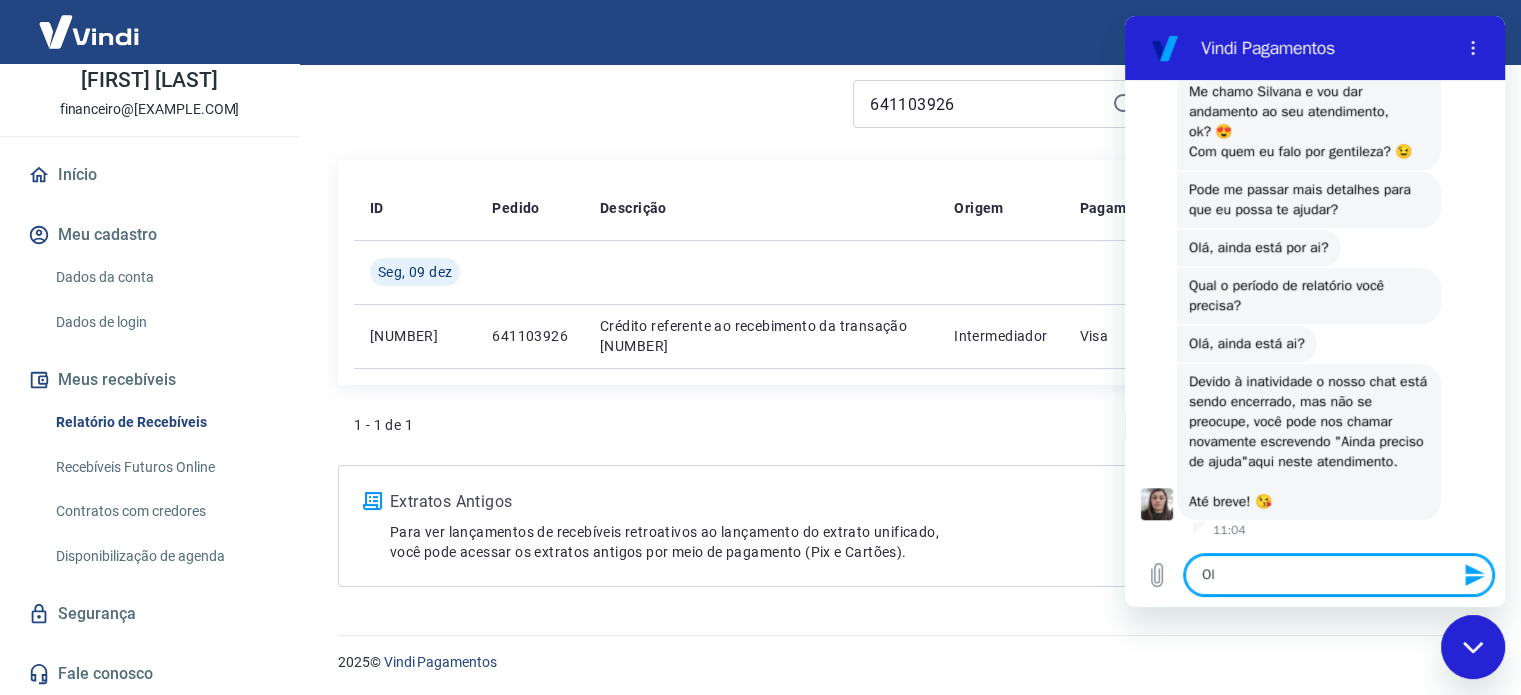 type on "Ola" 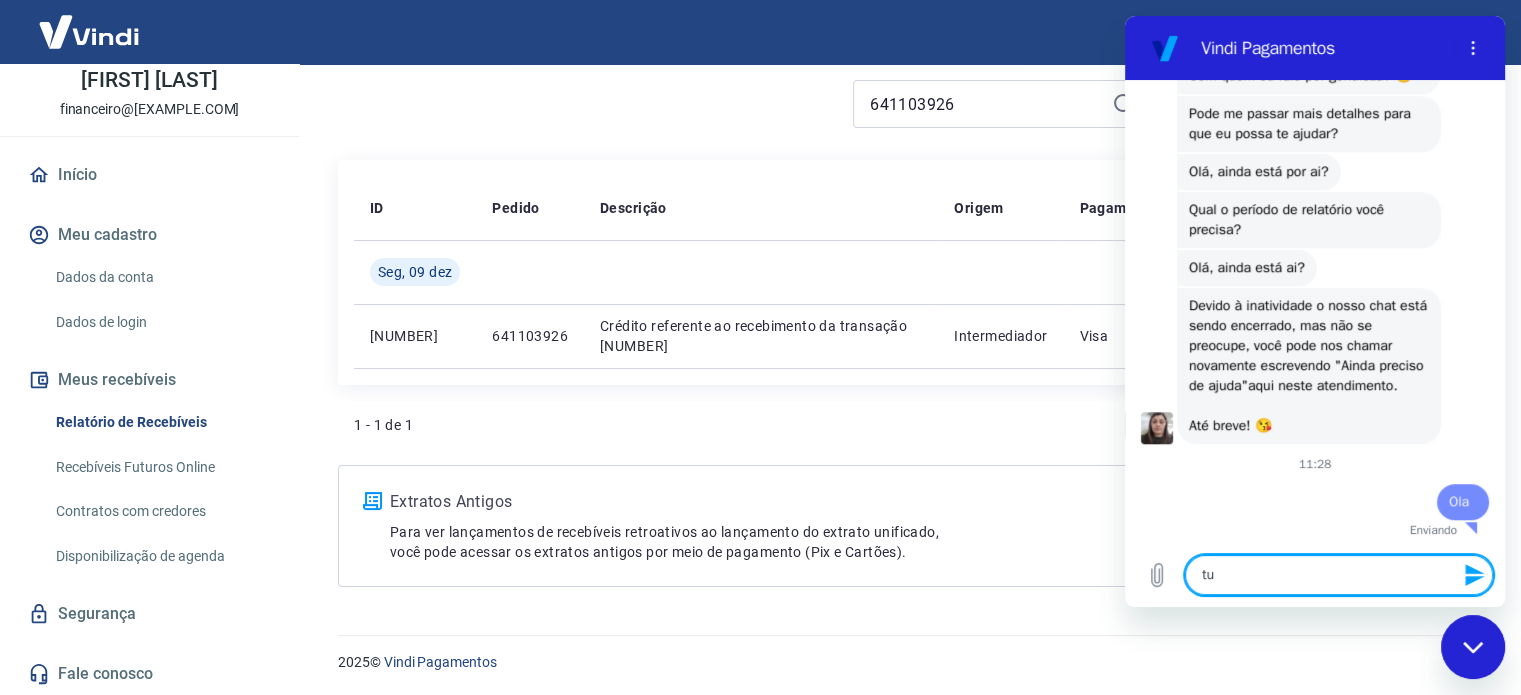 scroll, scrollTop: 1231, scrollLeft: 0, axis: vertical 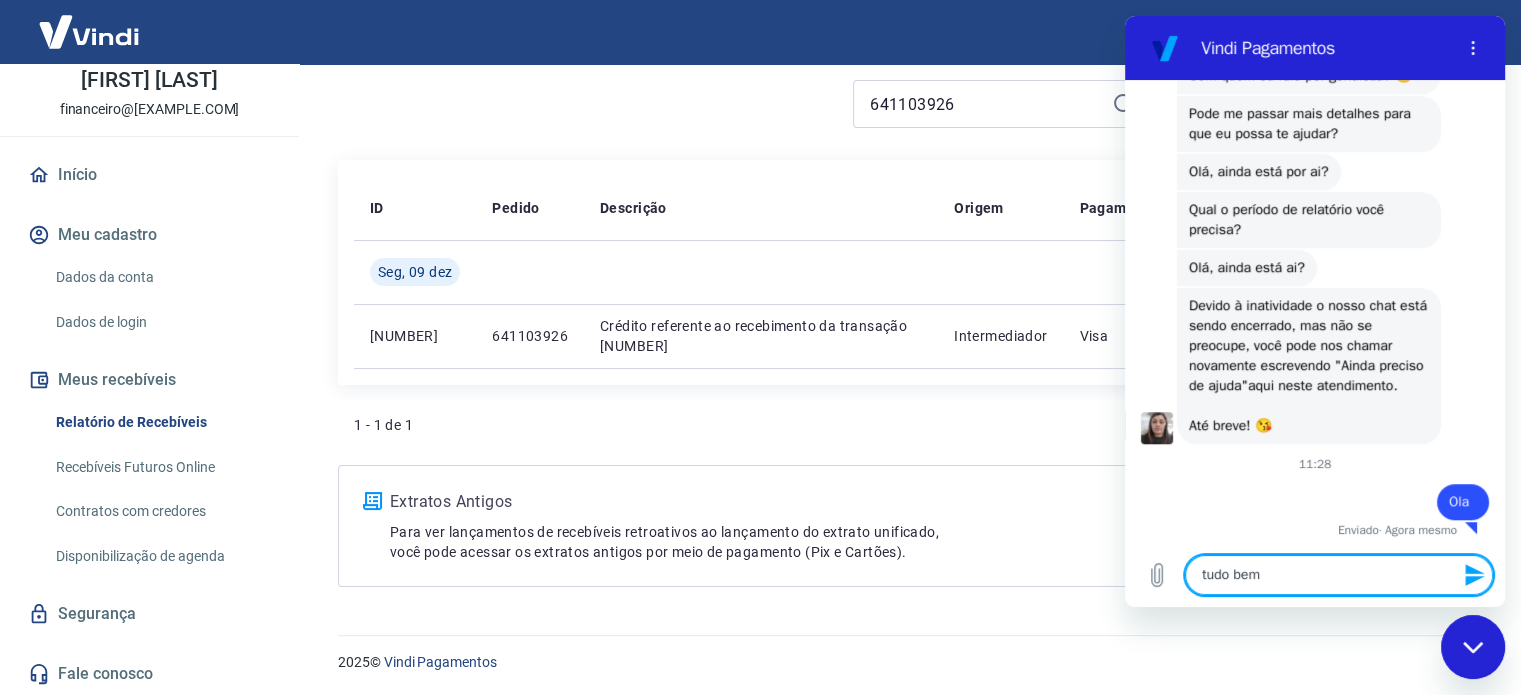 type on "tudo bem ?" 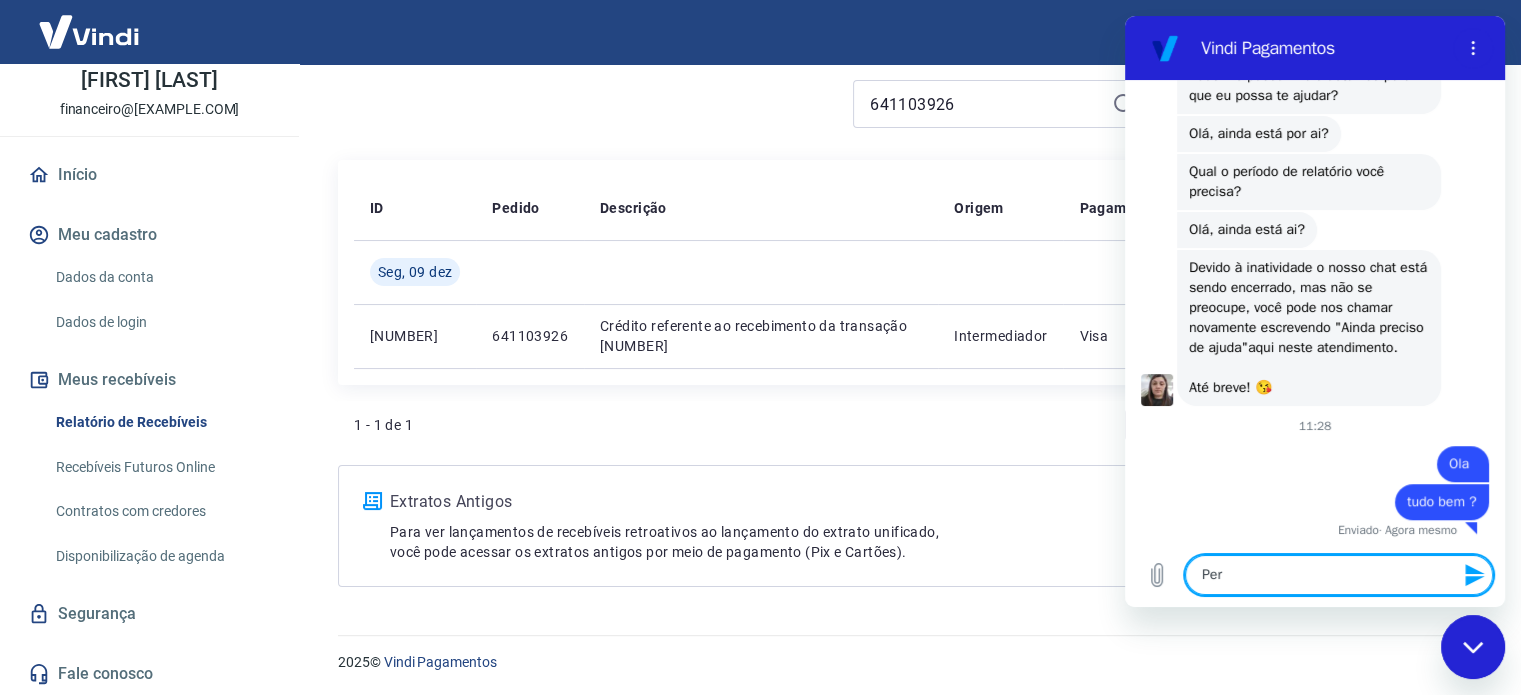 scroll, scrollTop: 1269, scrollLeft: 0, axis: vertical 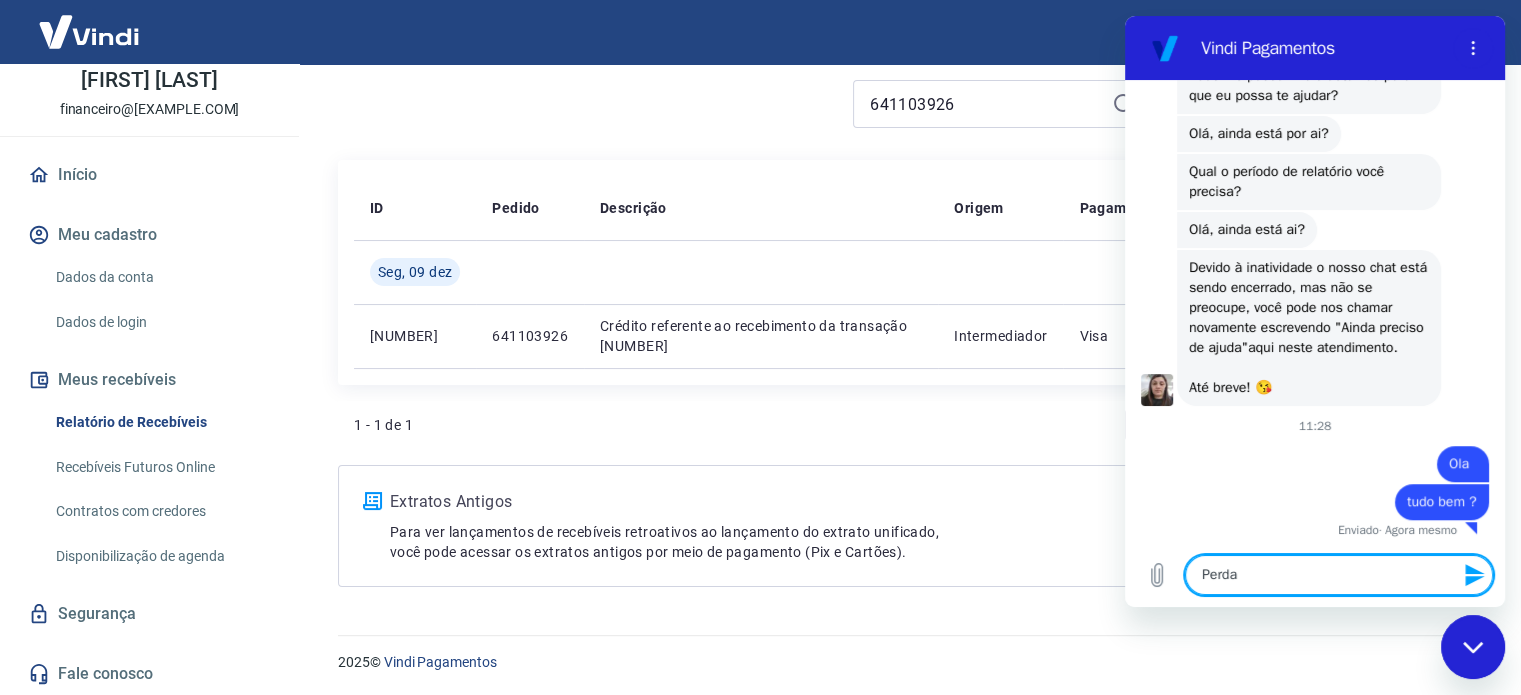 type on "Perdao" 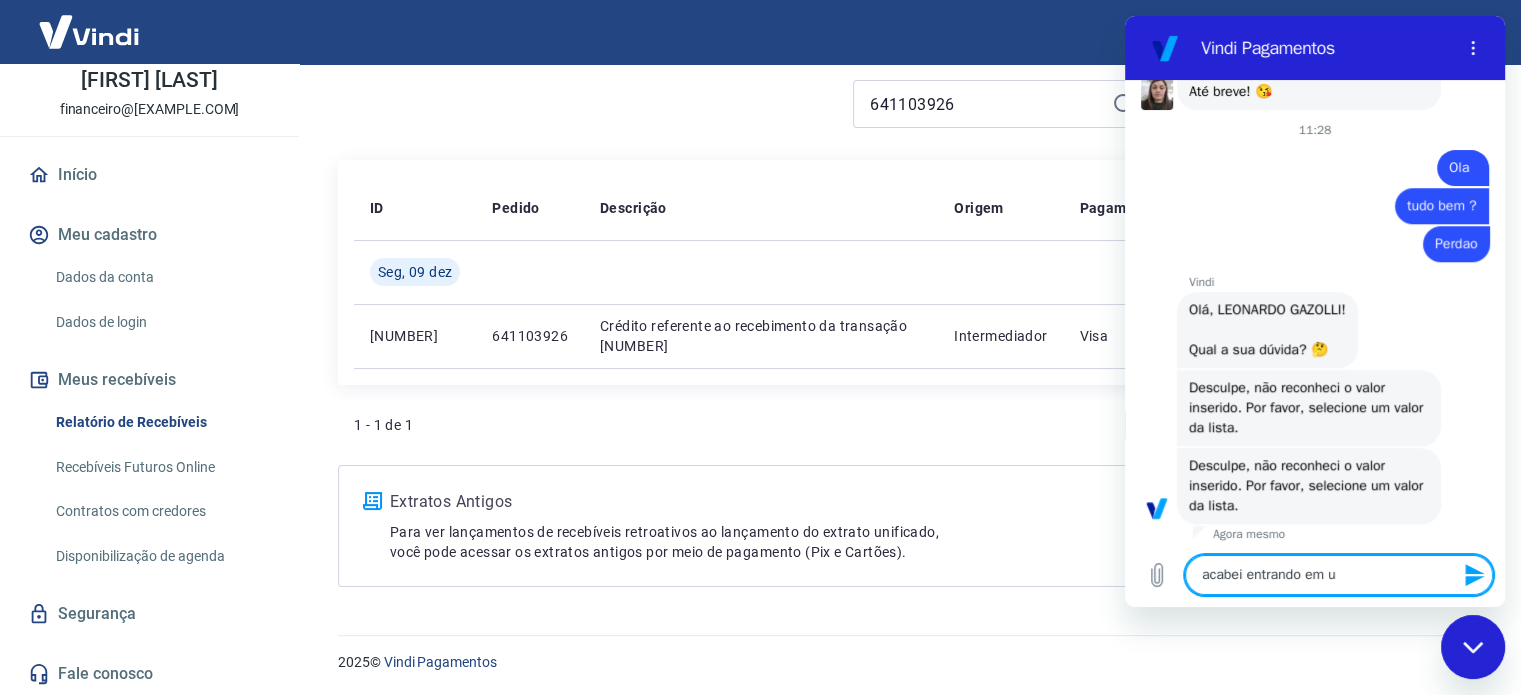 scroll, scrollTop: 1569, scrollLeft: 0, axis: vertical 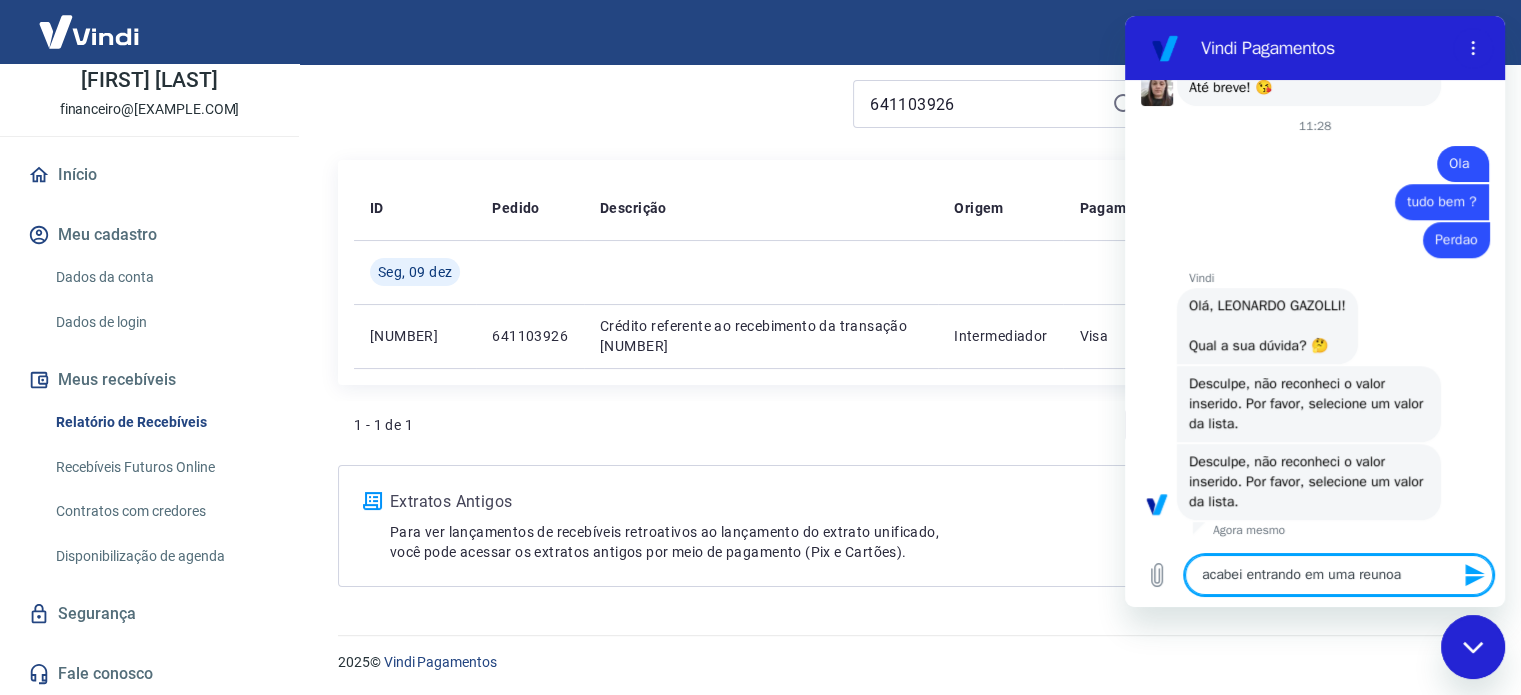 type on "acabei entrando em uma reunoao" 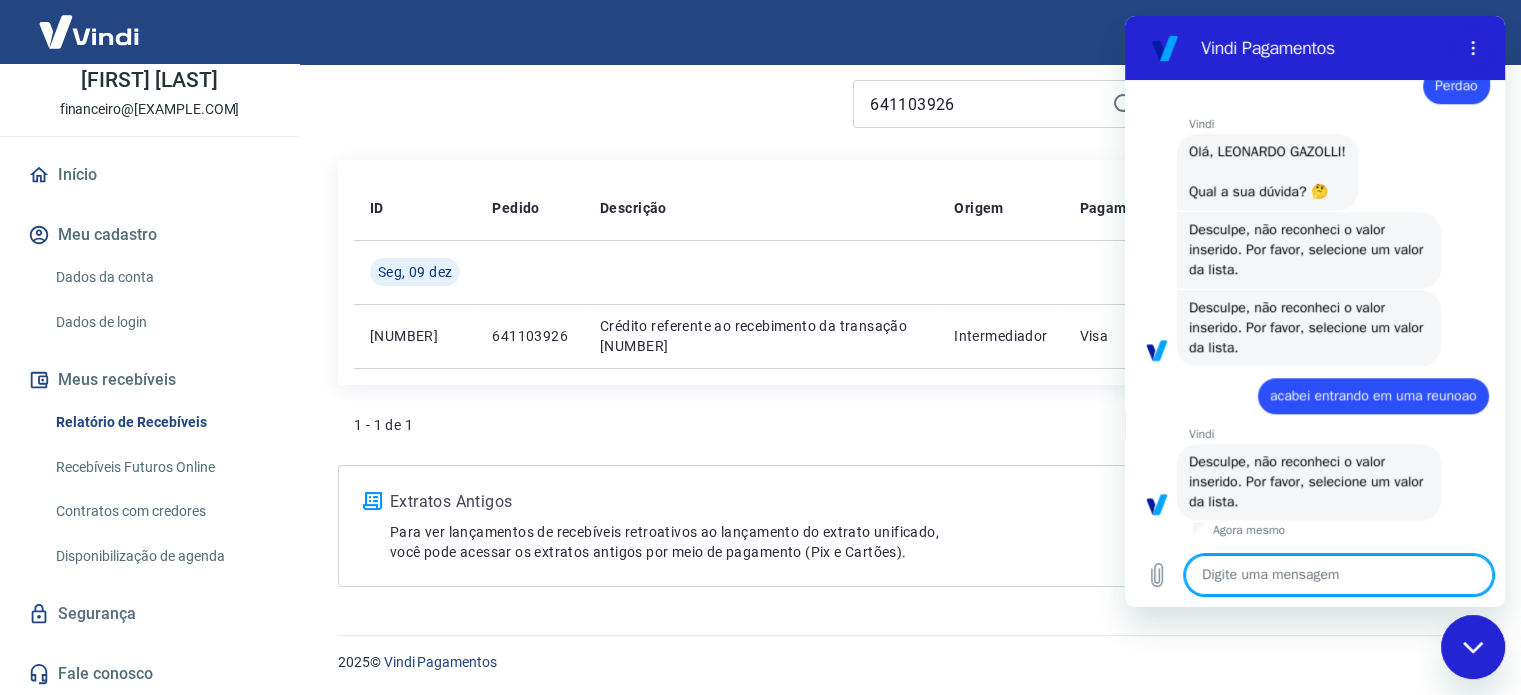 scroll, scrollTop: 1723, scrollLeft: 0, axis: vertical 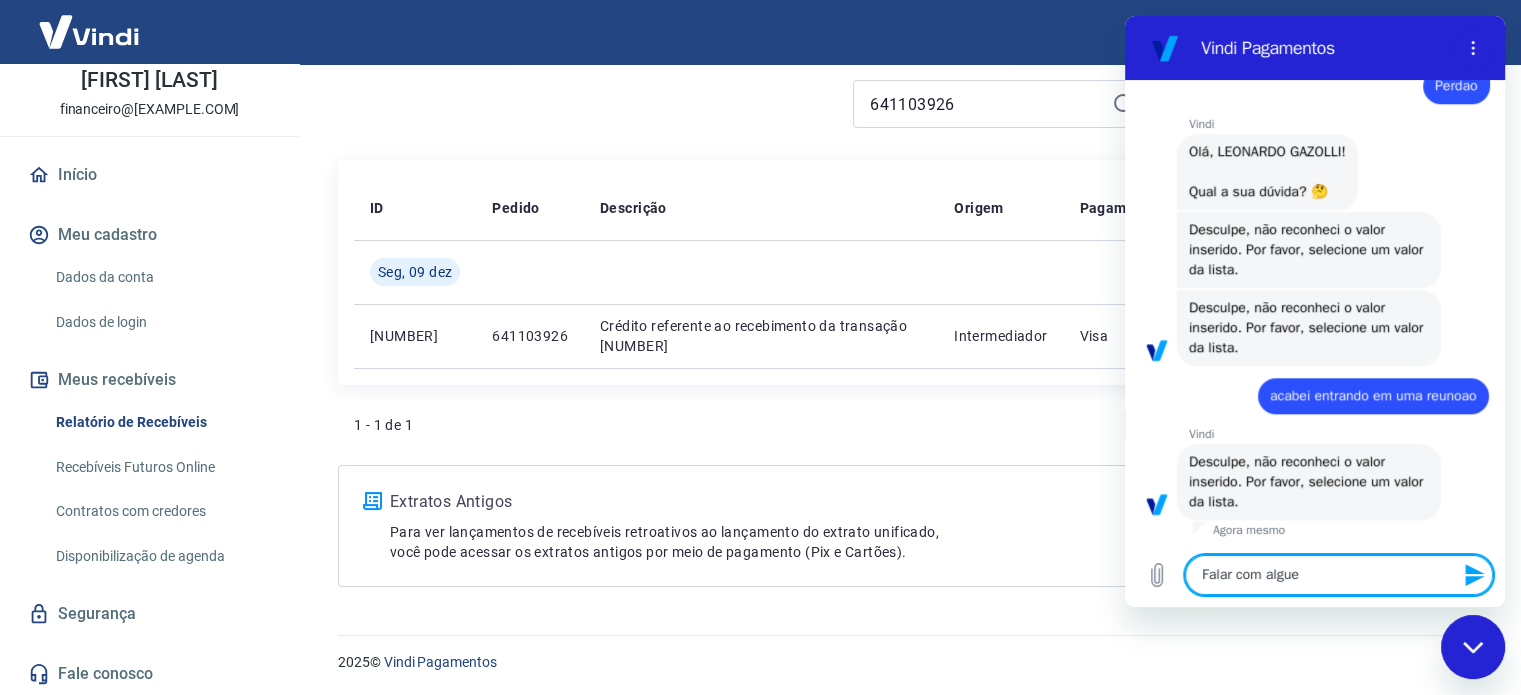type on "Falar com alguem" 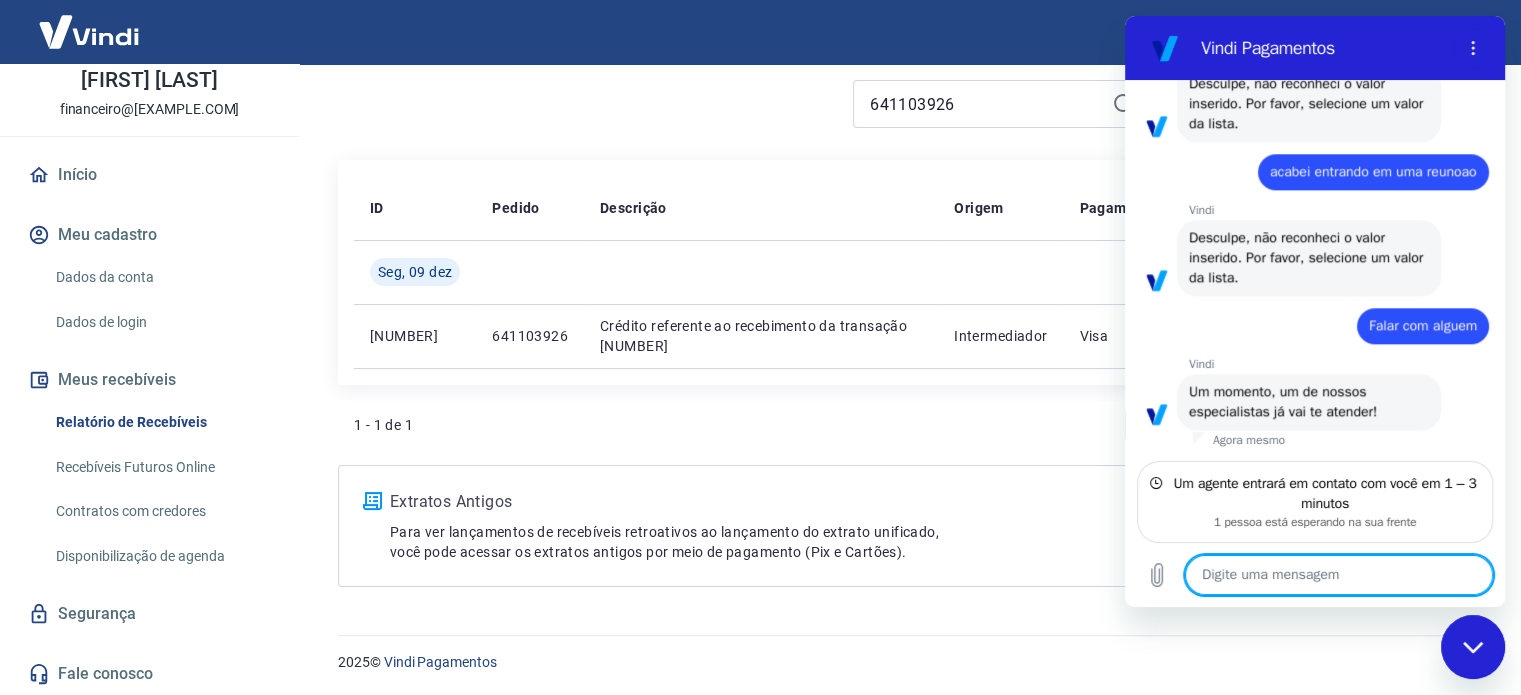 scroll, scrollTop: 1927, scrollLeft: 0, axis: vertical 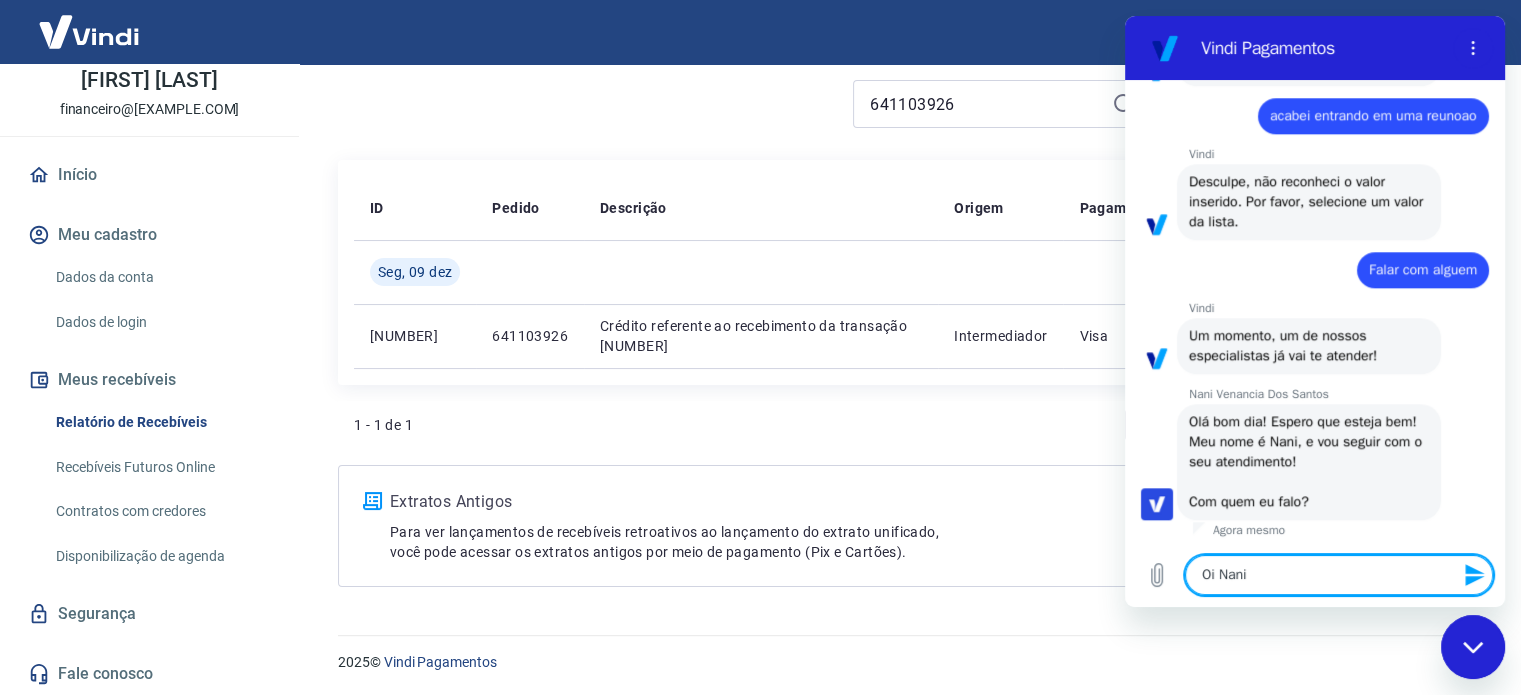 type on "Oi Nani" 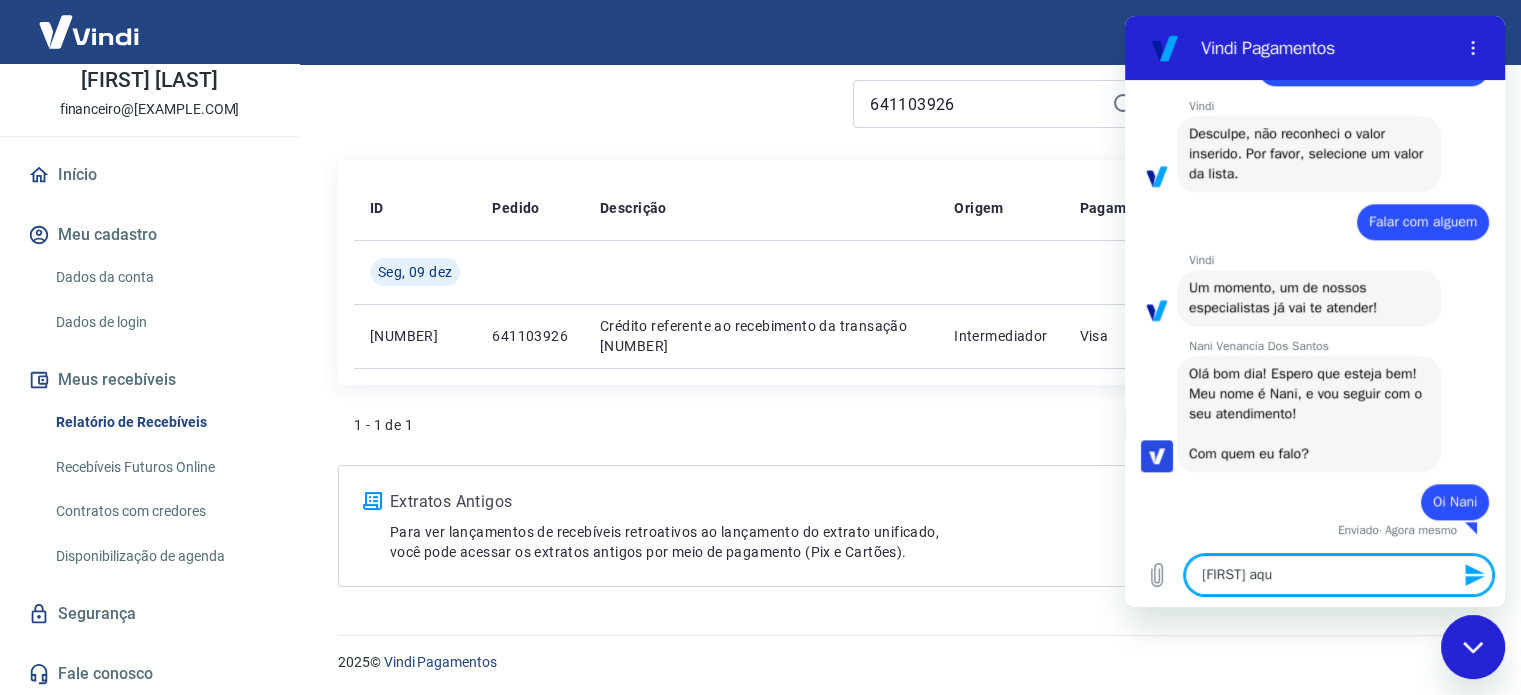 type on "Leonardo aqui" 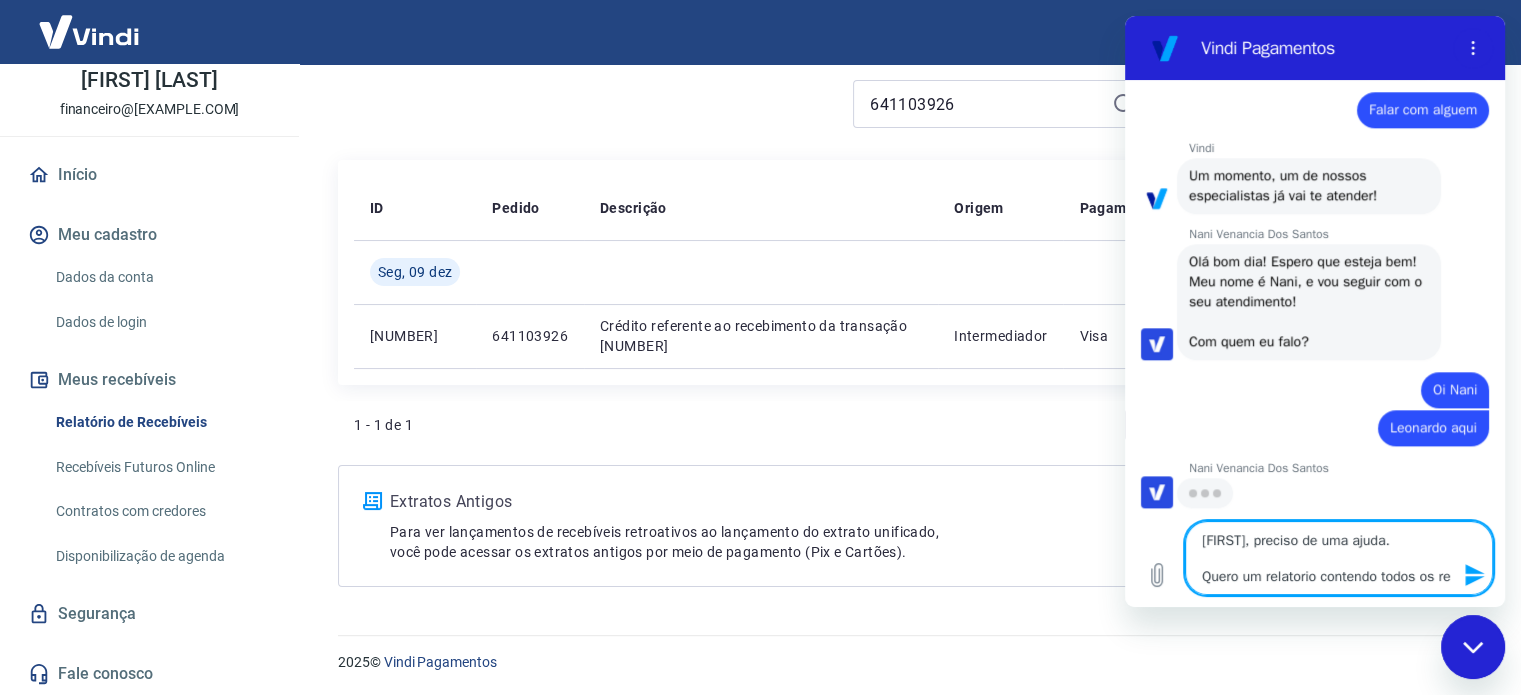 scroll, scrollTop: 2183, scrollLeft: 0, axis: vertical 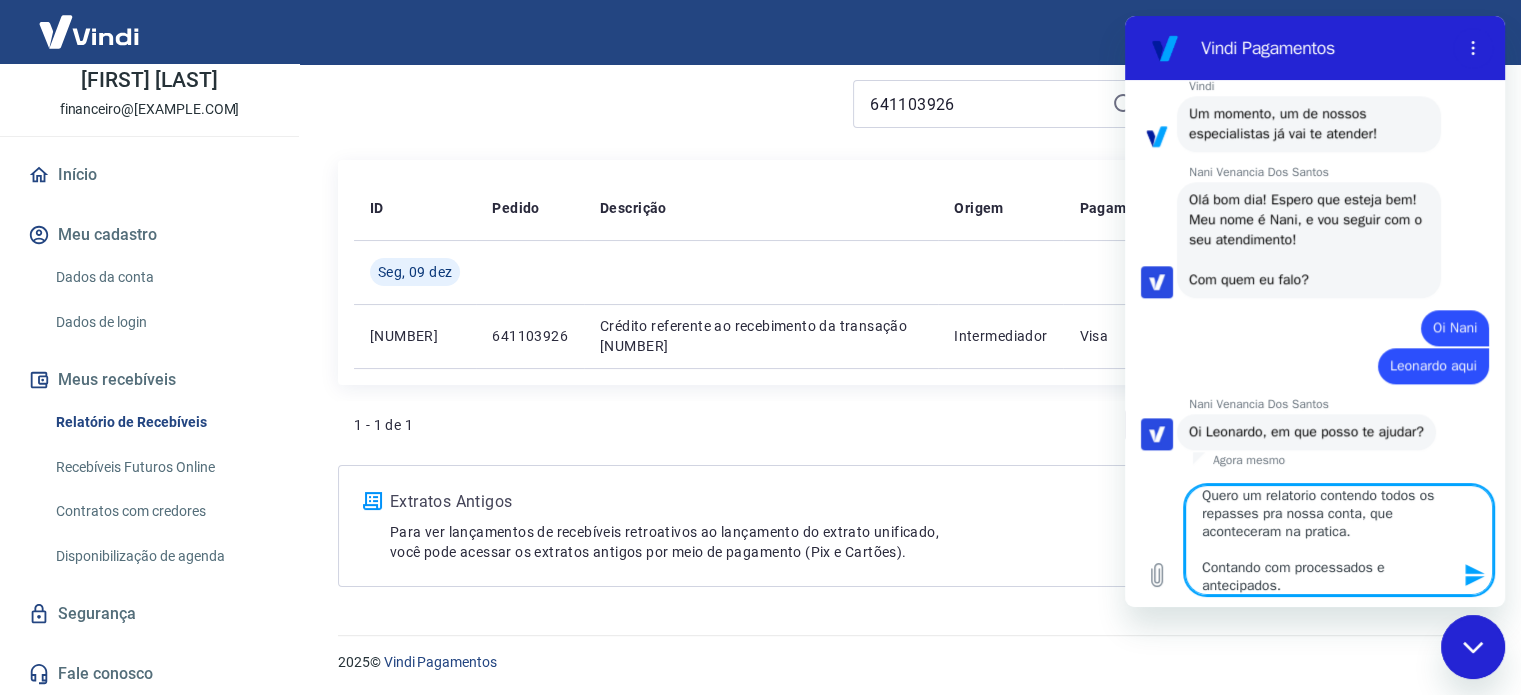 type on "Nani, preciso de uma ajuda.
Quero um relatorio contendo todos os repasses pra nossa conta, que aconteceram na pratica.
Contando com processados e antecipados." 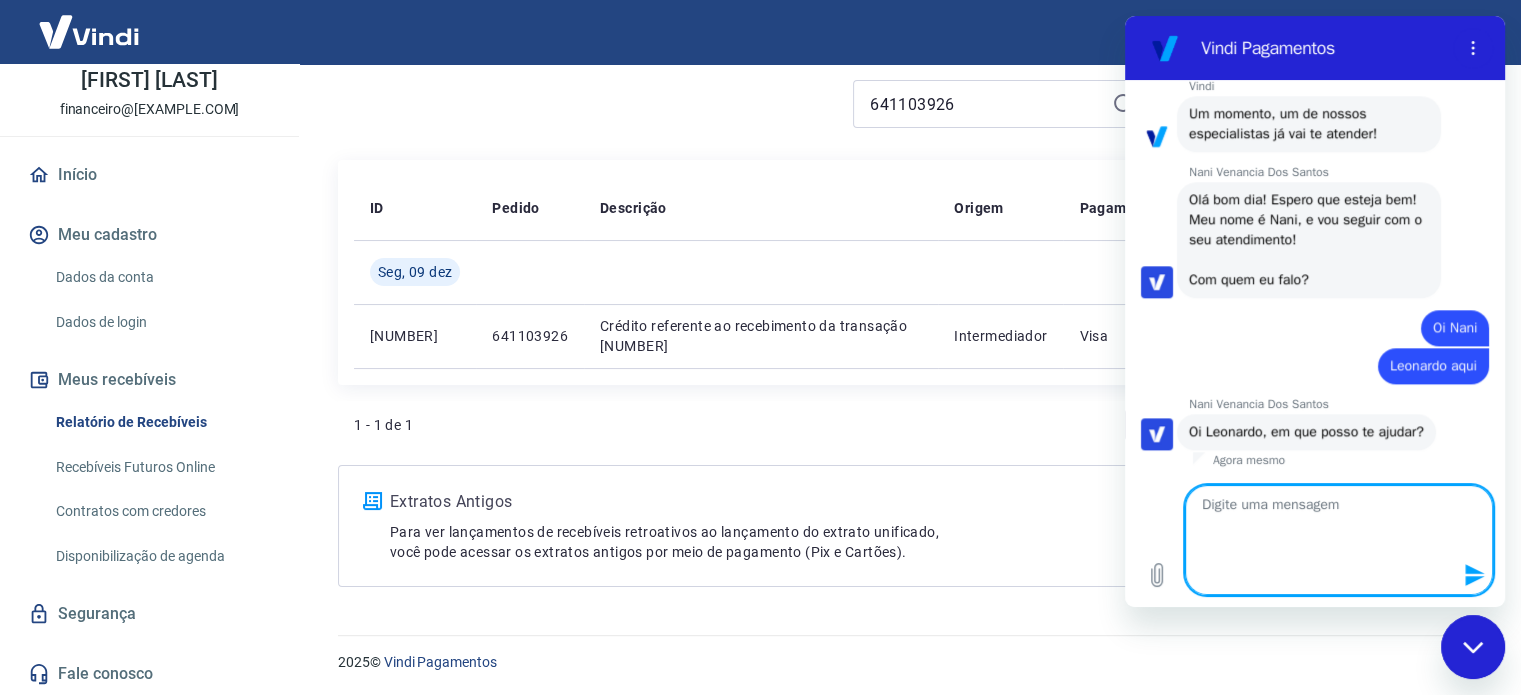 scroll, scrollTop: 0, scrollLeft: 0, axis: both 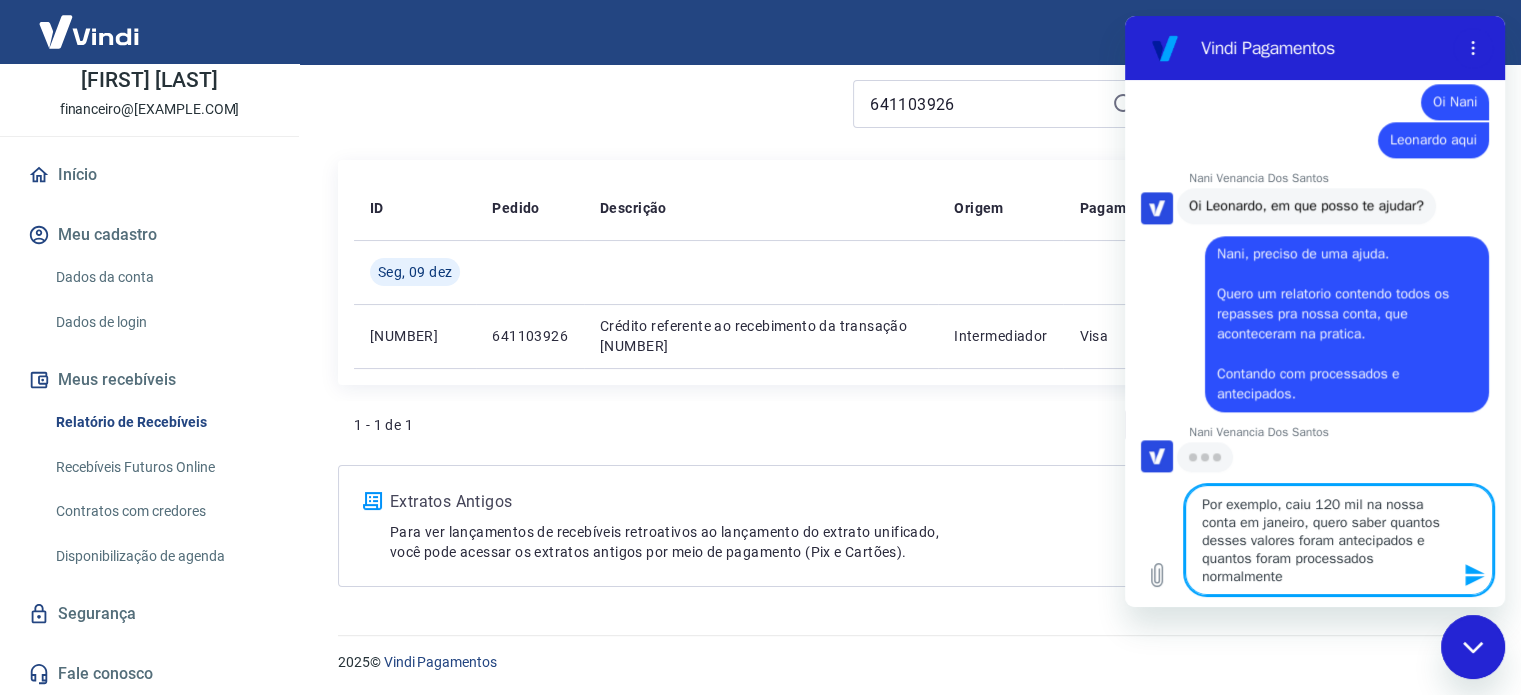 click on "Por exemplo, caiu 120 mil na nossa conta em janeiro, quero saber quantos desses valores foram antecipados e quantos foram processados normalmente" at bounding box center (1339, 540) 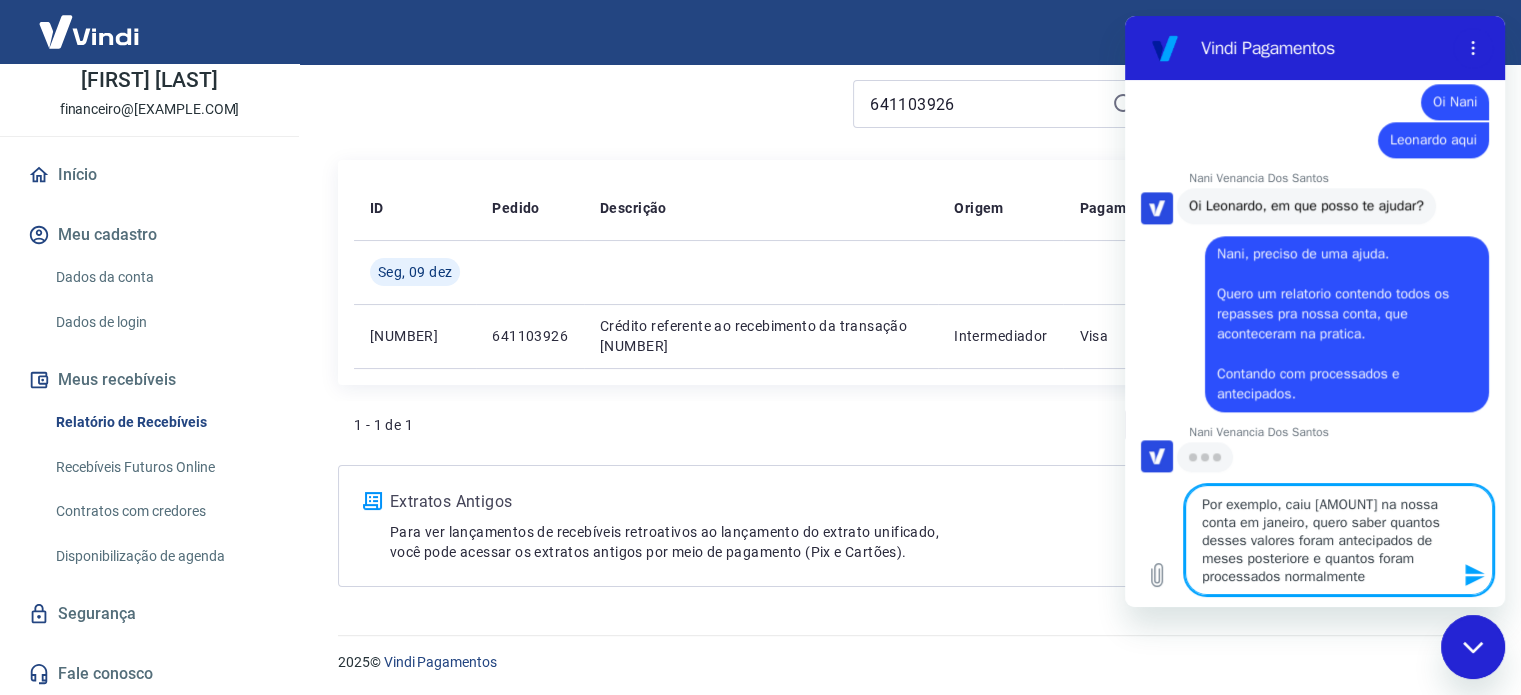type on "Por exemplo, caiu [AMOUNT] na nossa conta em janeiro, quero saber quantos desses valores foram antecipados de meses posteriores e quantos foram processados normalmente" 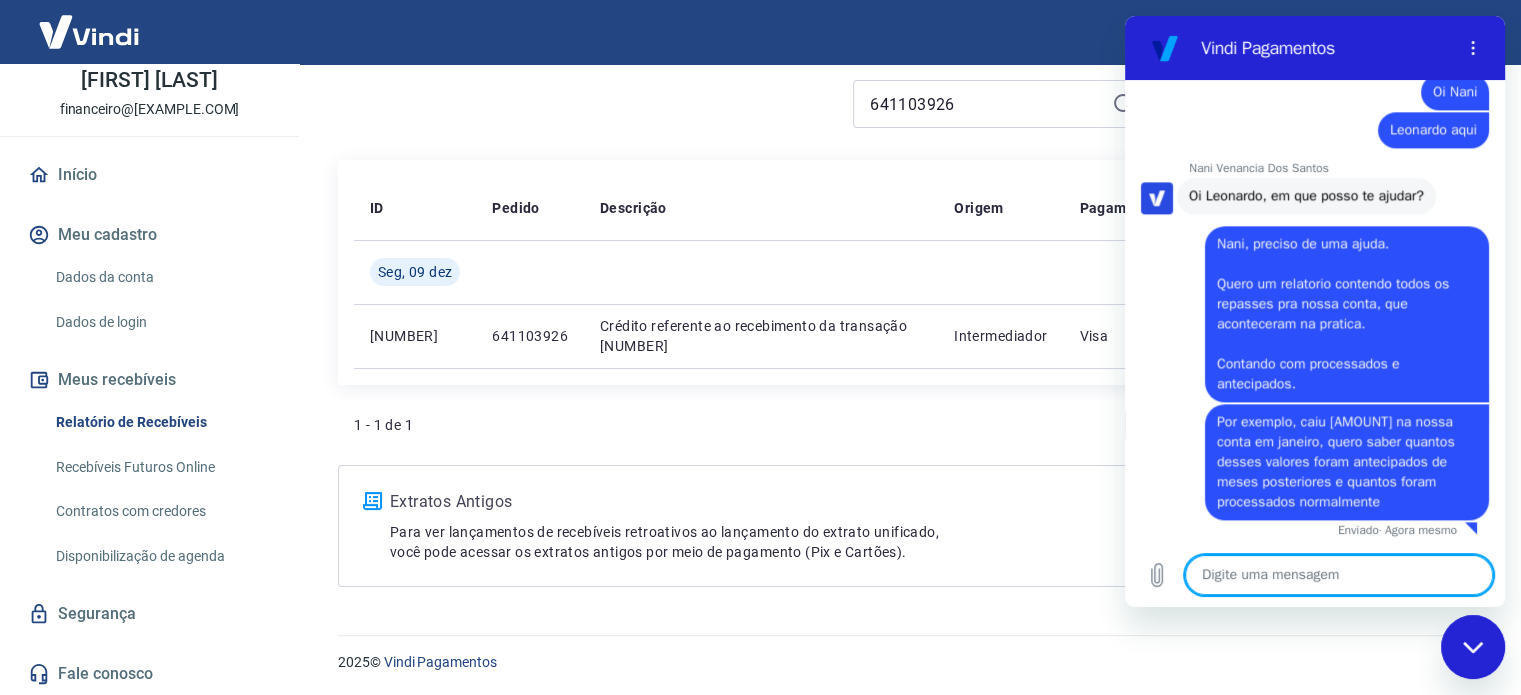 scroll, scrollTop: 2501, scrollLeft: 0, axis: vertical 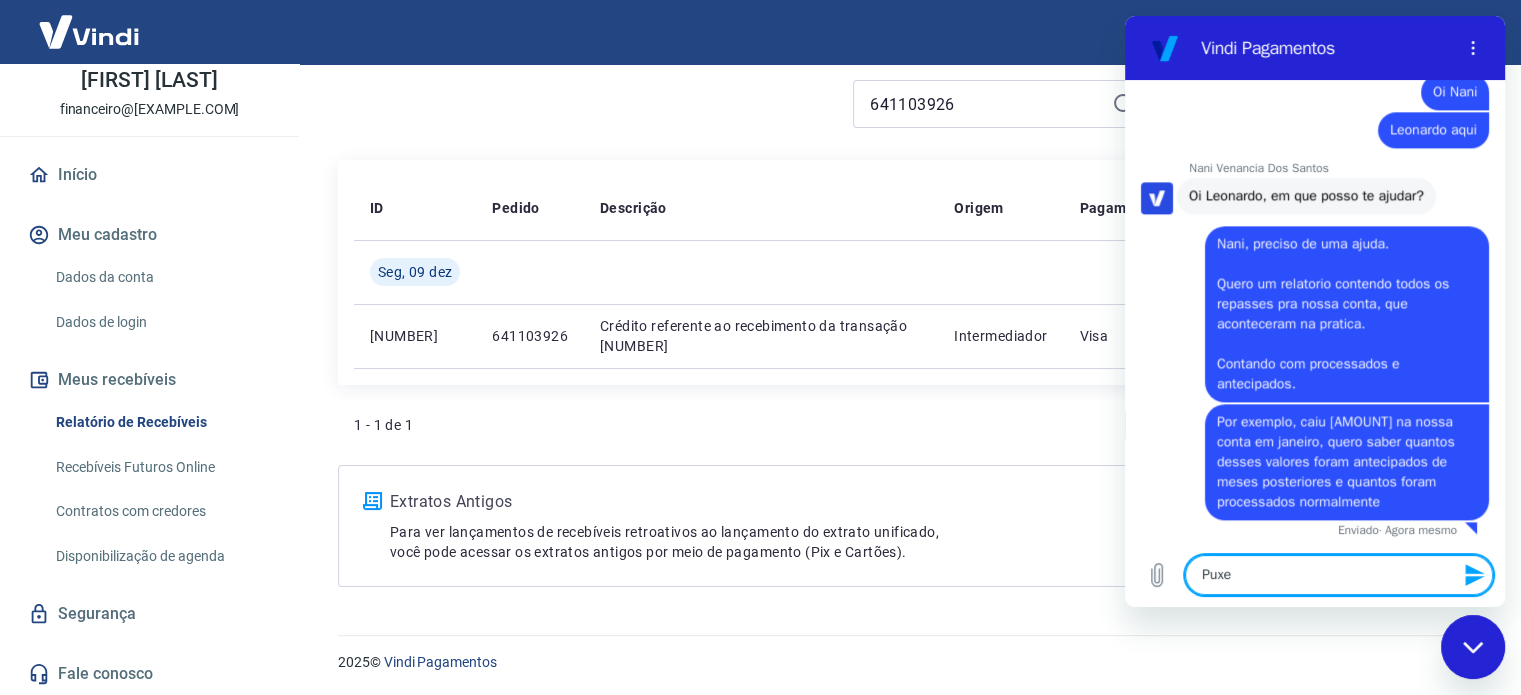 type on "Puxei" 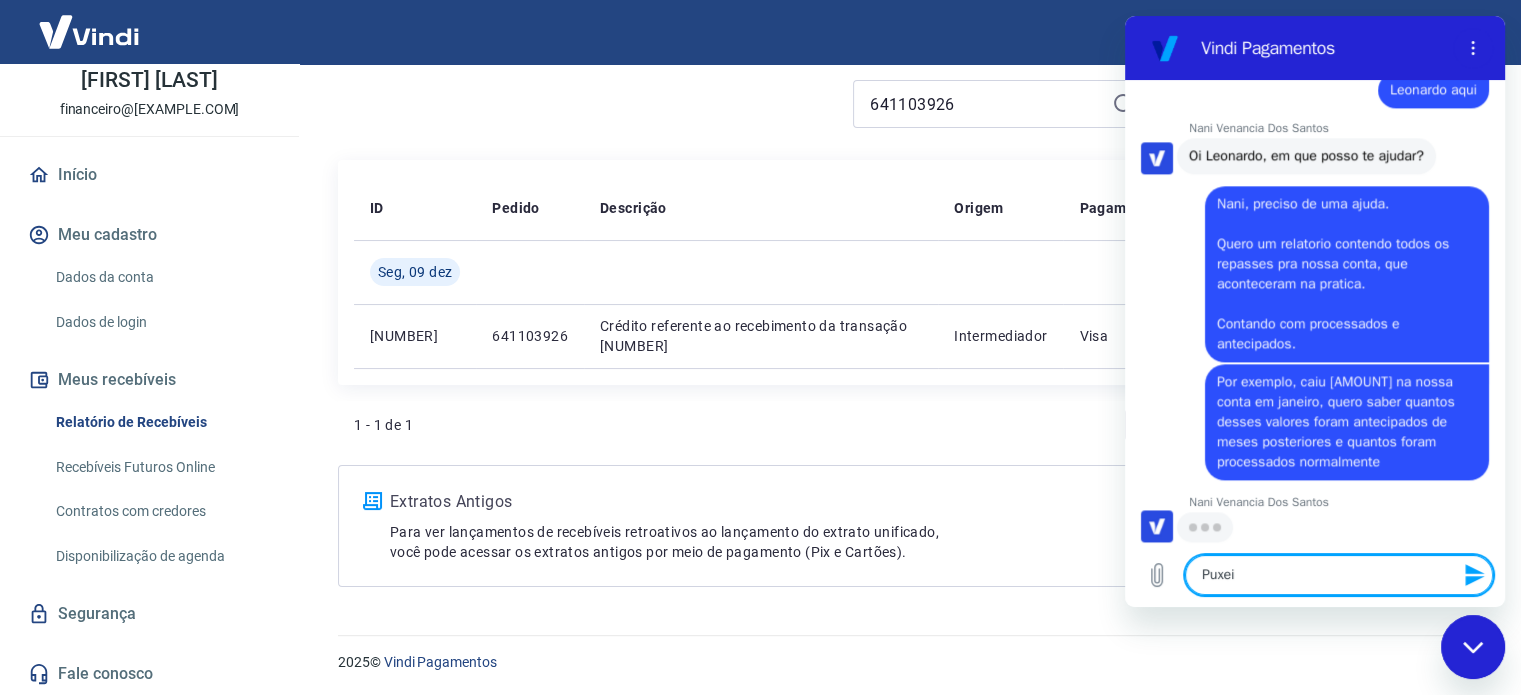 scroll, scrollTop: 2539, scrollLeft: 0, axis: vertical 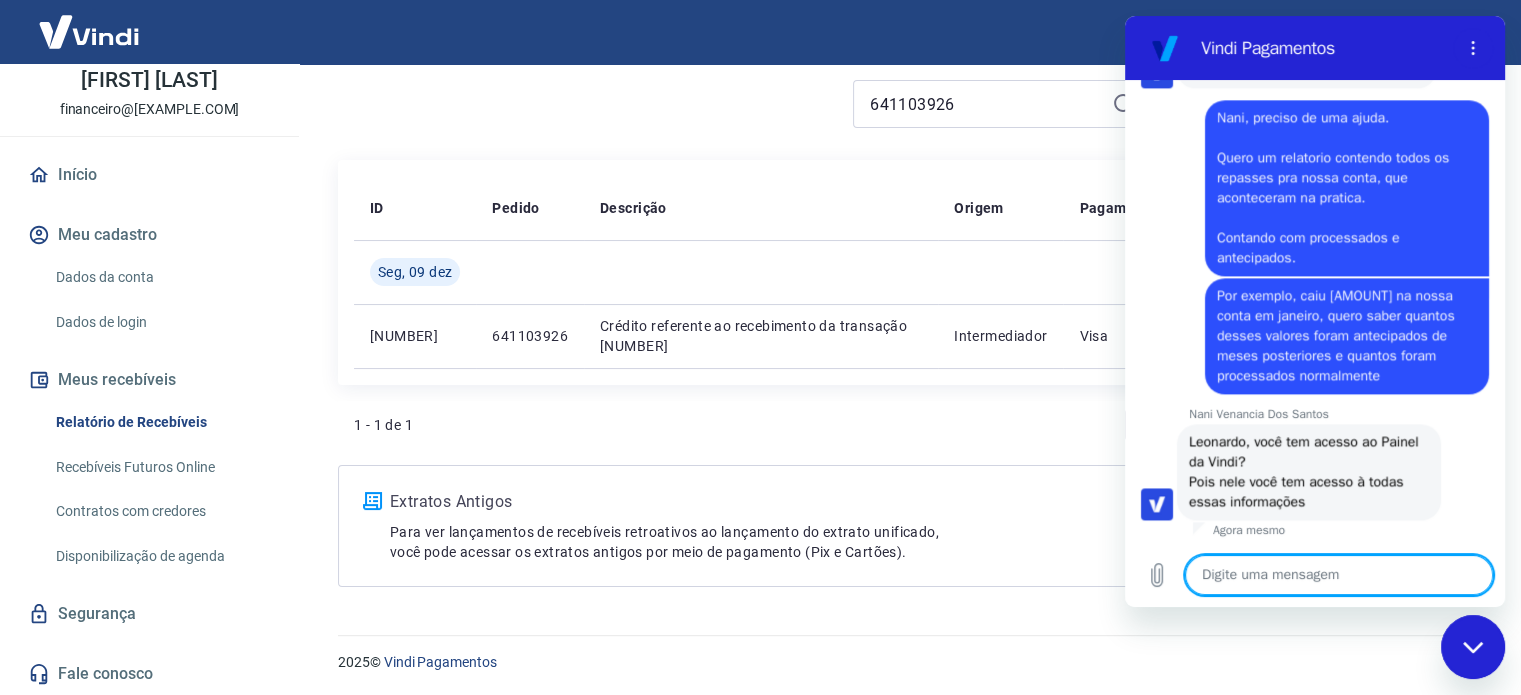 click at bounding box center (1339, 575) 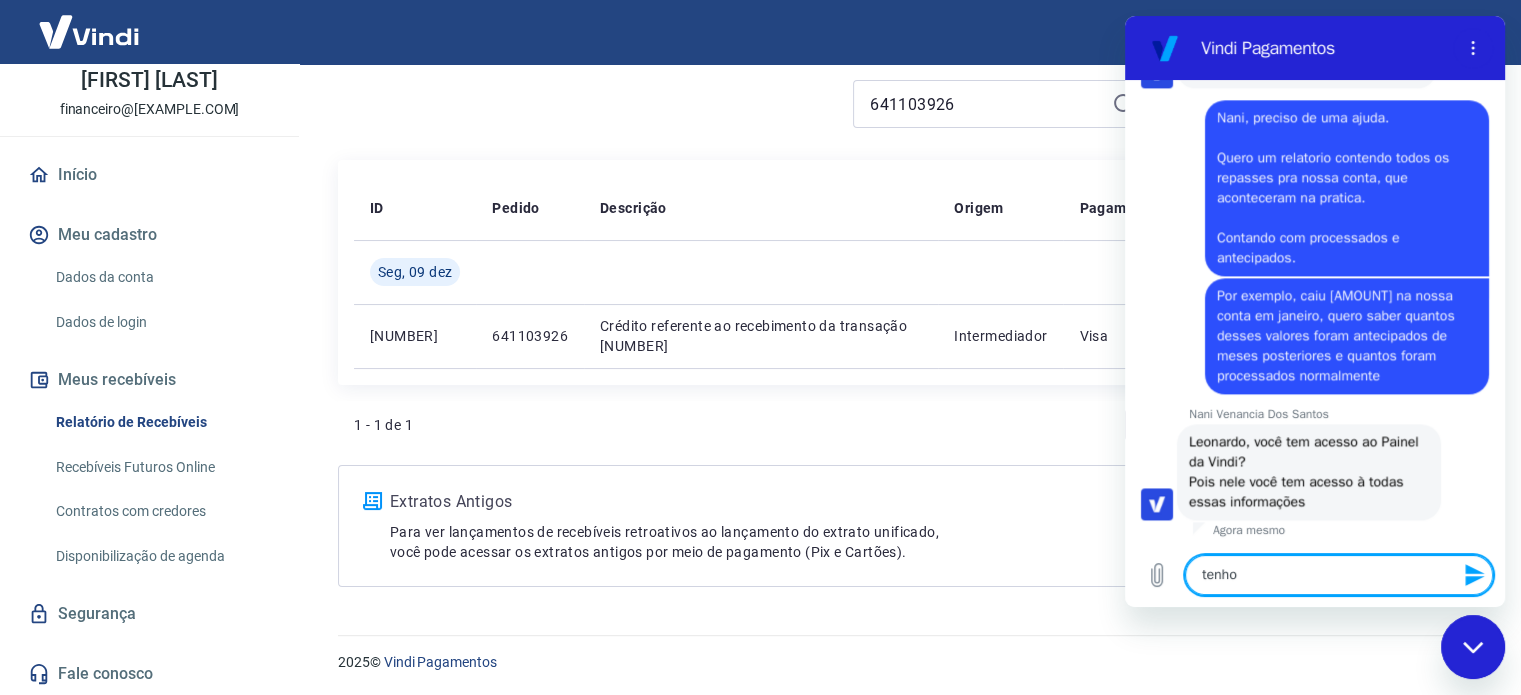 paste on "https://intermediador.yapay.com.br/" 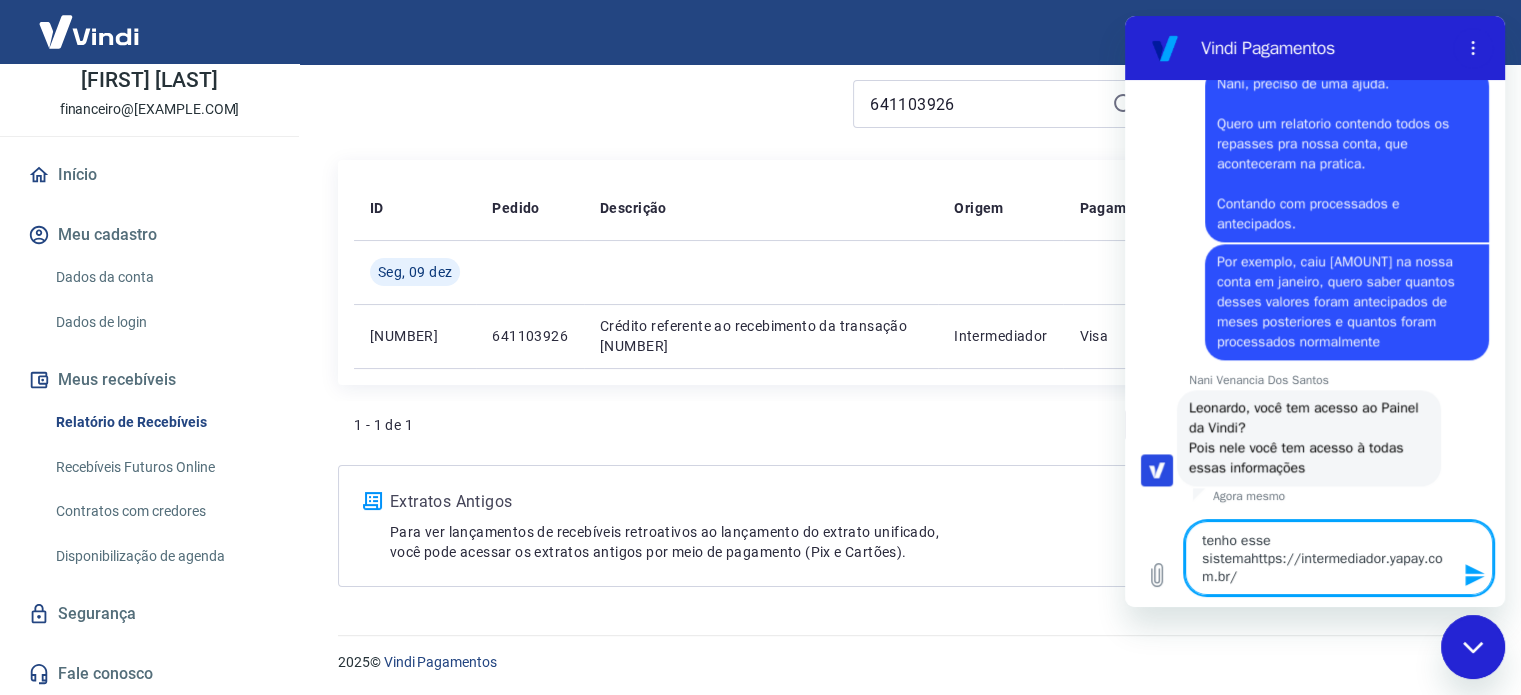 type on "tenho esse sistema https://intermediador.yapay.com.br/" 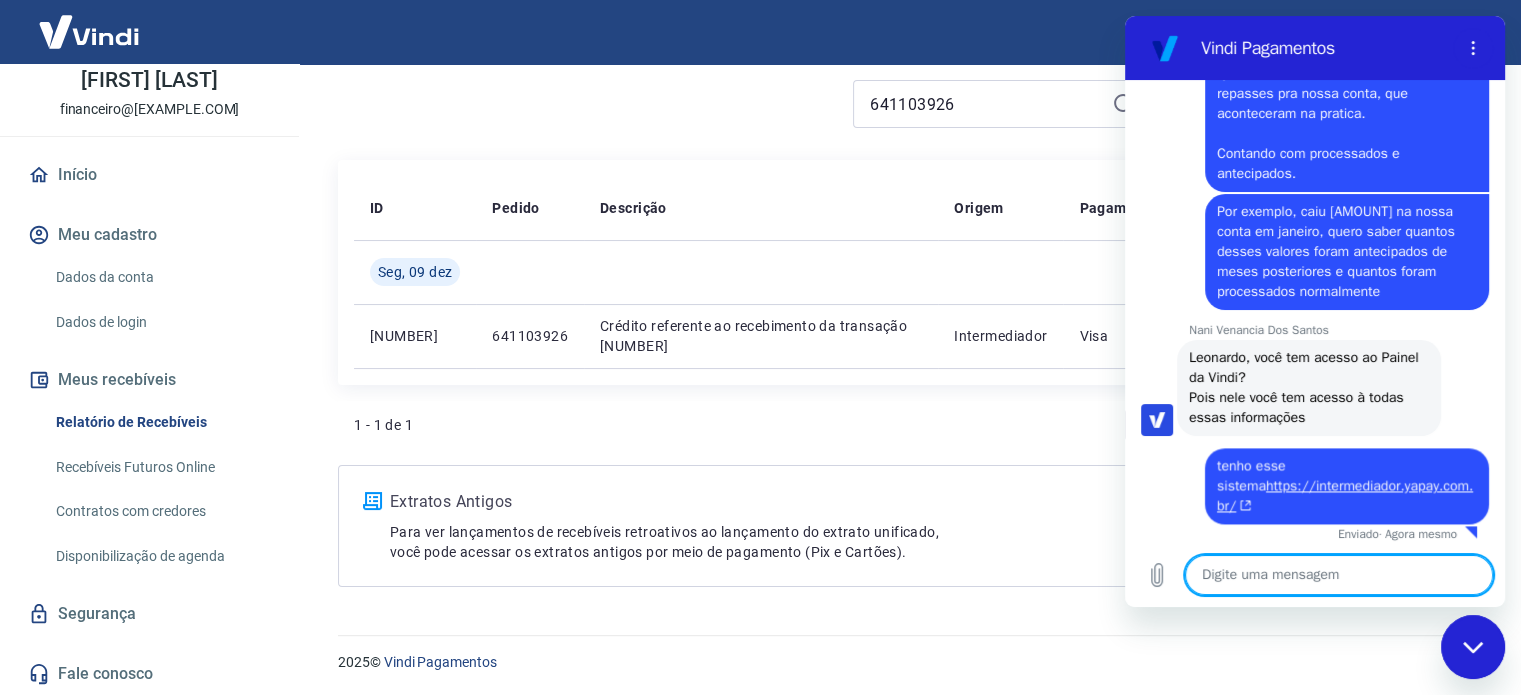 scroll, scrollTop: 2695, scrollLeft: 0, axis: vertical 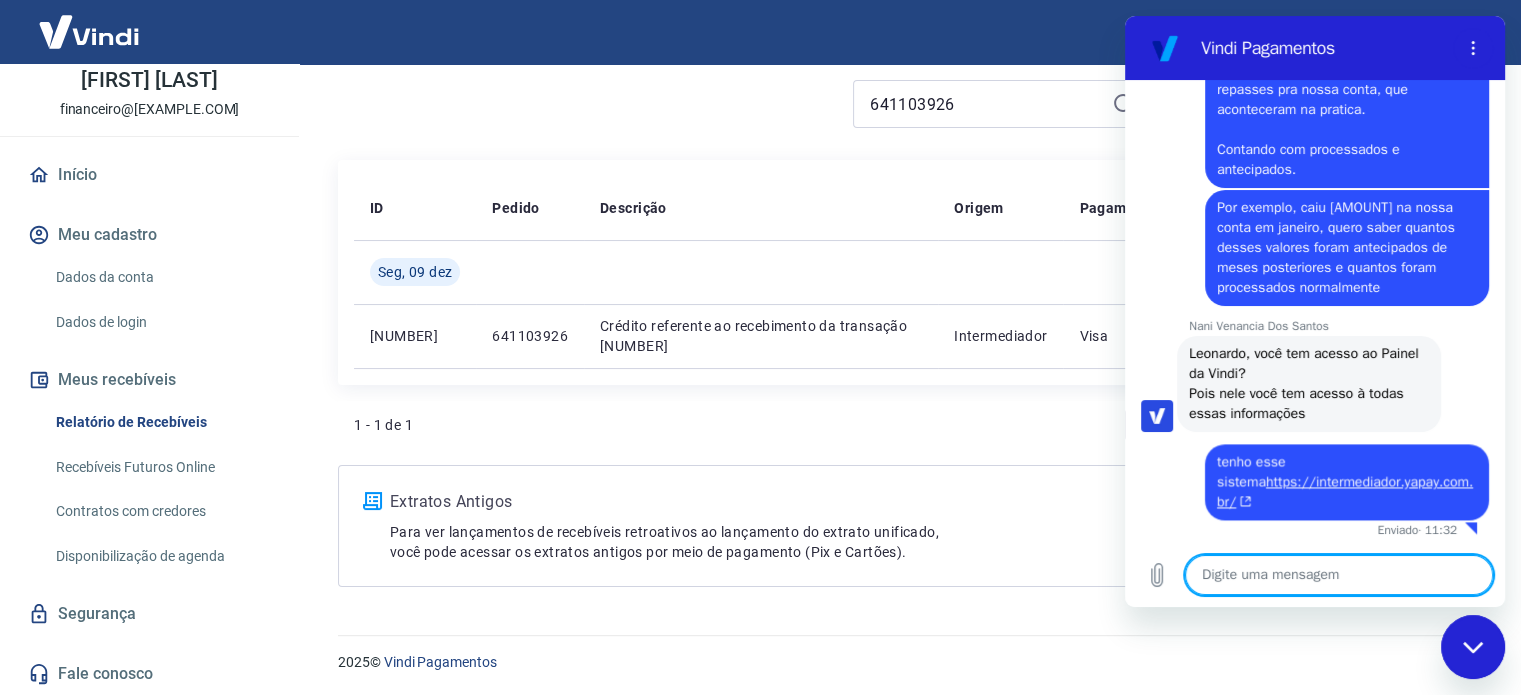 click at bounding box center (1339, 575) 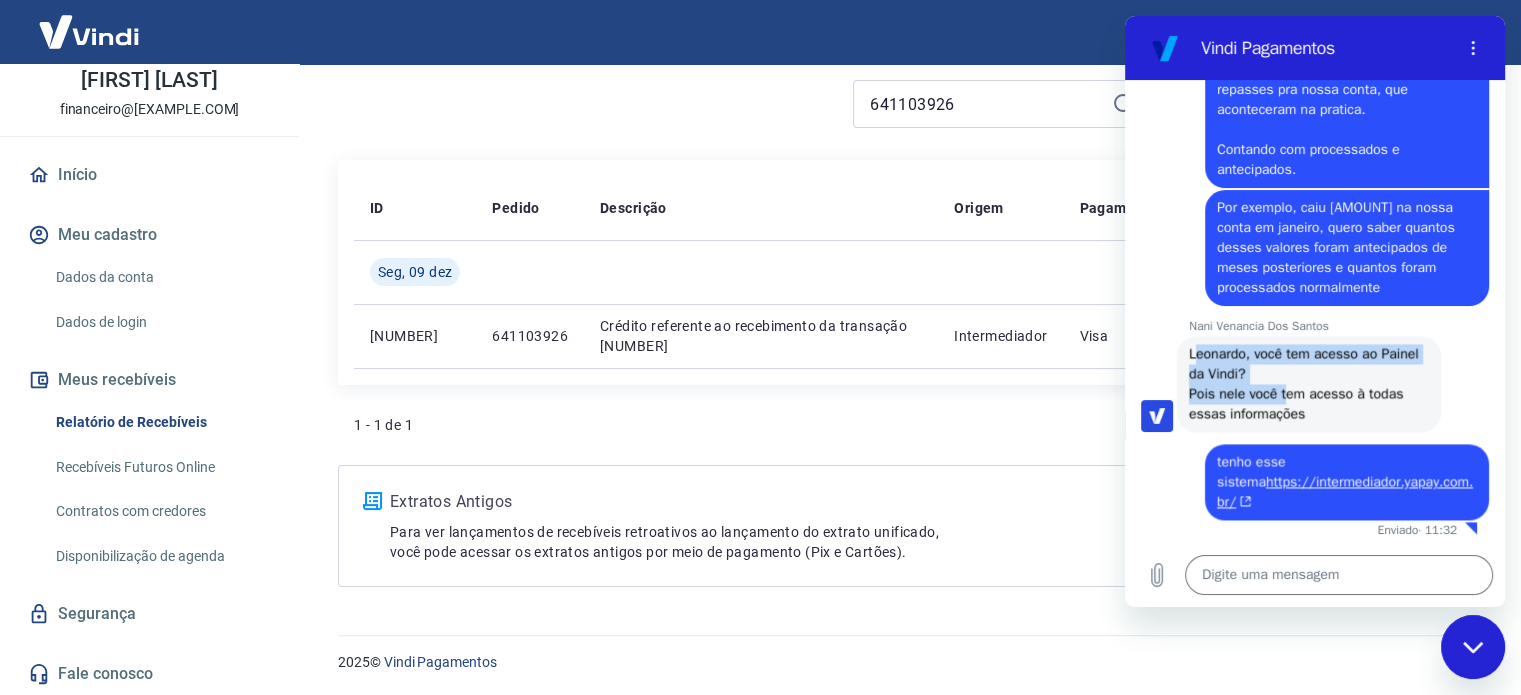 drag, startPoint x: 1194, startPoint y: 379, endPoint x: 1290, endPoint y: 419, distance: 104 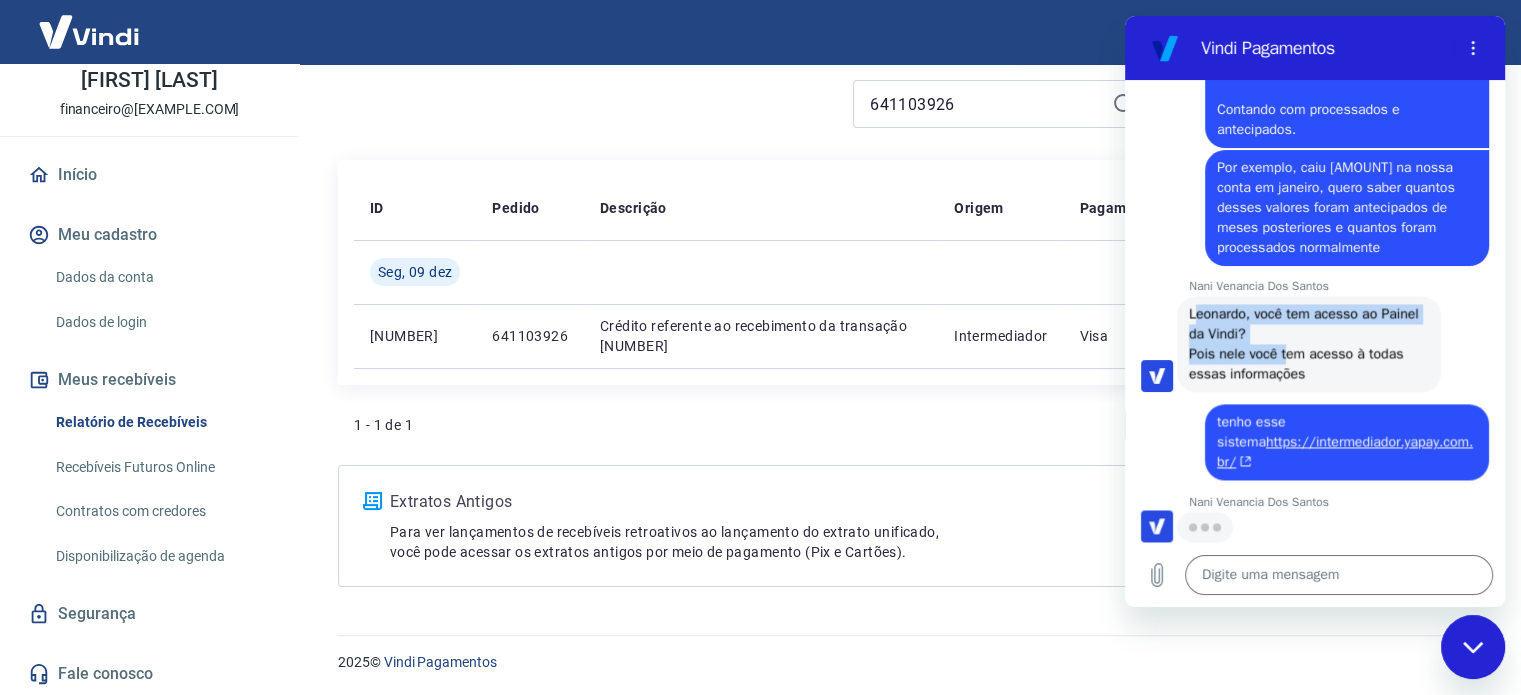 scroll, scrollTop: 2733, scrollLeft: 0, axis: vertical 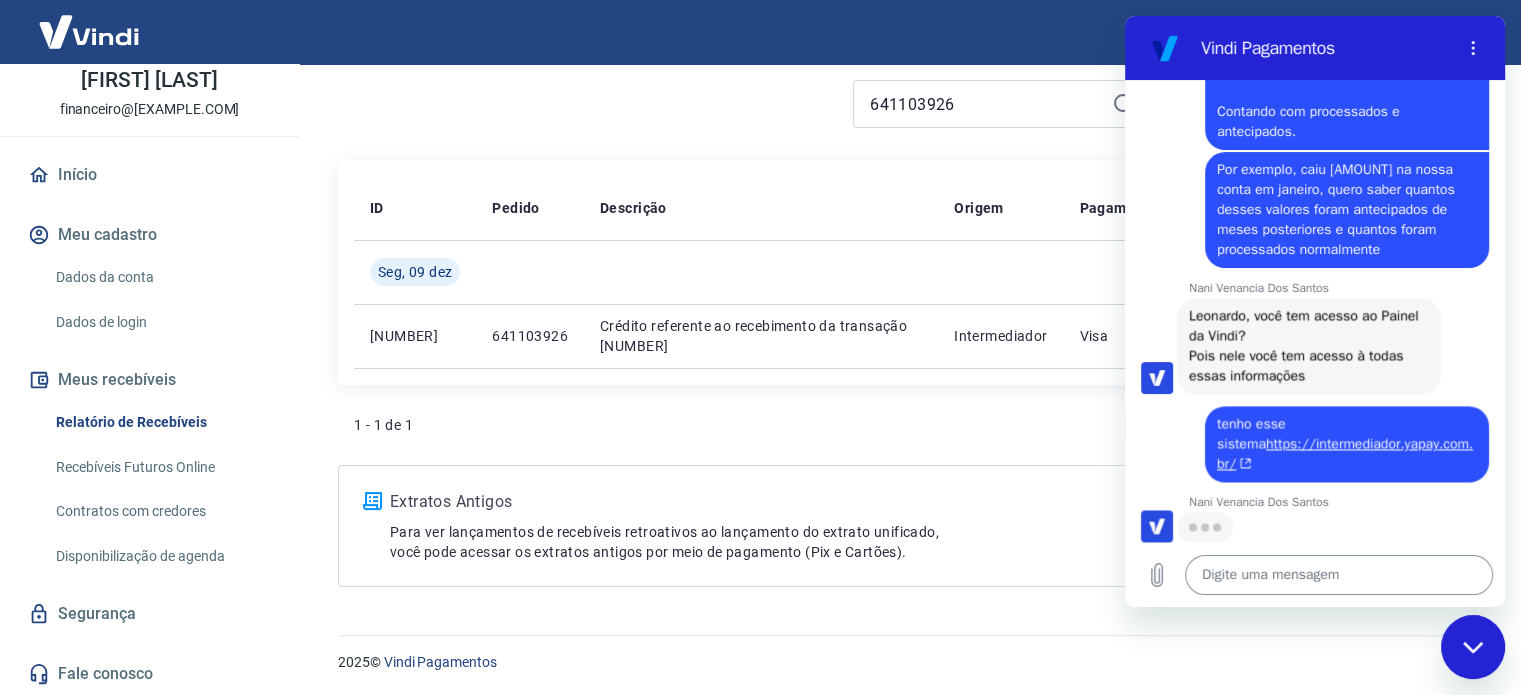 click at bounding box center (1339, 575) 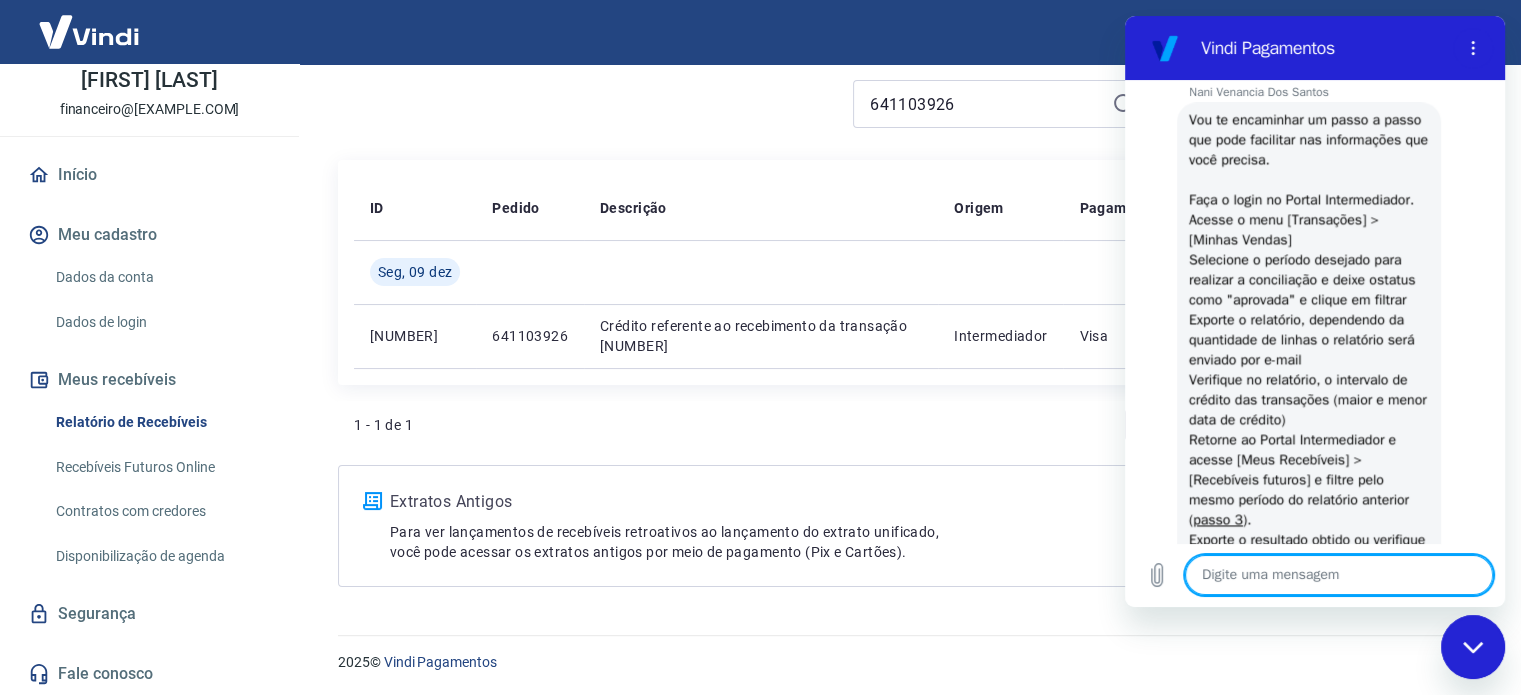 scroll, scrollTop: 3061, scrollLeft: 0, axis: vertical 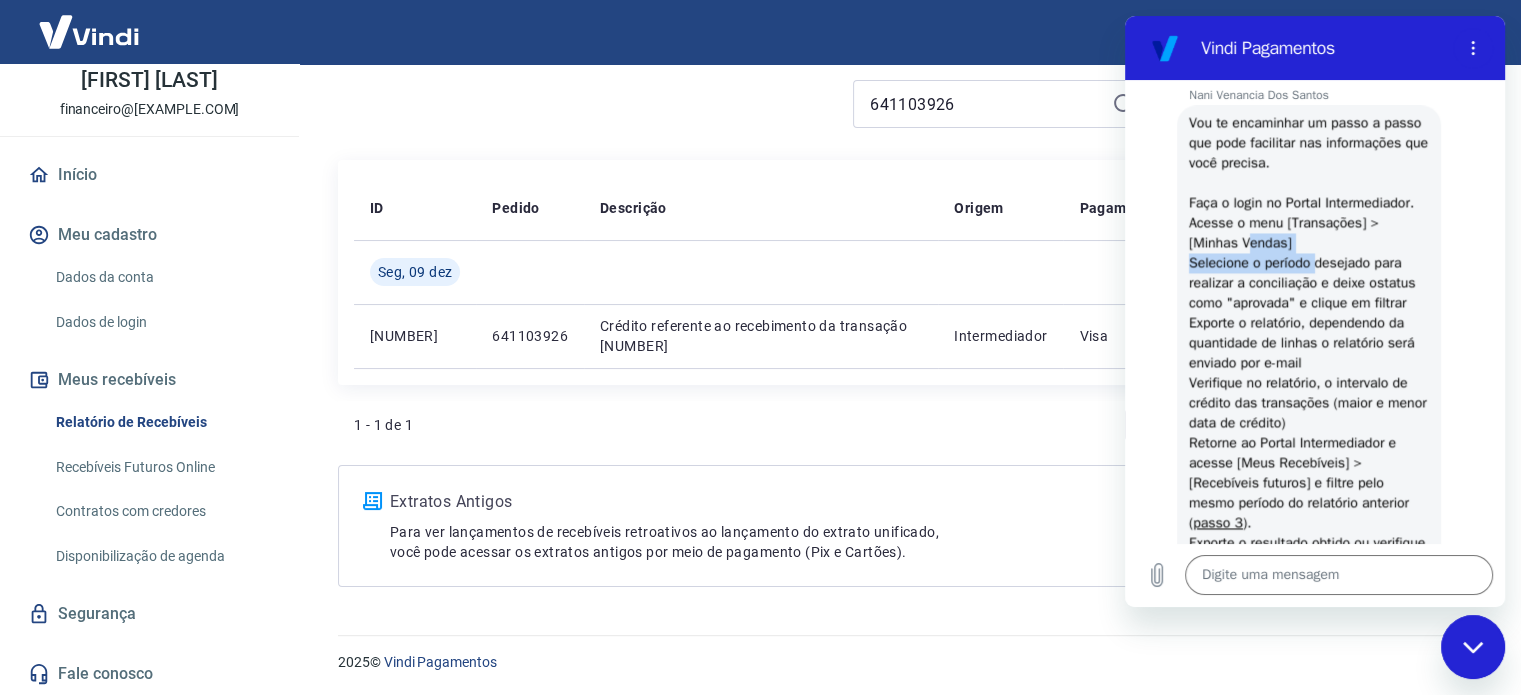 drag, startPoint x: 1253, startPoint y: 334, endPoint x: 1385, endPoint y: 345, distance: 132.45753 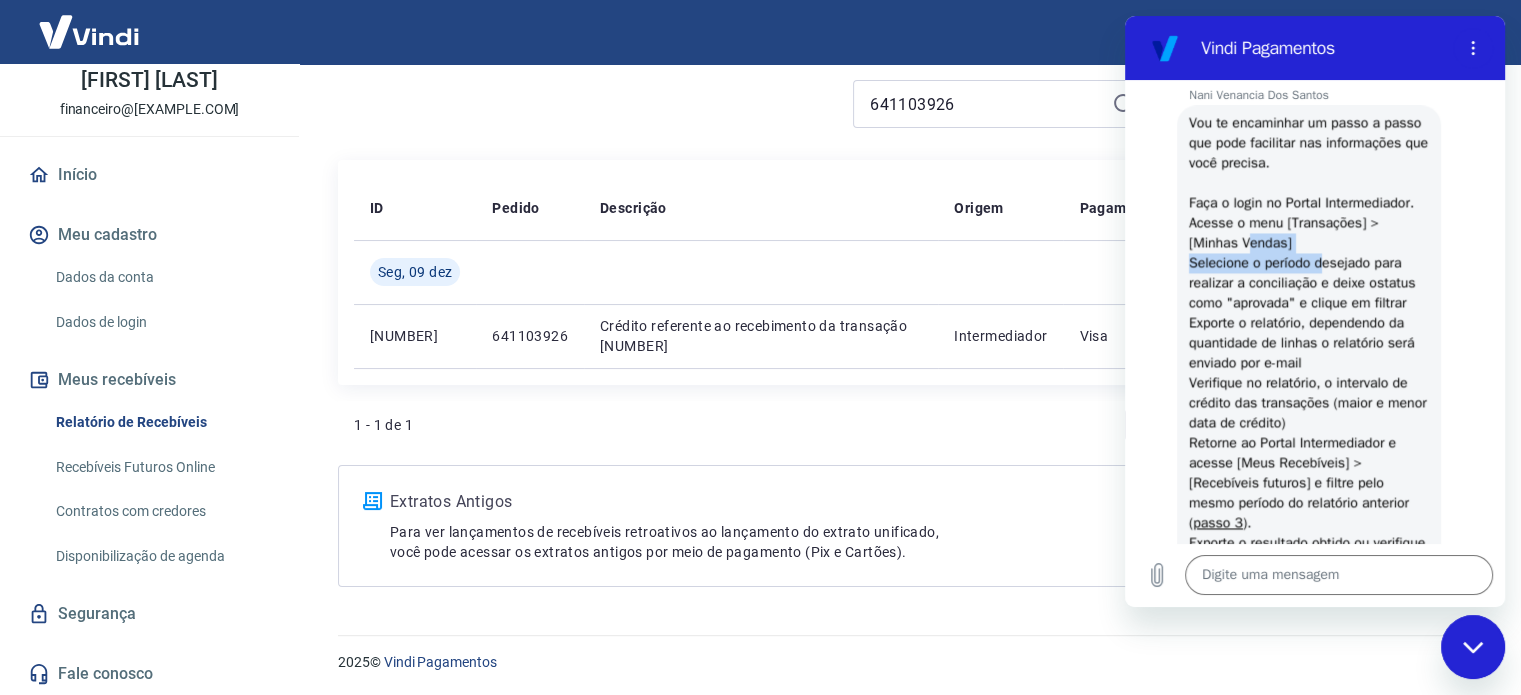 click on "Vou te encaminhar um passo a passo que pode facilitar nas informações que você precisa.   Faça o login no Portal Intermediador. Acesse o menu [ Transações ] > [ Minhas   Vendas ] Selecione o período desejado para realizar a conciliação e deixe o  status como "aprovada " e clique em filtrar Exporte o relatório, dependendo da quantidade de linhas o relatório será enviado por e-mail Verifique no relatório, o intervalo de crédito das transações (maior e menor data de crédito) Retorne ao Portal Intermediador e acesse [ Meus Recebíveis ] > [ Recebíveis   futuros ] e filtre pelo mesmo período do relatório anterior ( passo 3 ).  Exporte o resultado obtido ou verifique seu e-mail, conforme mencionamos no  passo 4." at bounding box center [1309, 353] 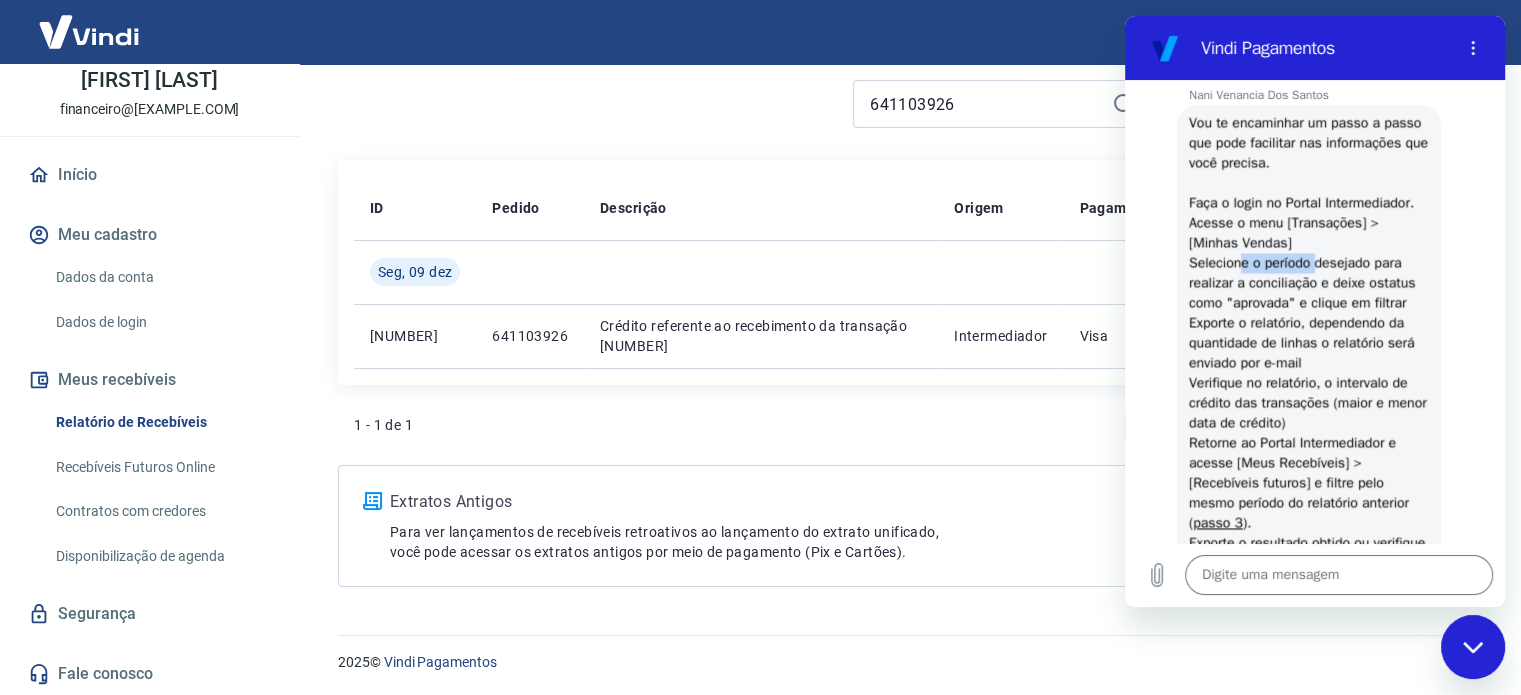drag, startPoint x: 1248, startPoint y: 353, endPoint x: 1332, endPoint y: 382, distance: 88.86507 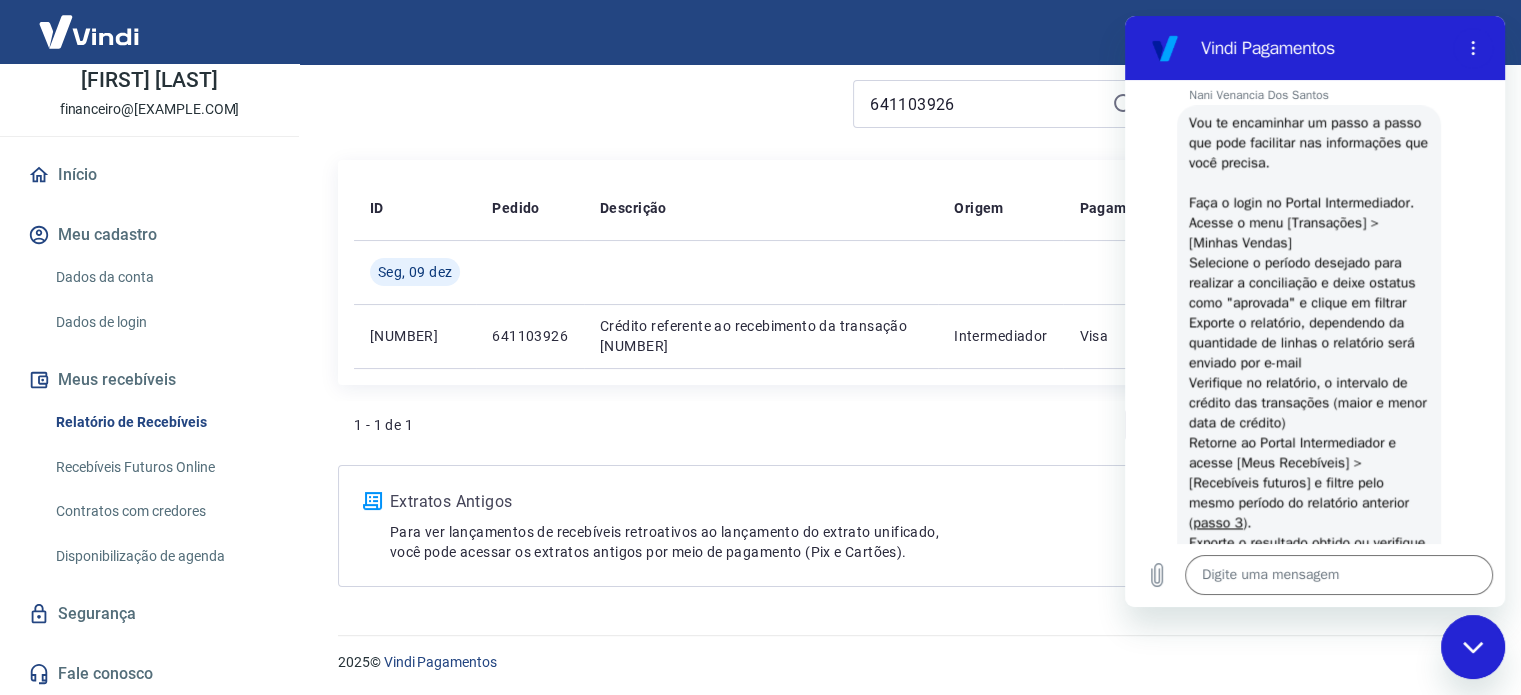 drag, startPoint x: 1352, startPoint y: 387, endPoint x: 1355, endPoint y: 403, distance: 16.27882 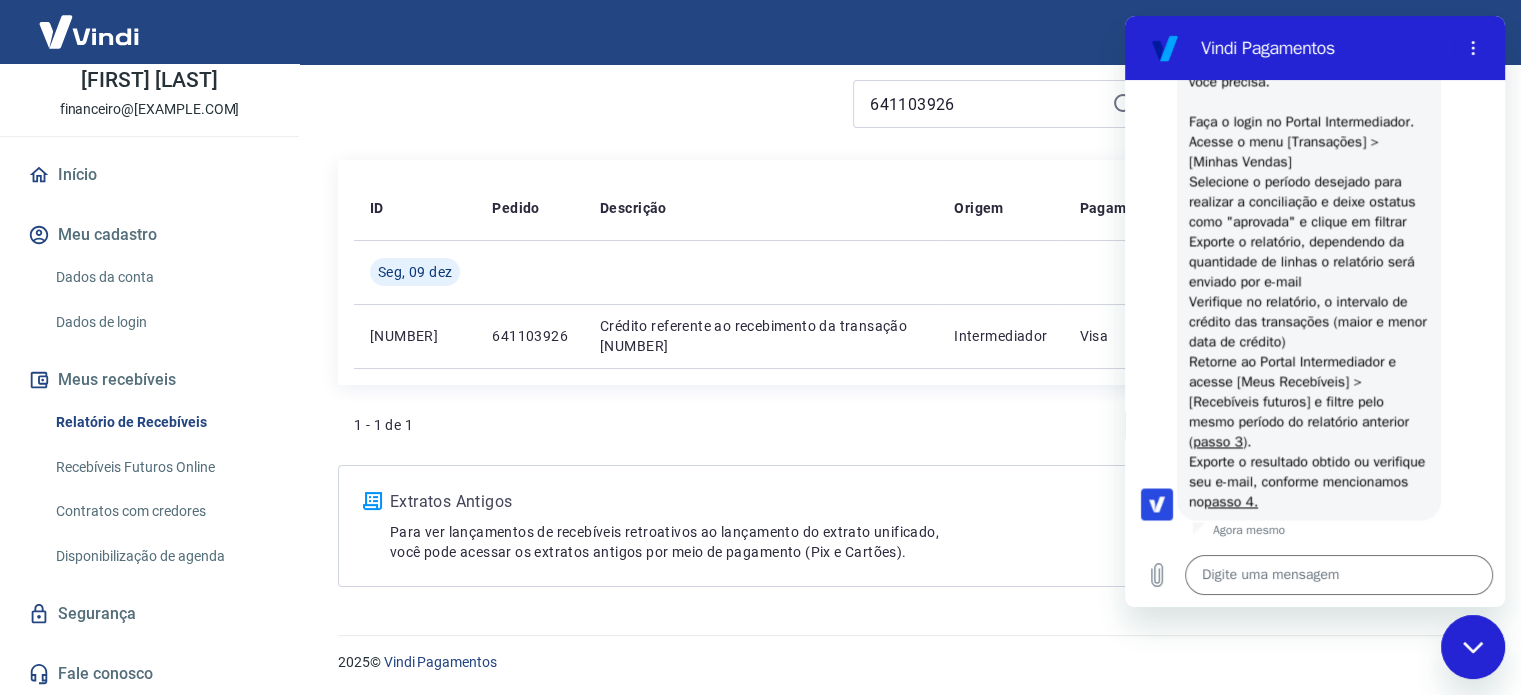 scroll, scrollTop: 3261, scrollLeft: 0, axis: vertical 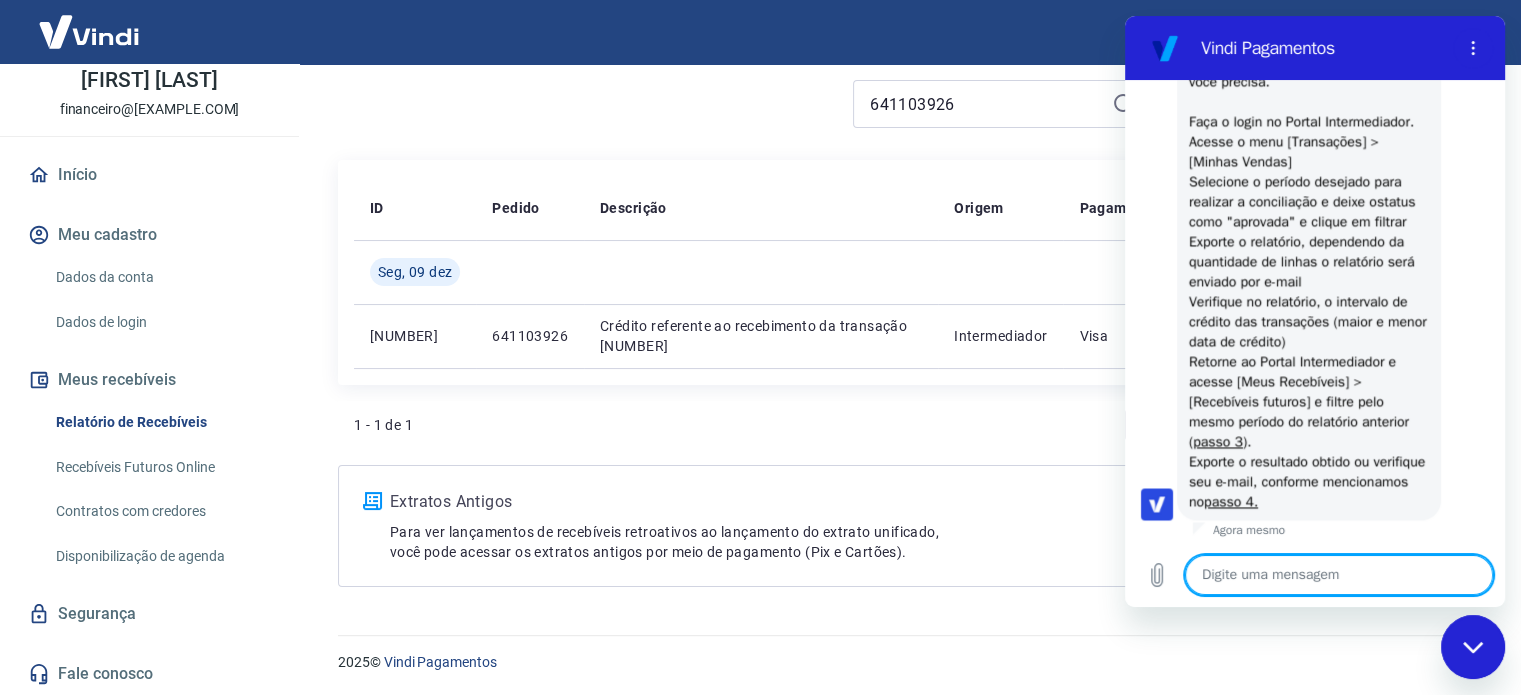 click at bounding box center (1339, 575) 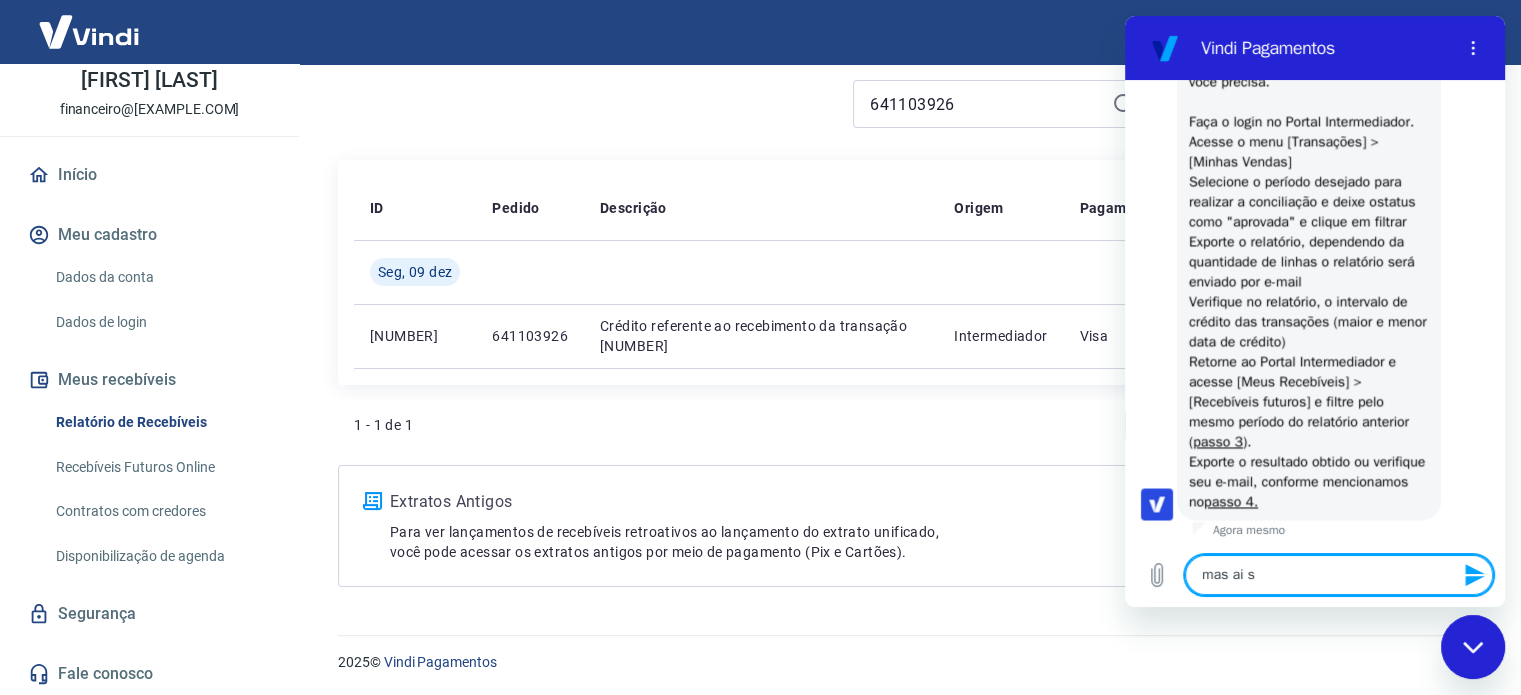 type on "mas ai so" 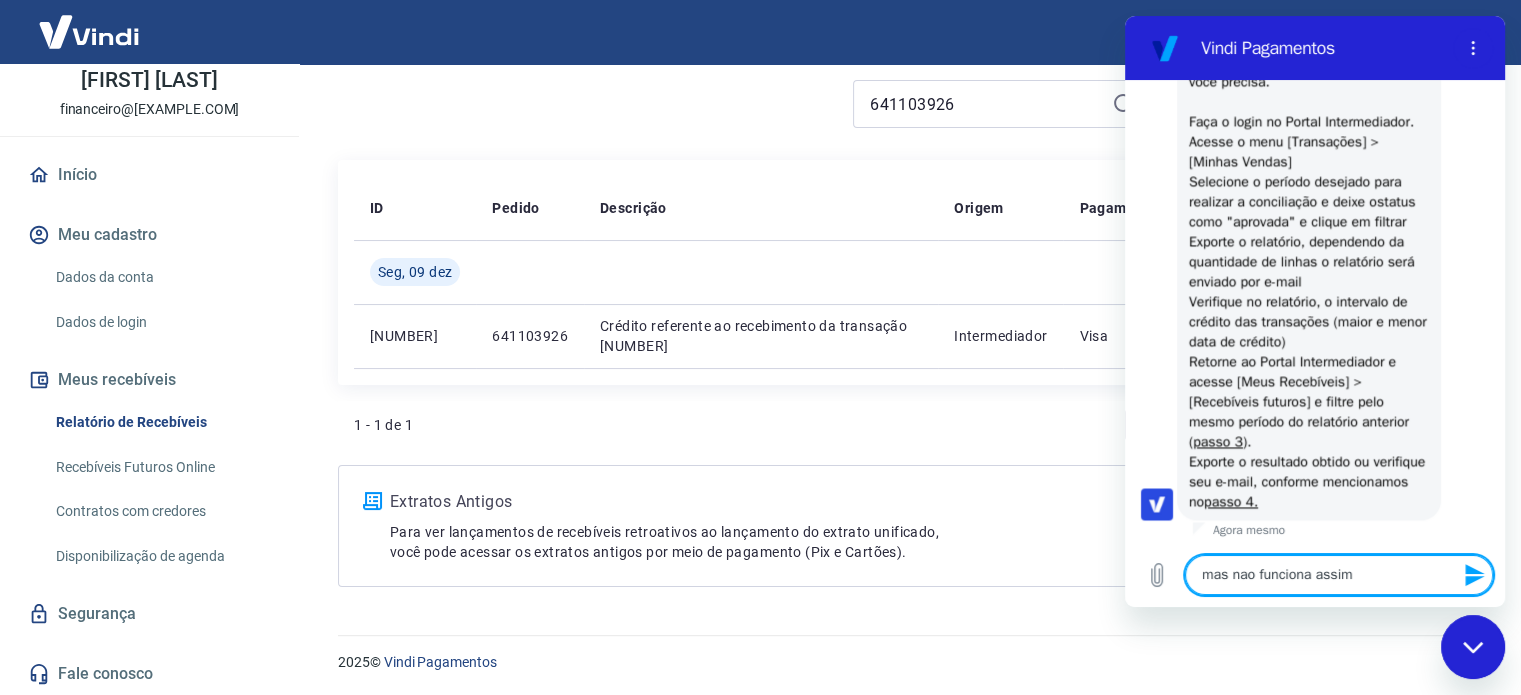 type on "mas nao funciona assim" 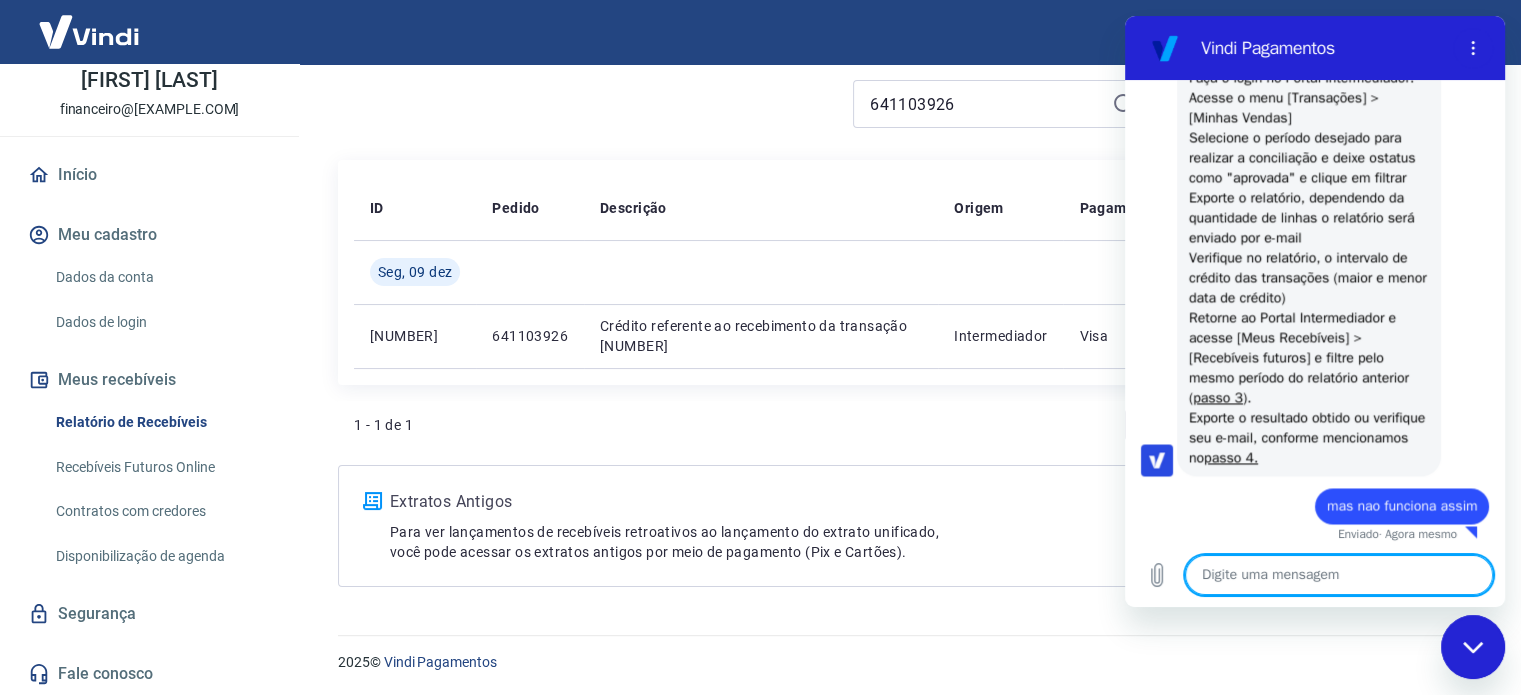 scroll, scrollTop: 3309, scrollLeft: 0, axis: vertical 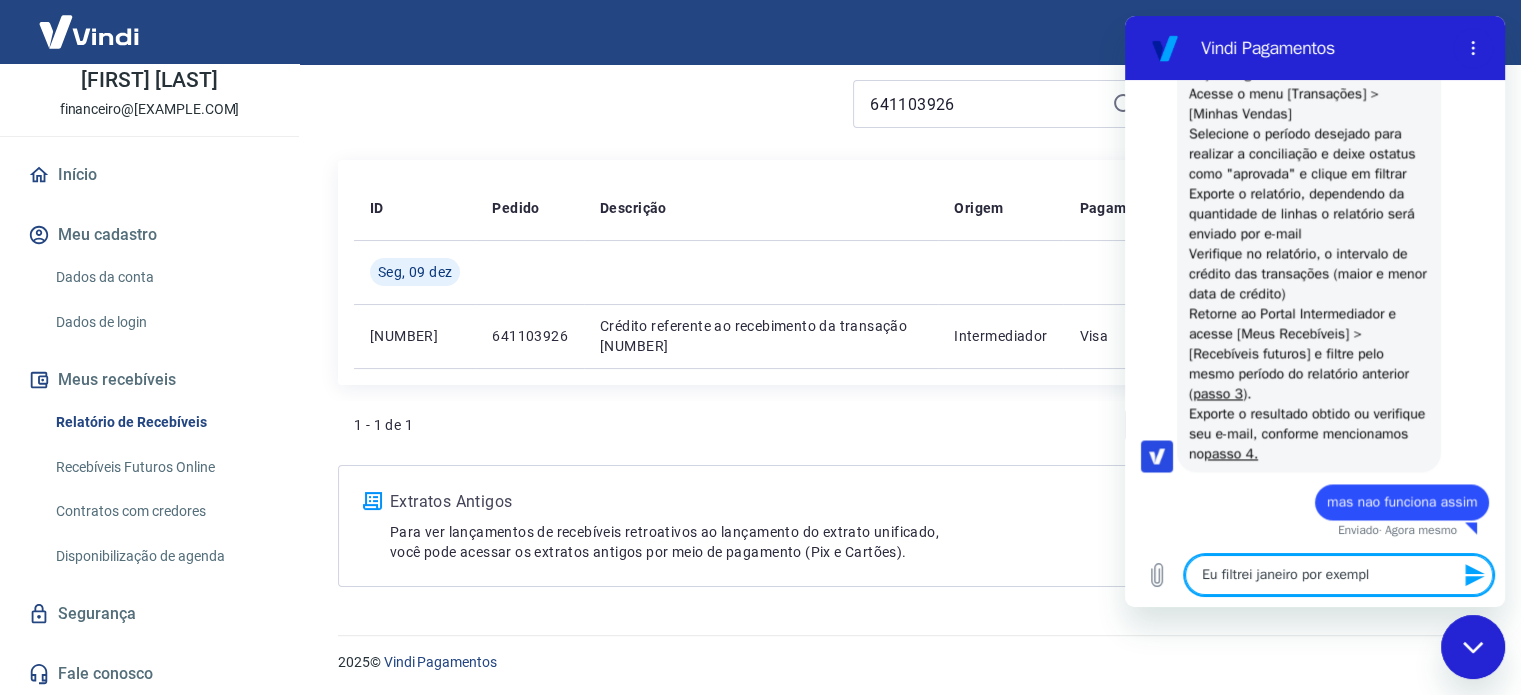 type on "Eu filtrei janeiro por exemplo" 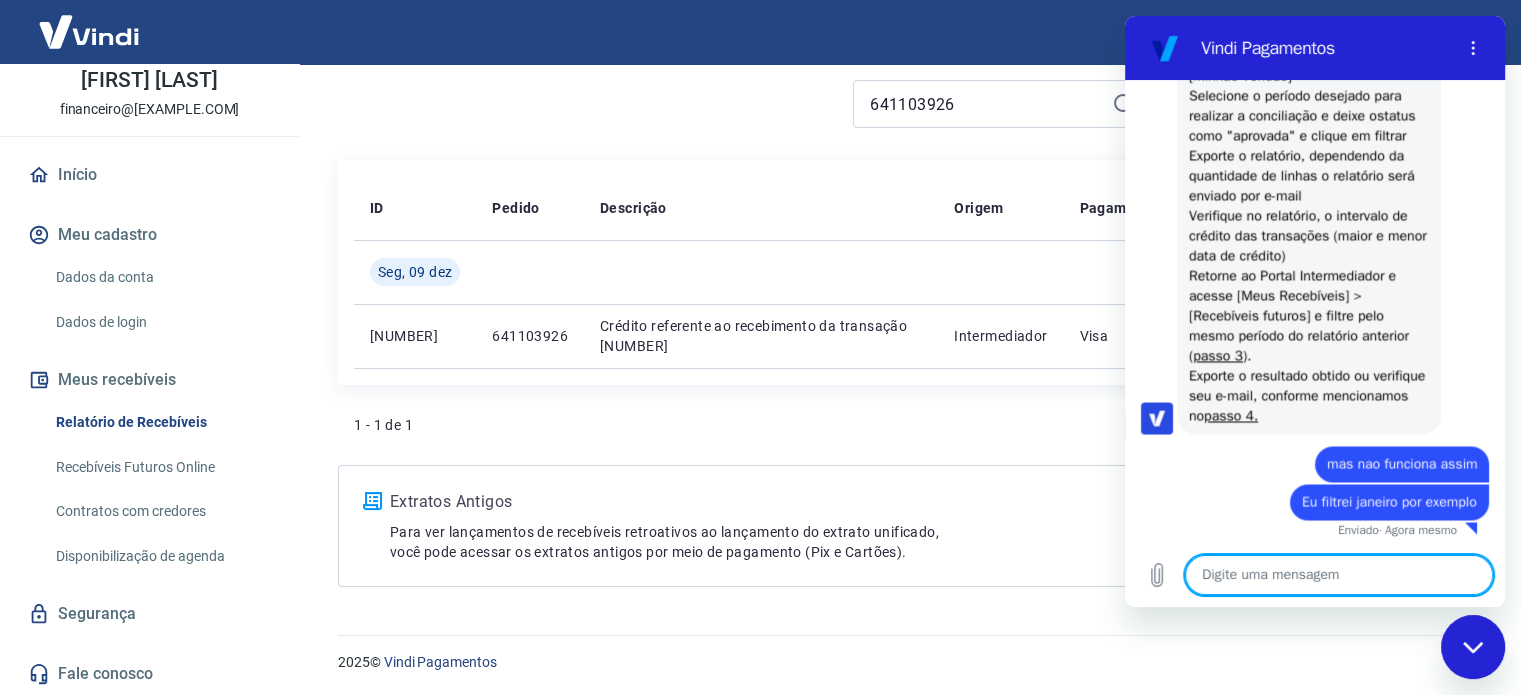 scroll, scrollTop: 3347, scrollLeft: 0, axis: vertical 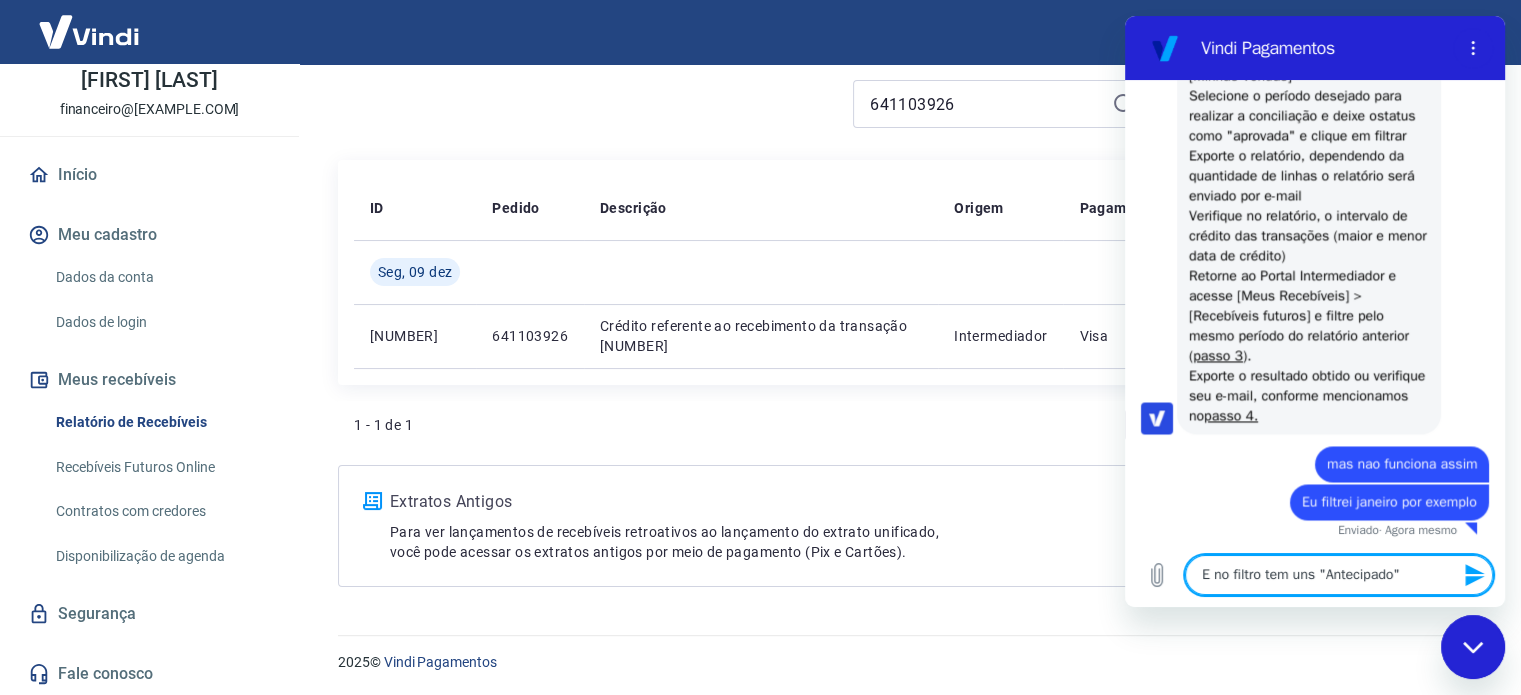type on "E no filtro tem uns "Antecipado"" 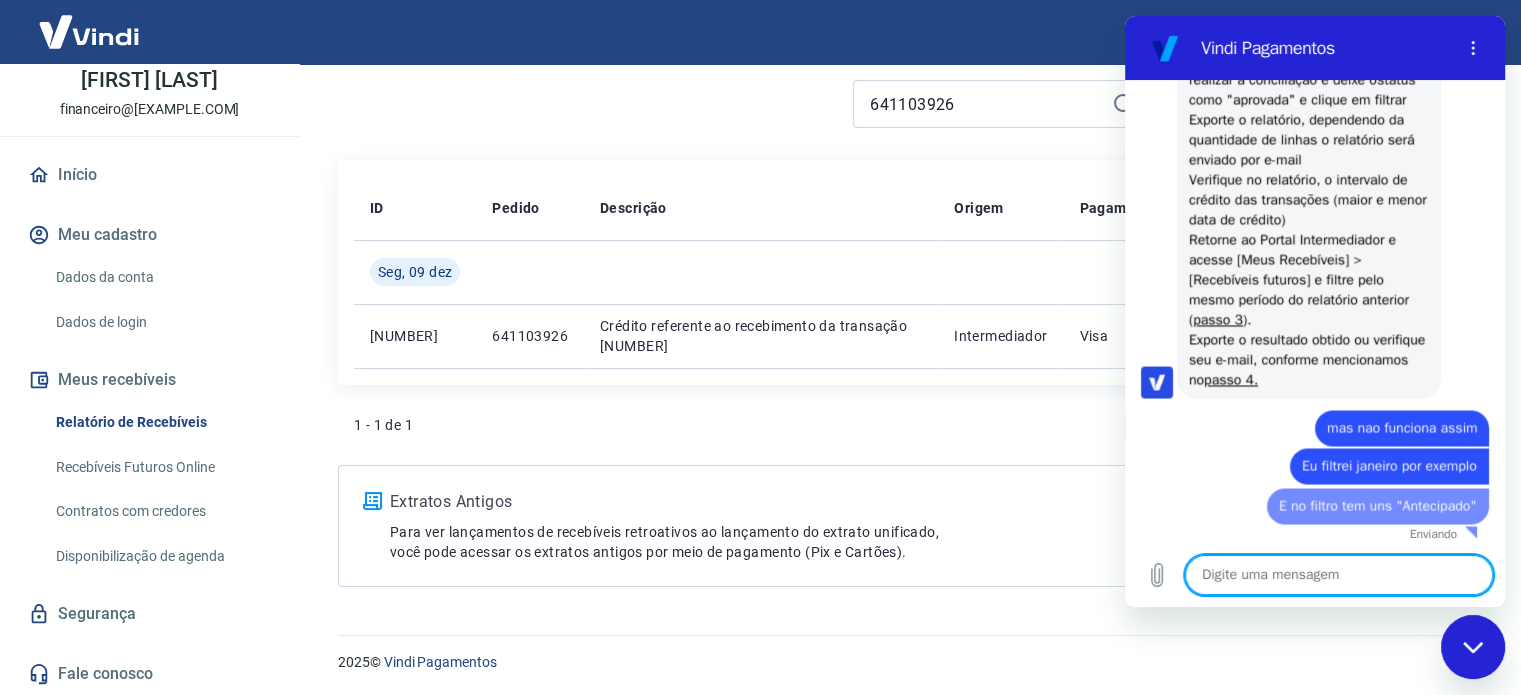 type on "q" 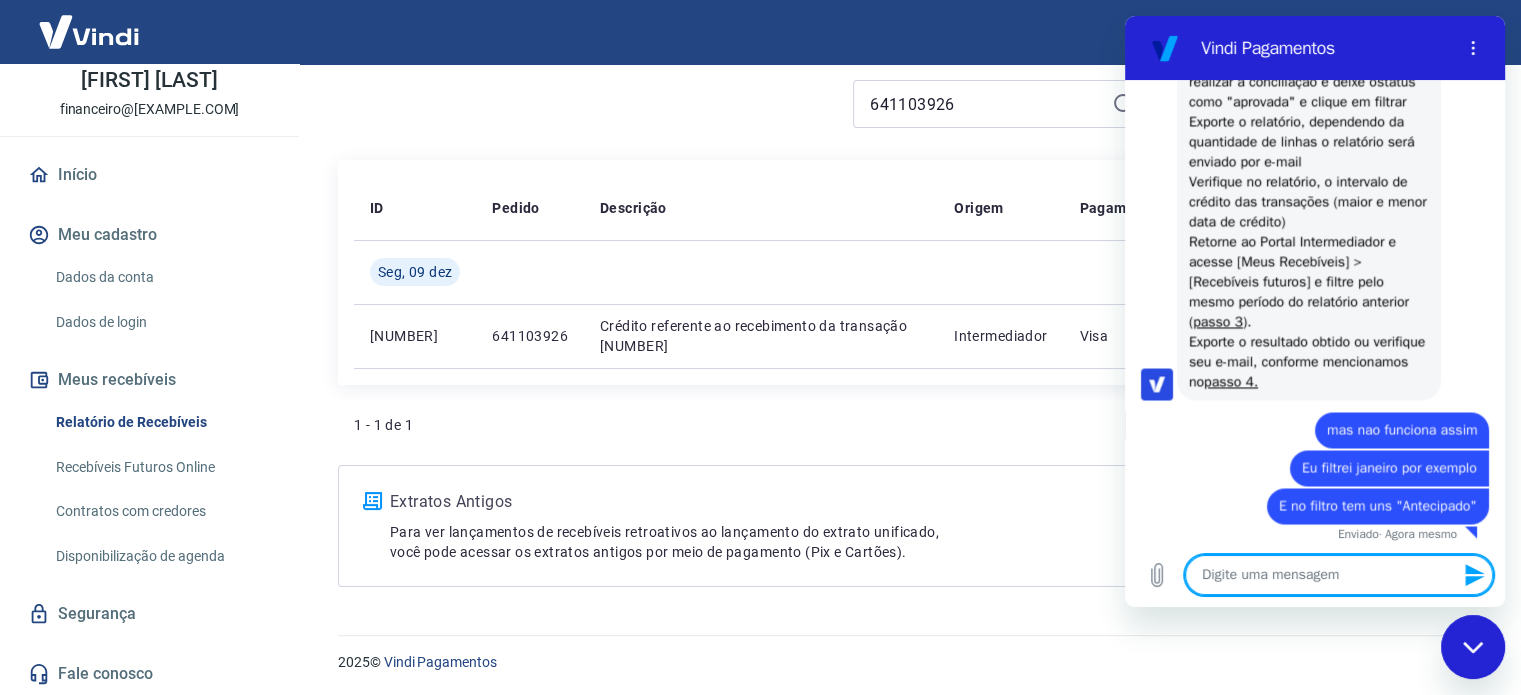 scroll, scrollTop: 3385, scrollLeft: 0, axis: vertical 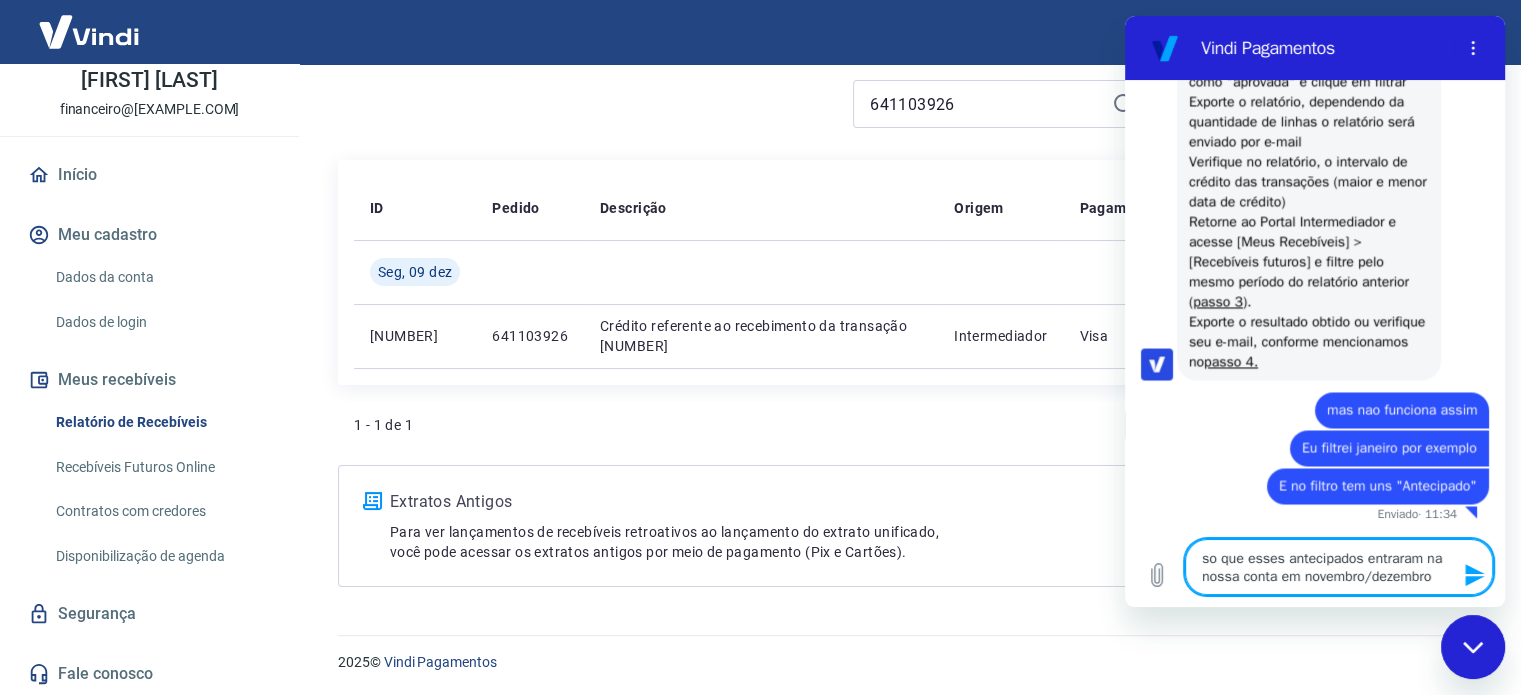 type on "so que esses antecipados entraram na nossa conta em novembro/dezembro" 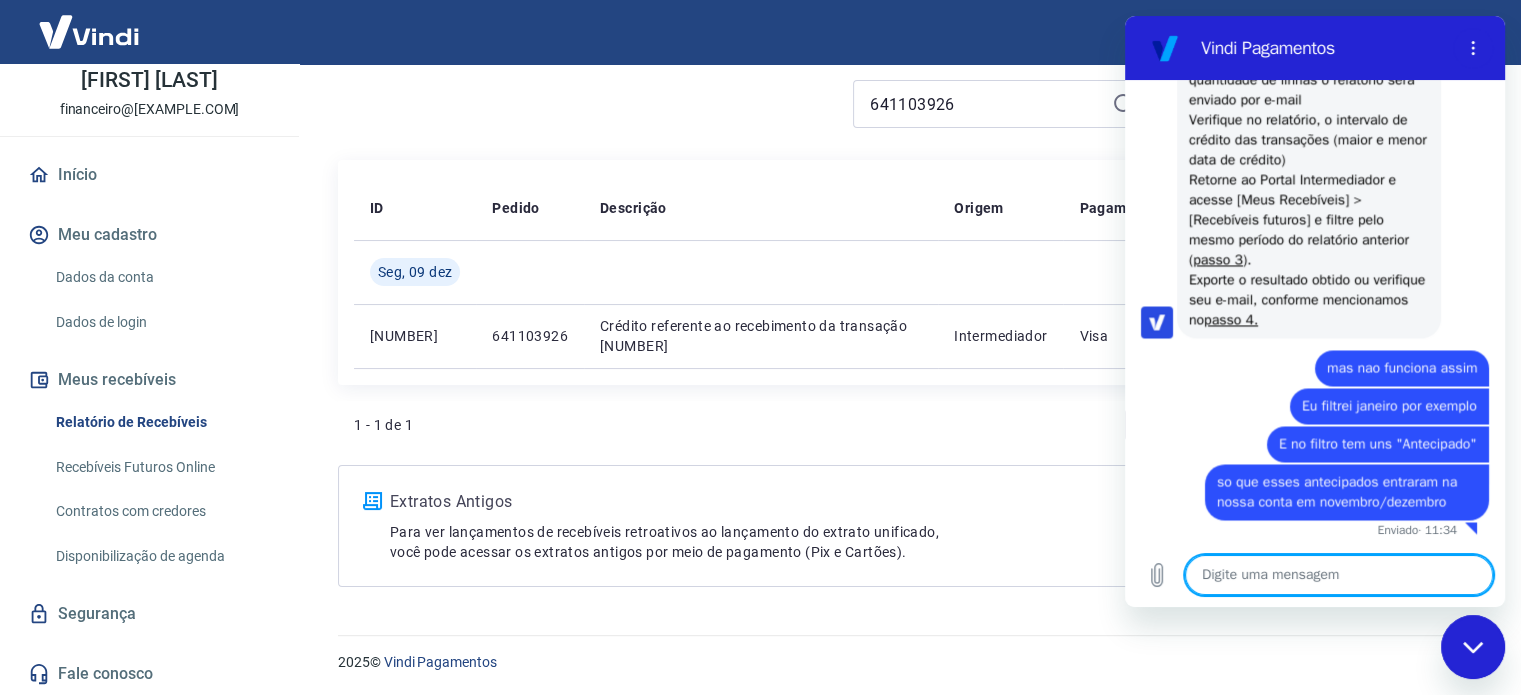 scroll, scrollTop: 3443, scrollLeft: 0, axis: vertical 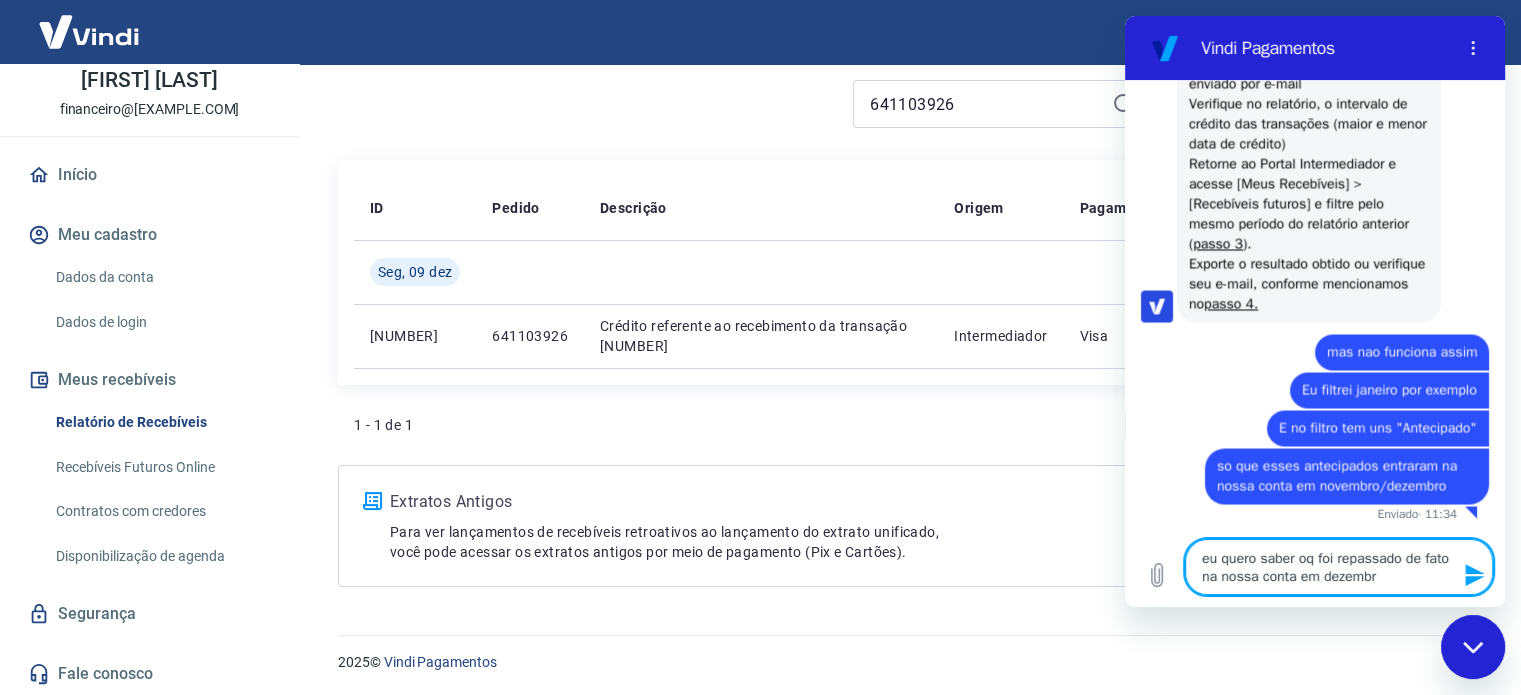 type on "eu quero saber oq foi repassado de fato na nossa conta em dezembro" 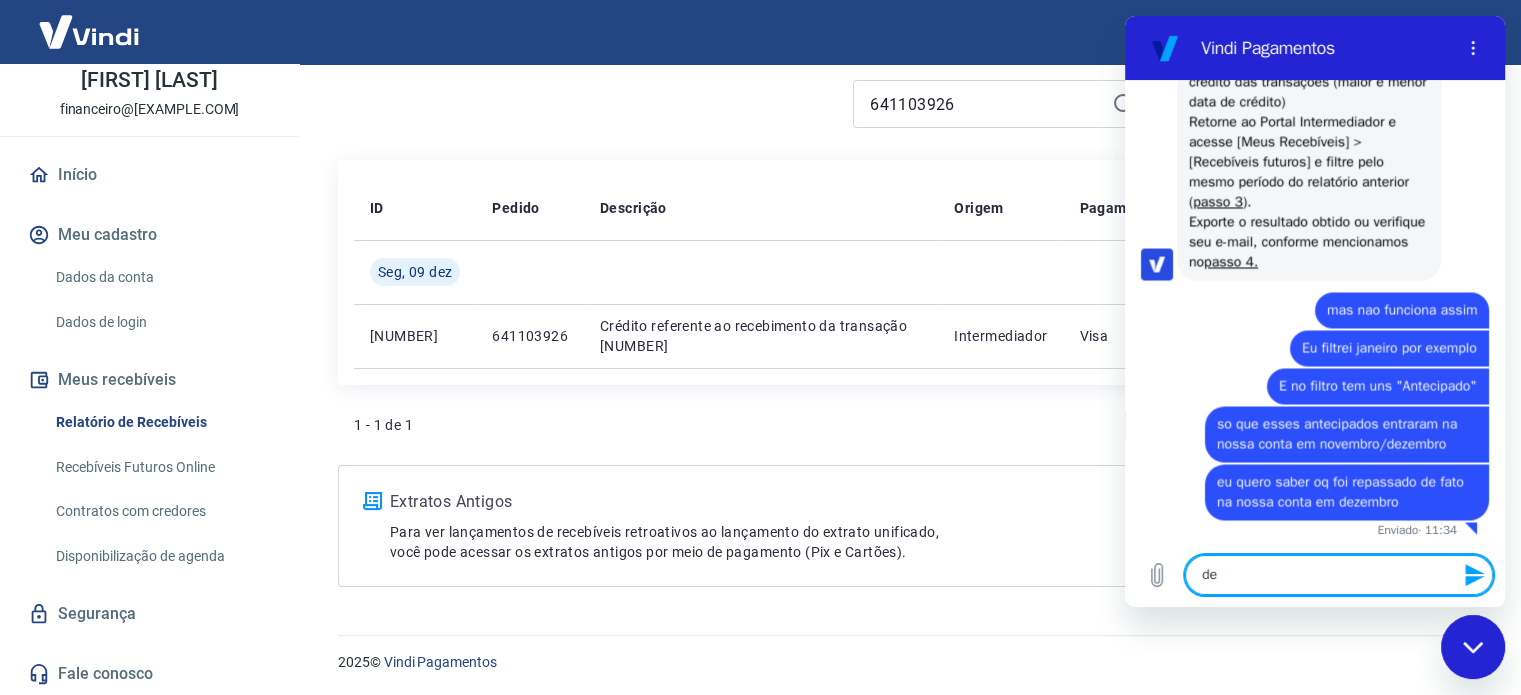 scroll, scrollTop: 3501, scrollLeft: 0, axis: vertical 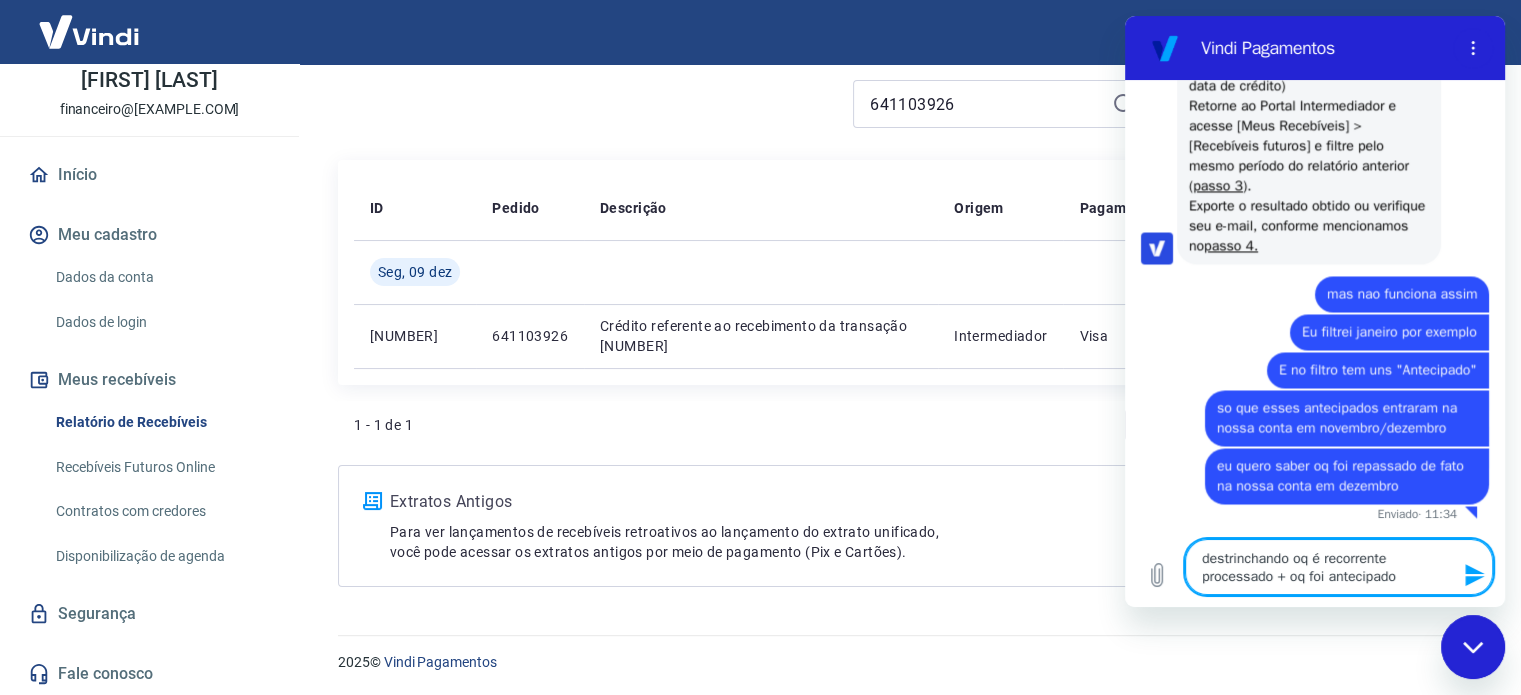 type on "destrinchando oq é recorrente processado + oq foi antecipado" 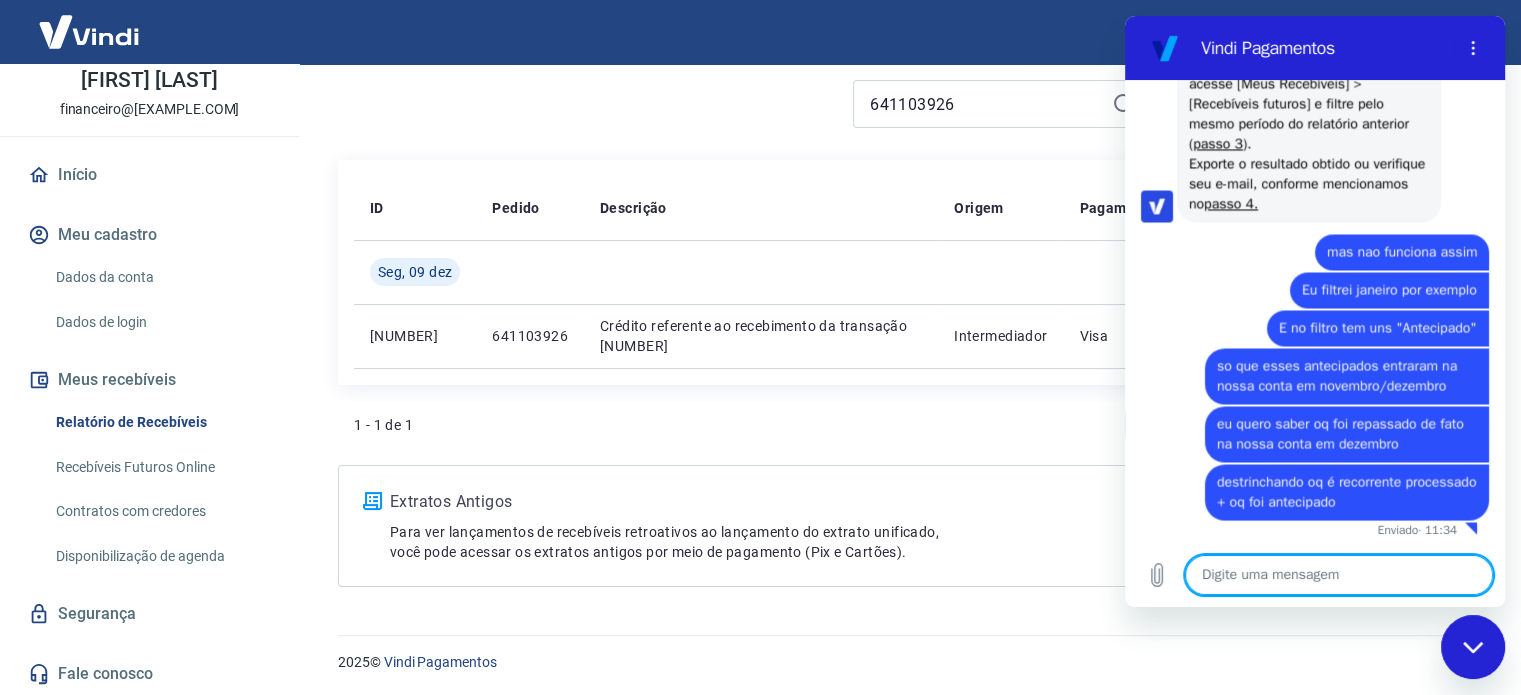 scroll, scrollTop: 3559, scrollLeft: 0, axis: vertical 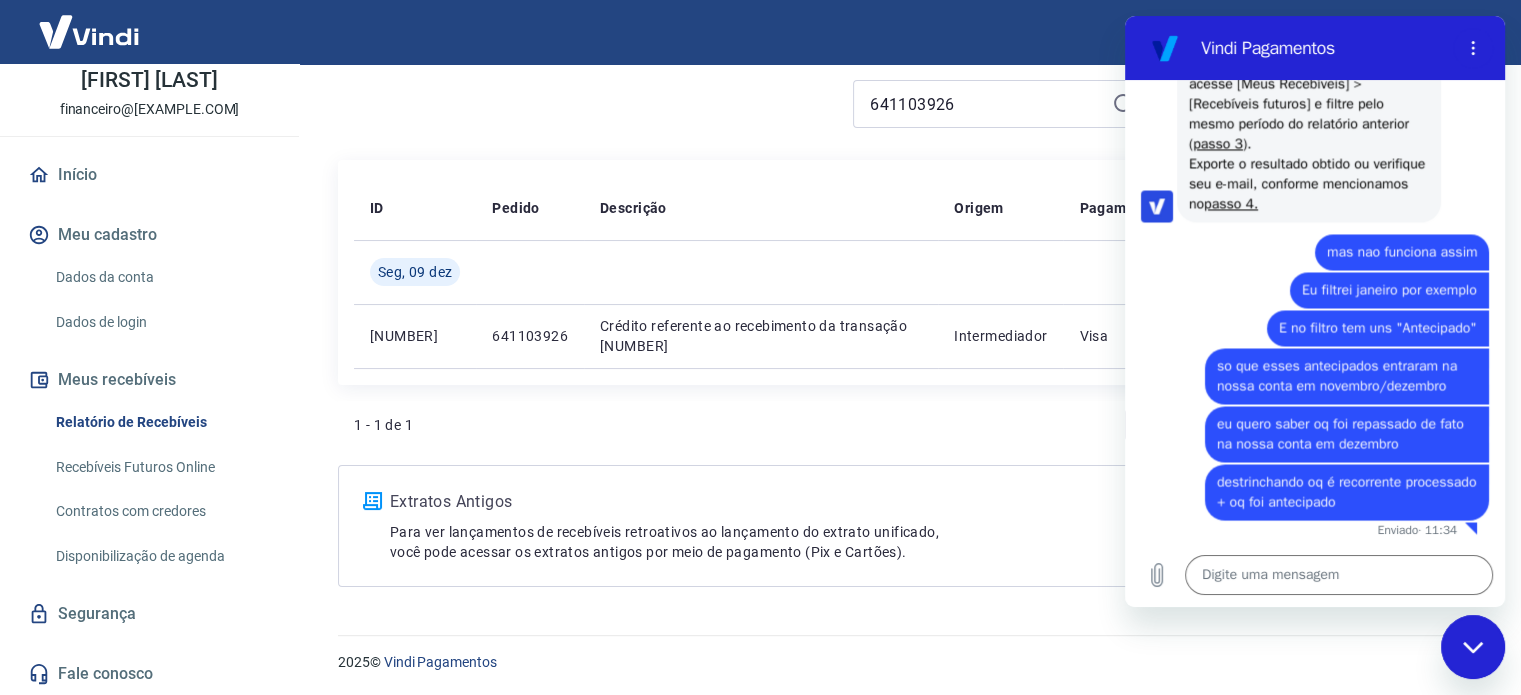 click on "diz:  eu quero saber oq foi repassado de fato na nossa conta em dezembro" at bounding box center (1347, 434) 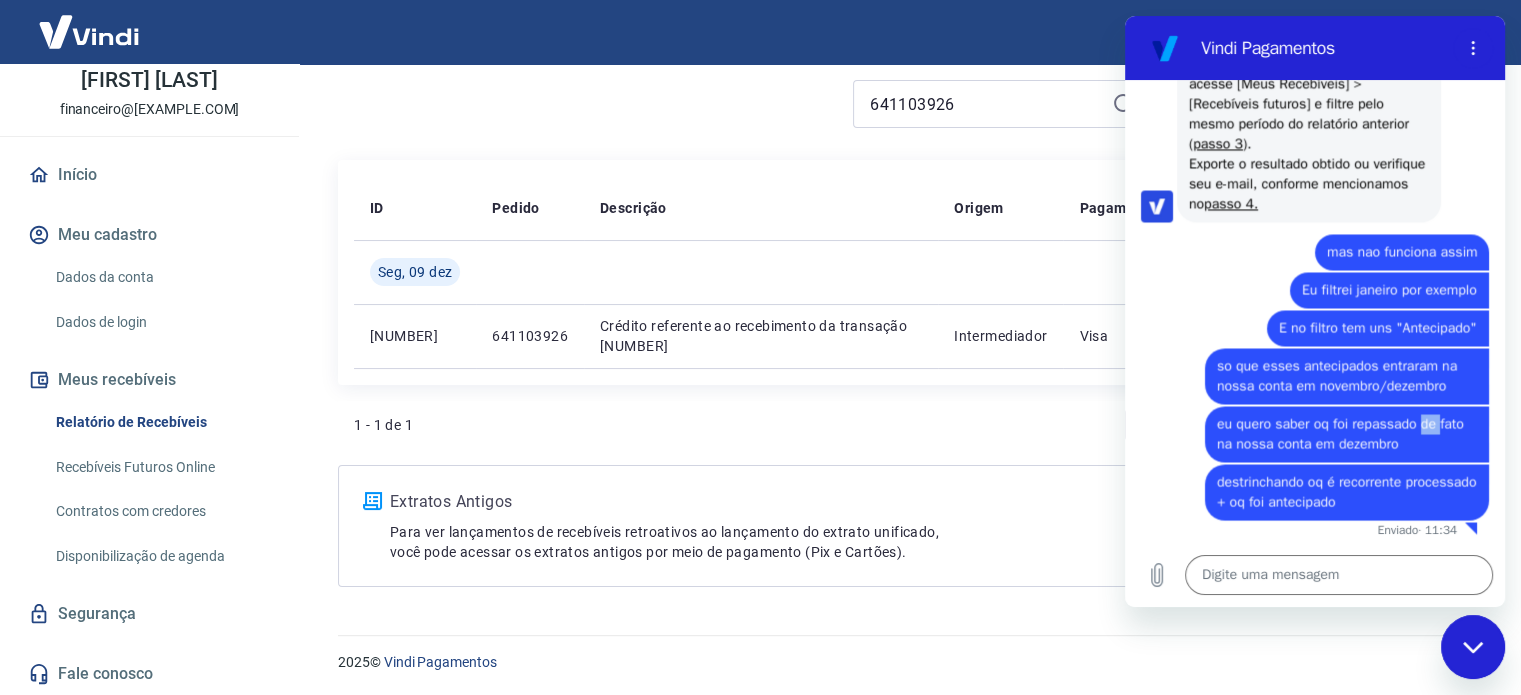 click on "eu quero saber oq foi repassado de fato na nossa conta em dezembro" at bounding box center [1342, 433] 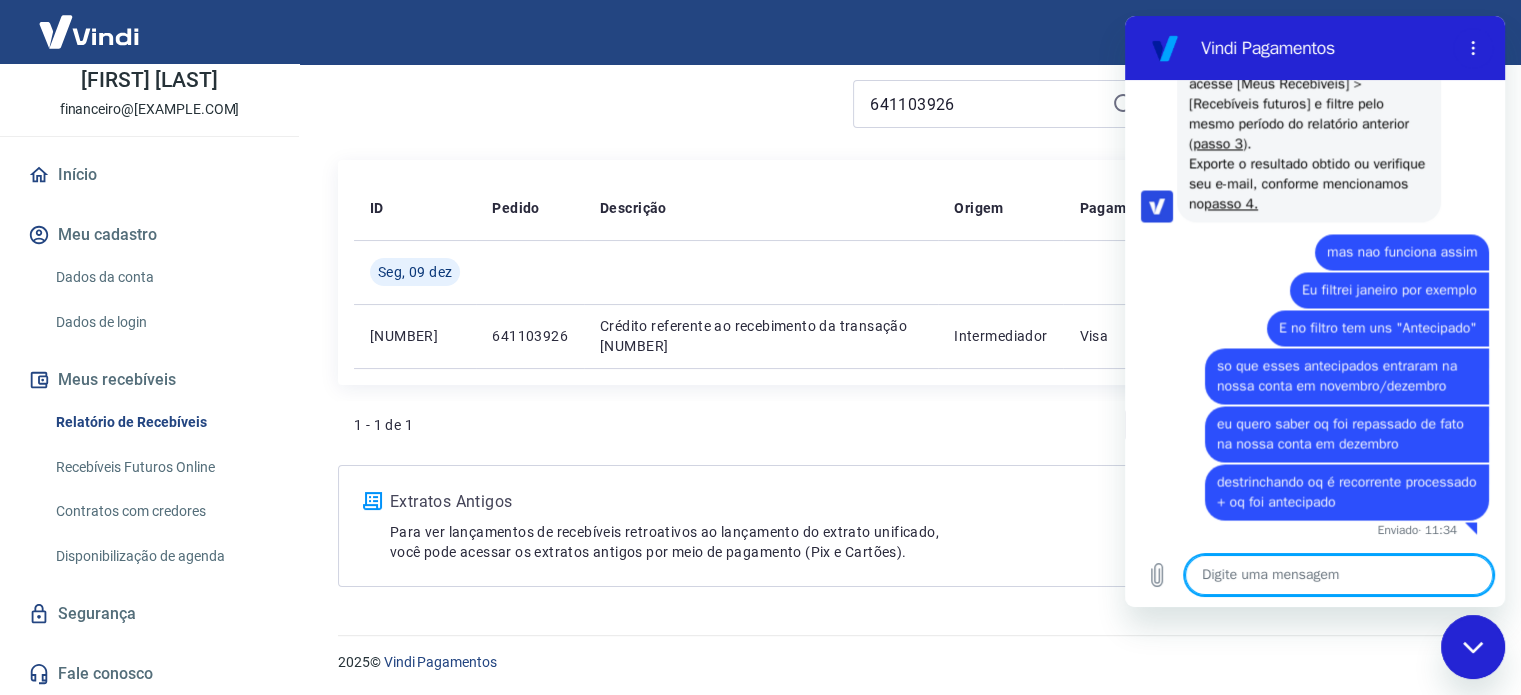 click at bounding box center [1339, 575] 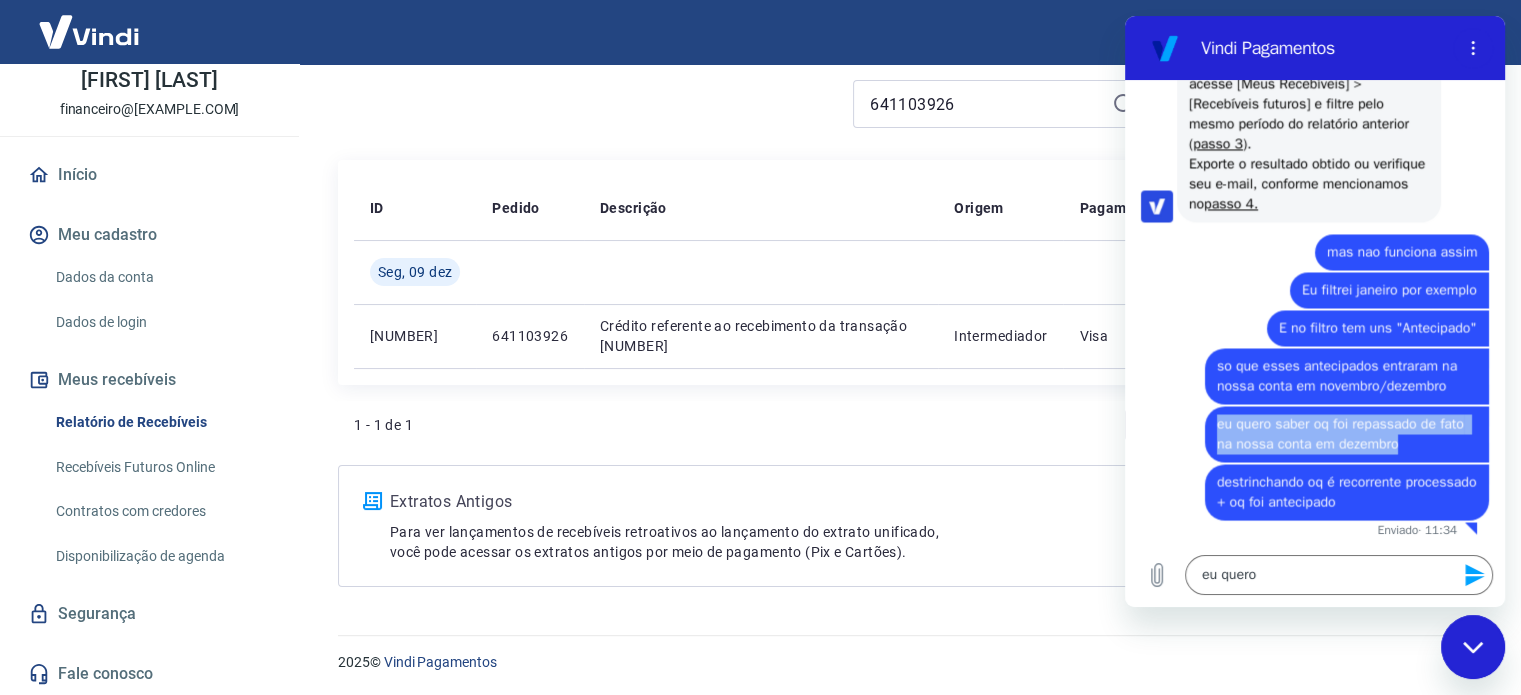 copy on "eu quero saber oq foi repassado de fato na nossa conta em dezembro" 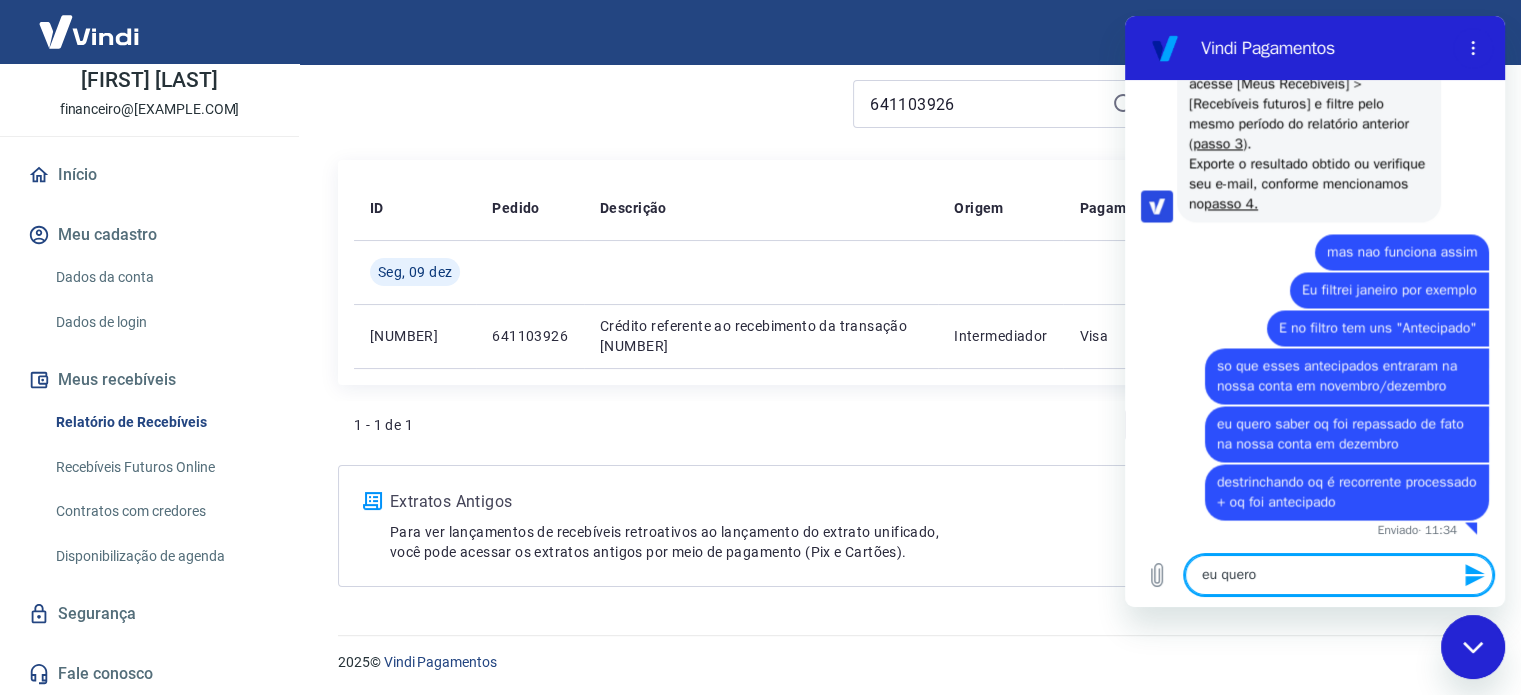click on "eu quero" at bounding box center [1339, 575] 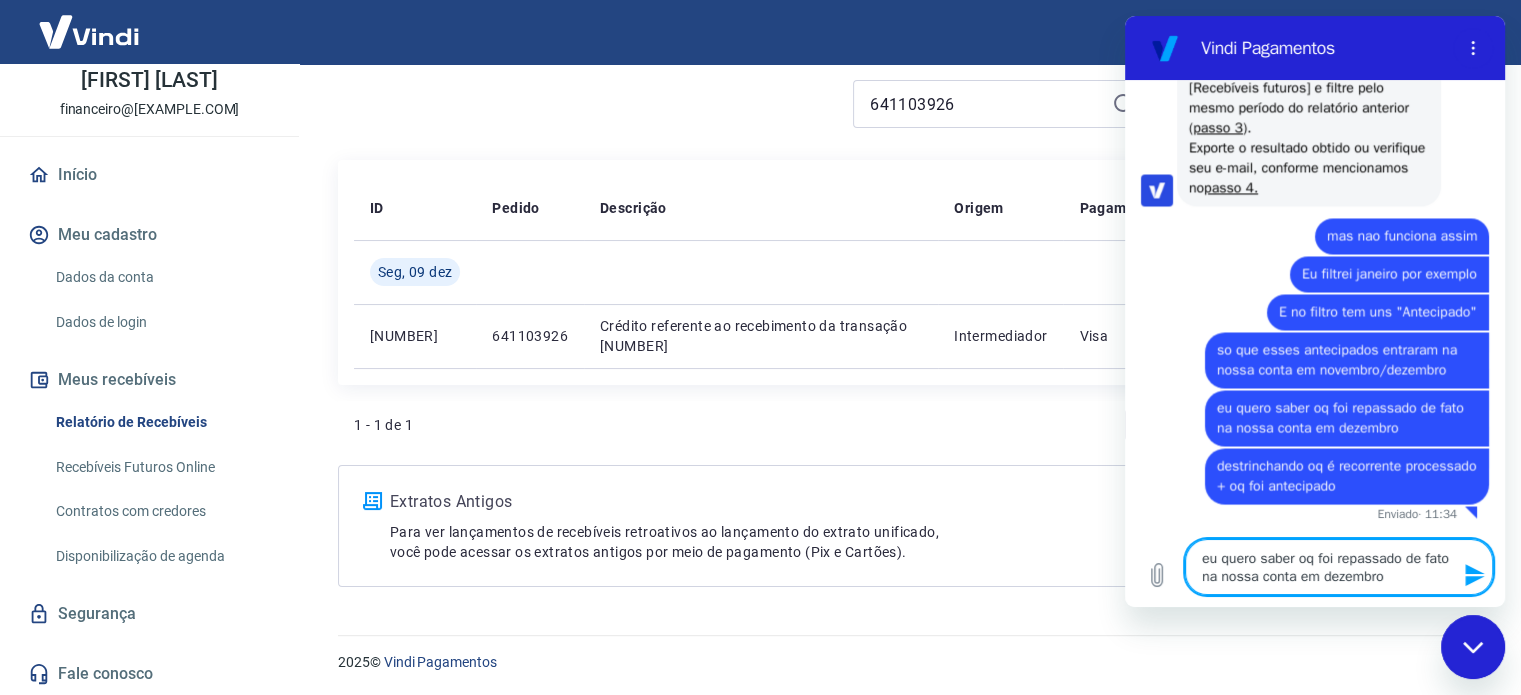 click on "eu quero saber oq foi repassado de fato na nossa conta em dezembro" at bounding box center (1339, 567) 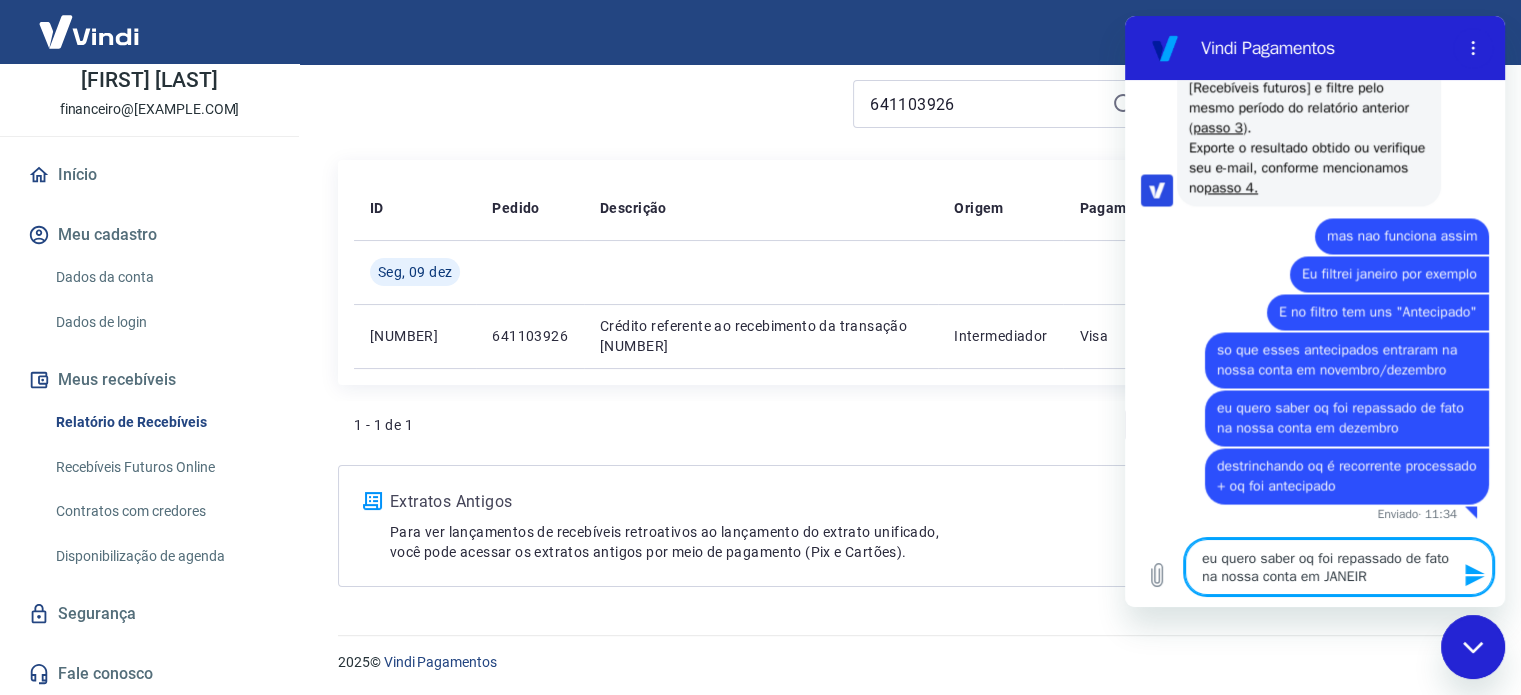 type on "eu quero saber oq foi repassado de fato na nossa conta em JANEIRO" 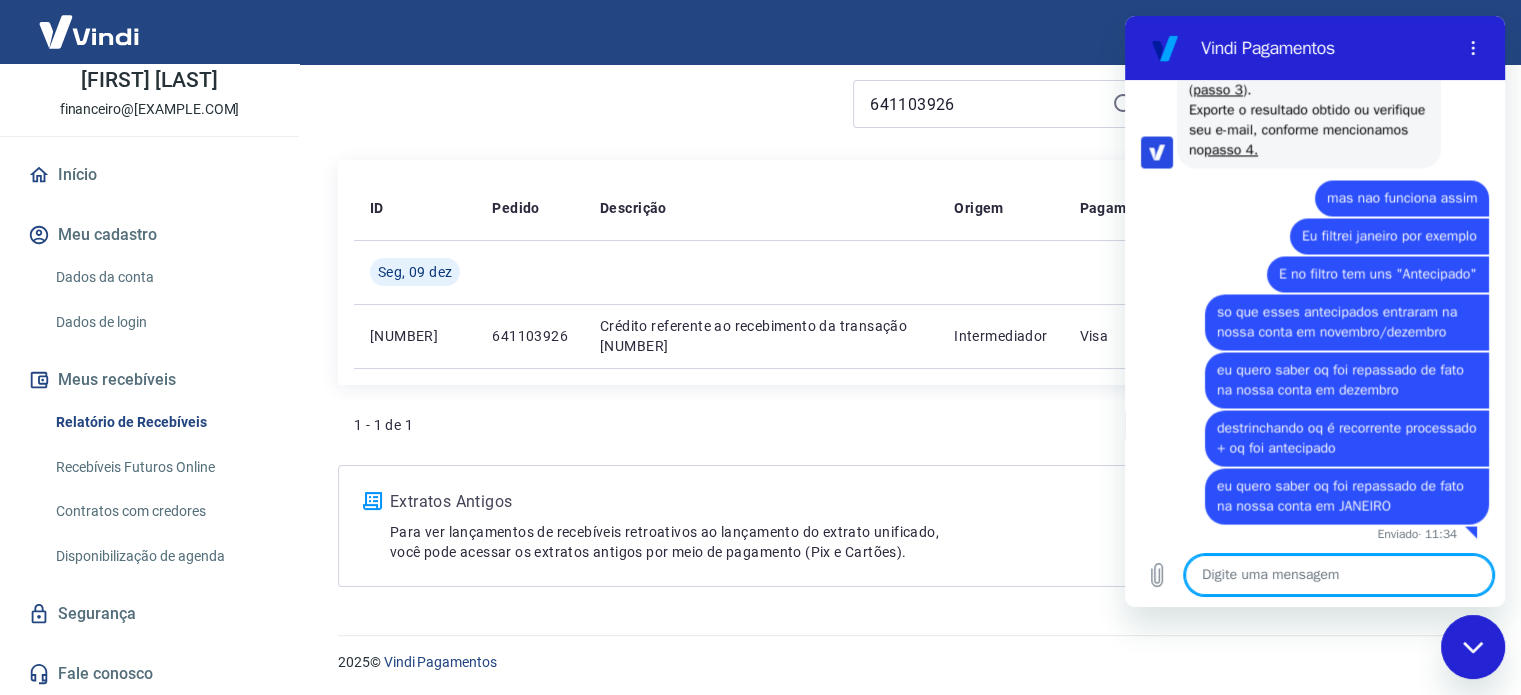 scroll, scrollTop: 3617, scrollLeft: 0, axis: vertical 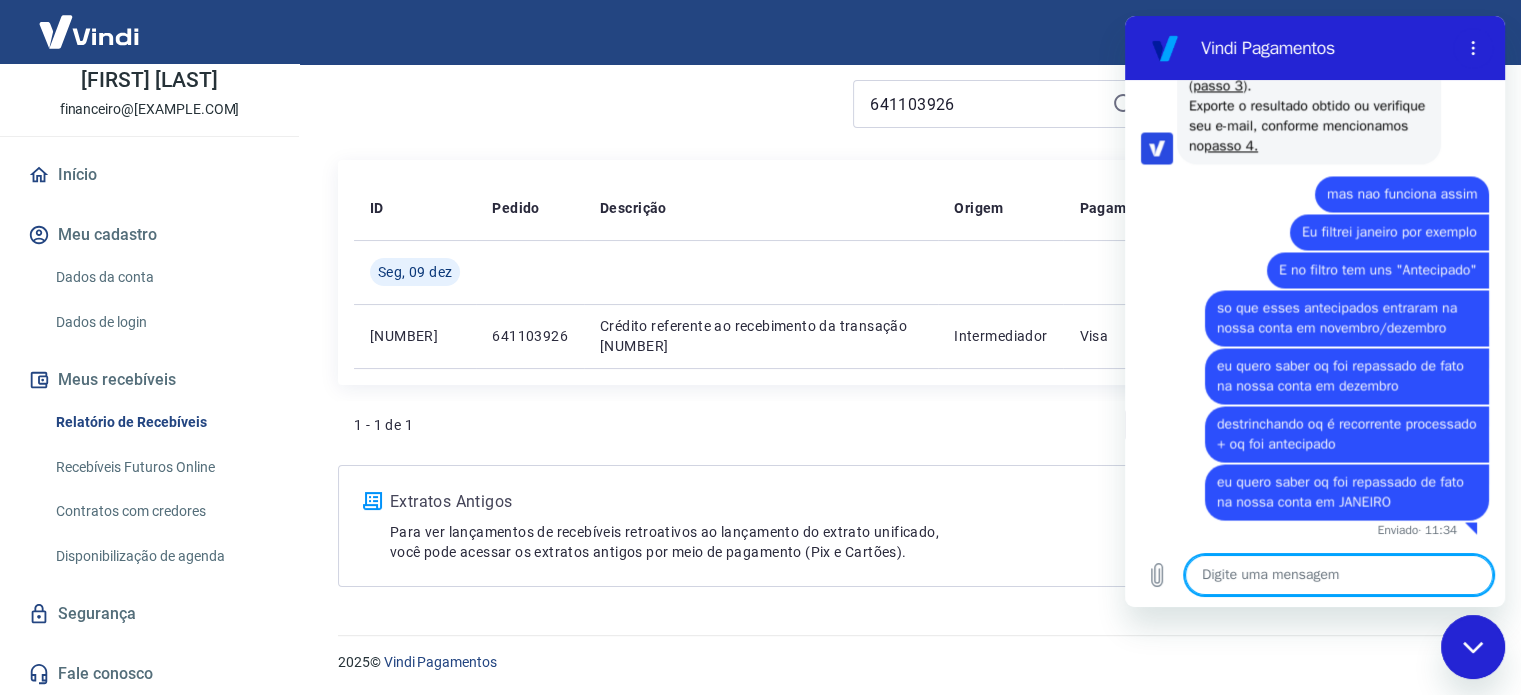 type 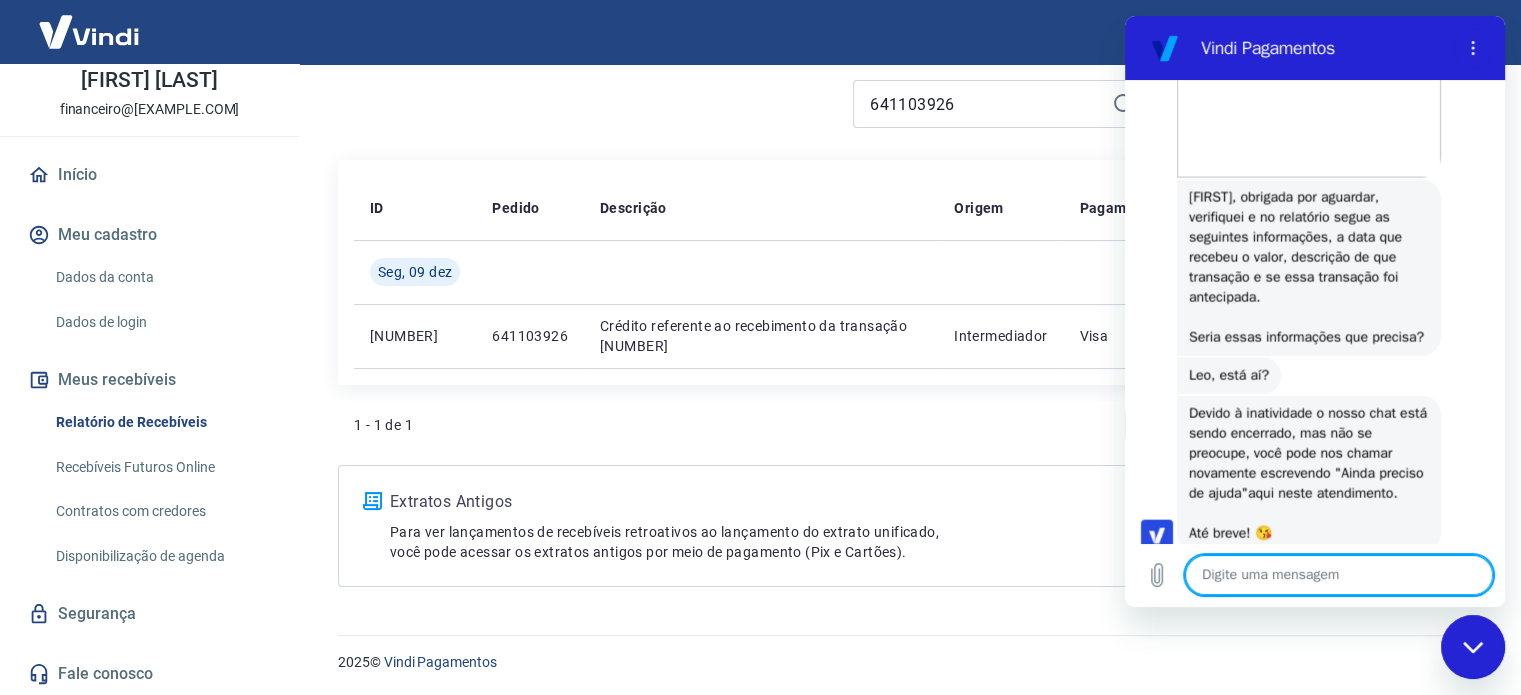 scroll, scrollTop: 4076, scrollLeft: 0, axis: vertical 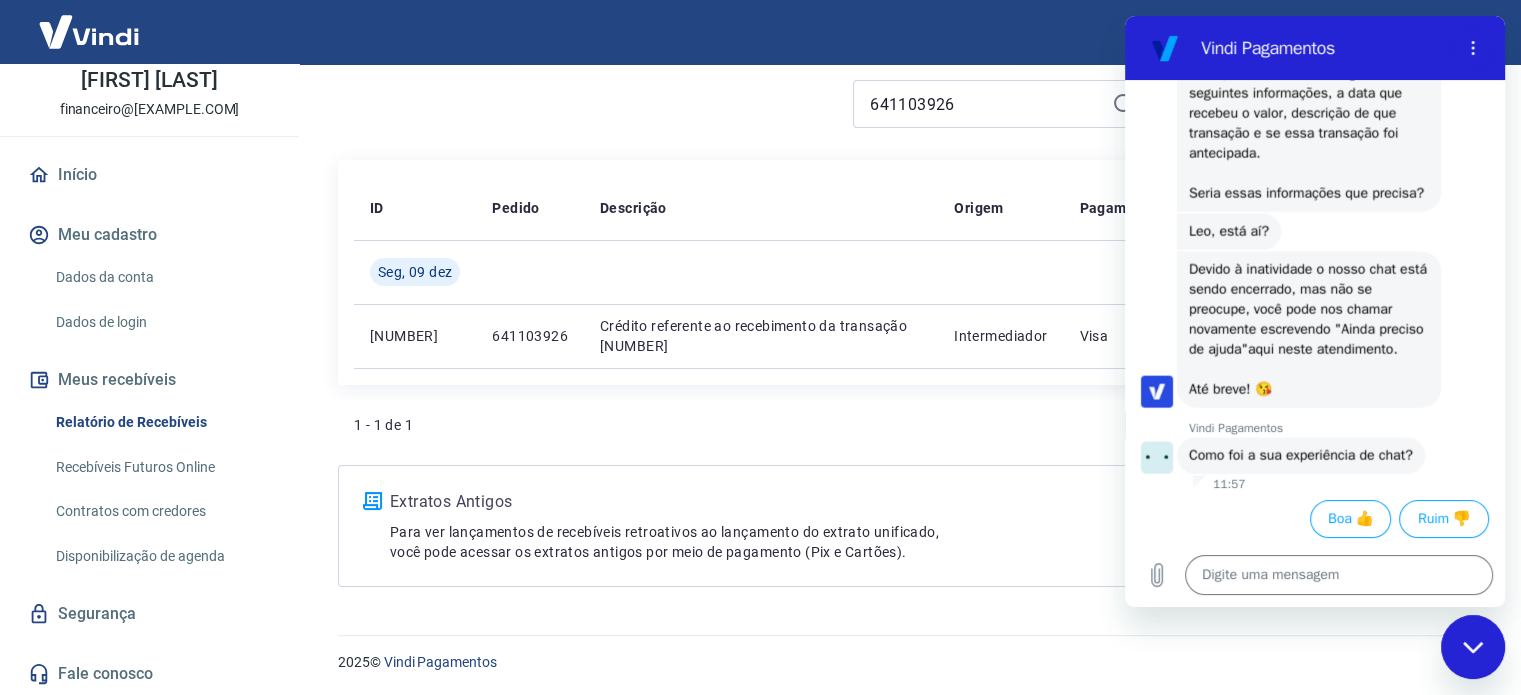 type 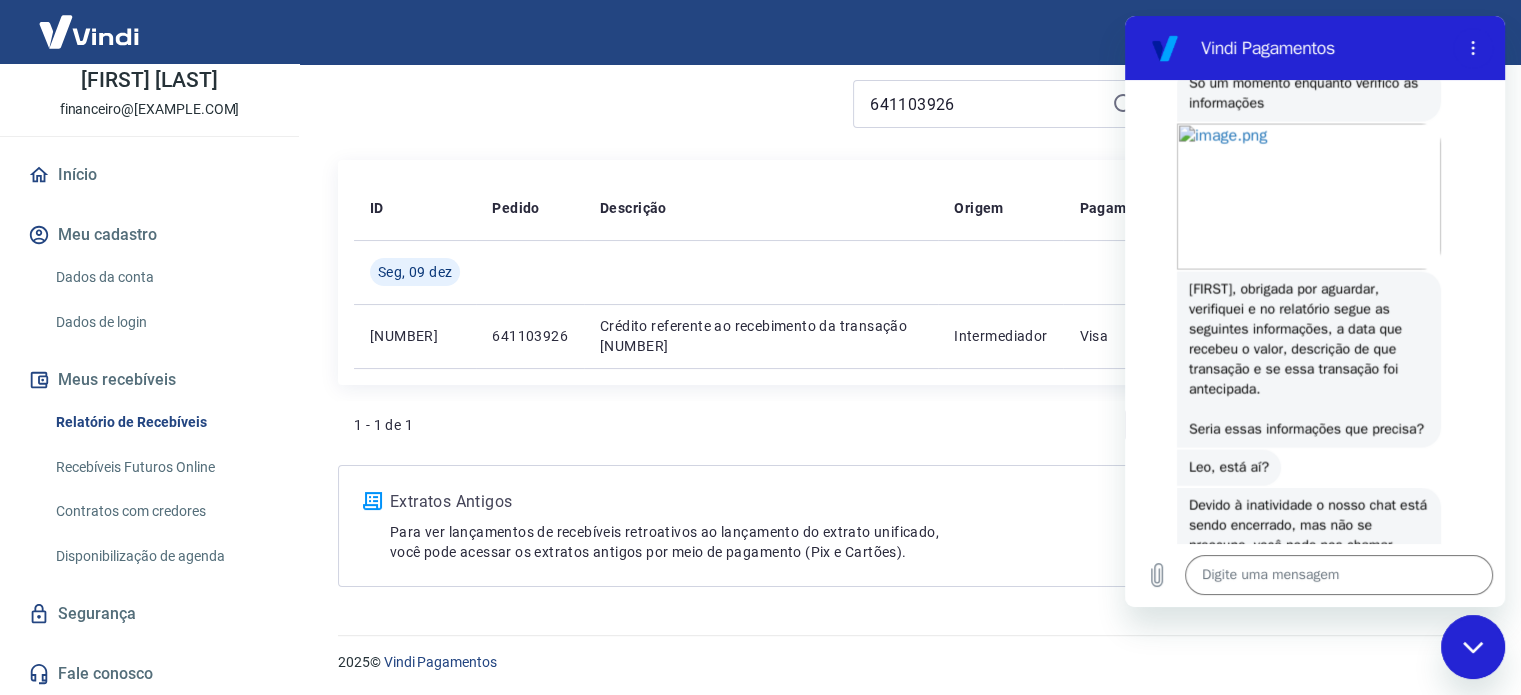 scroll, scrollTop: 3976, scrollLeft: 0, axis: vertical 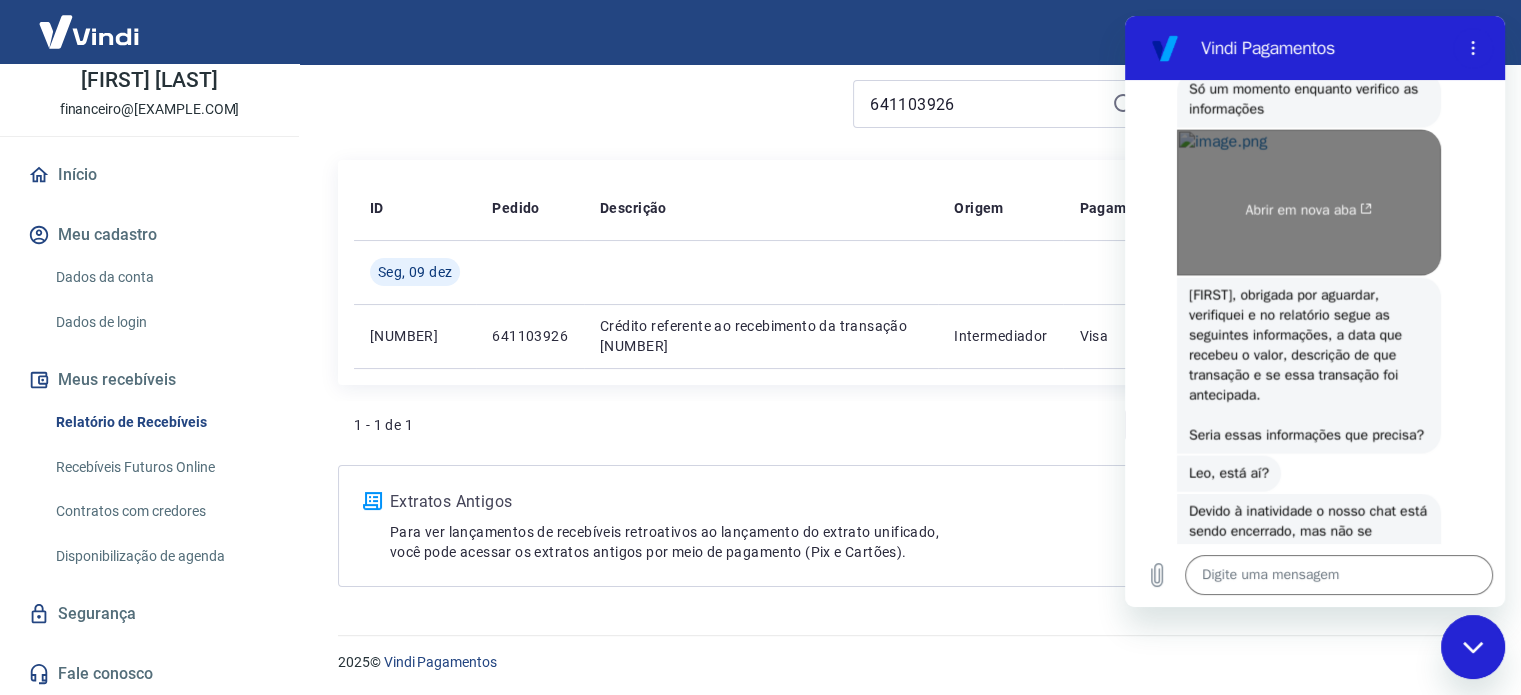 click on "Abrir em nova aba" at bounding box center (1309, 203) 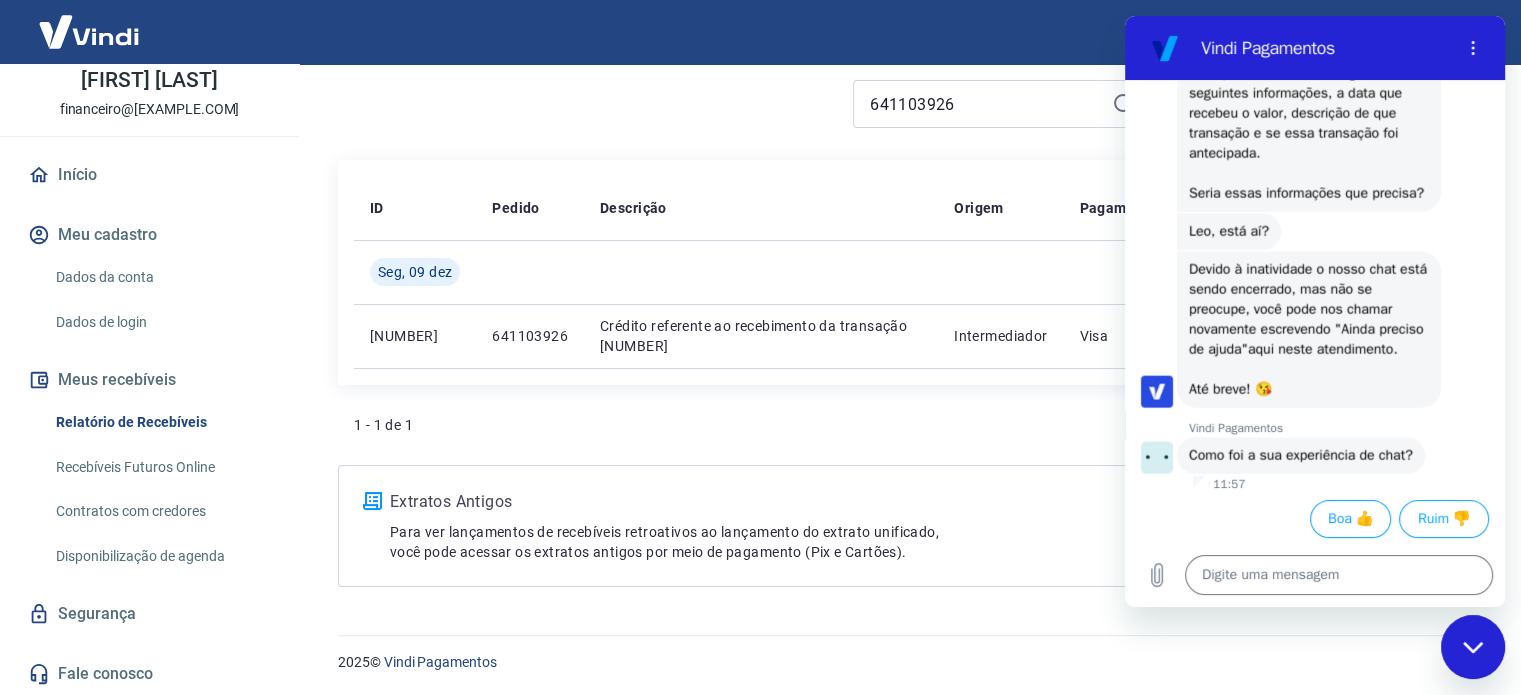scroll, scrollTop: 4376, scrollLeft: 0, axis: vertical 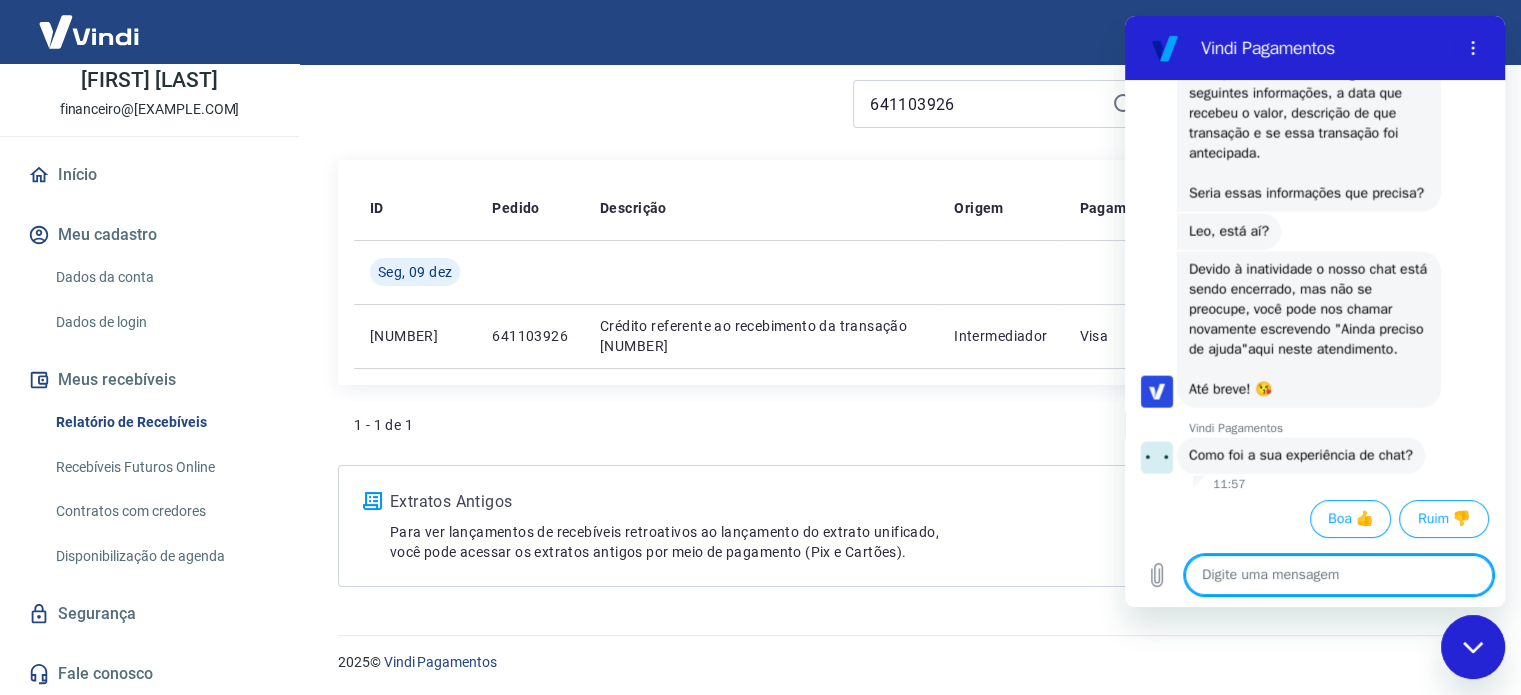 click at bounding box center [1339, 575] 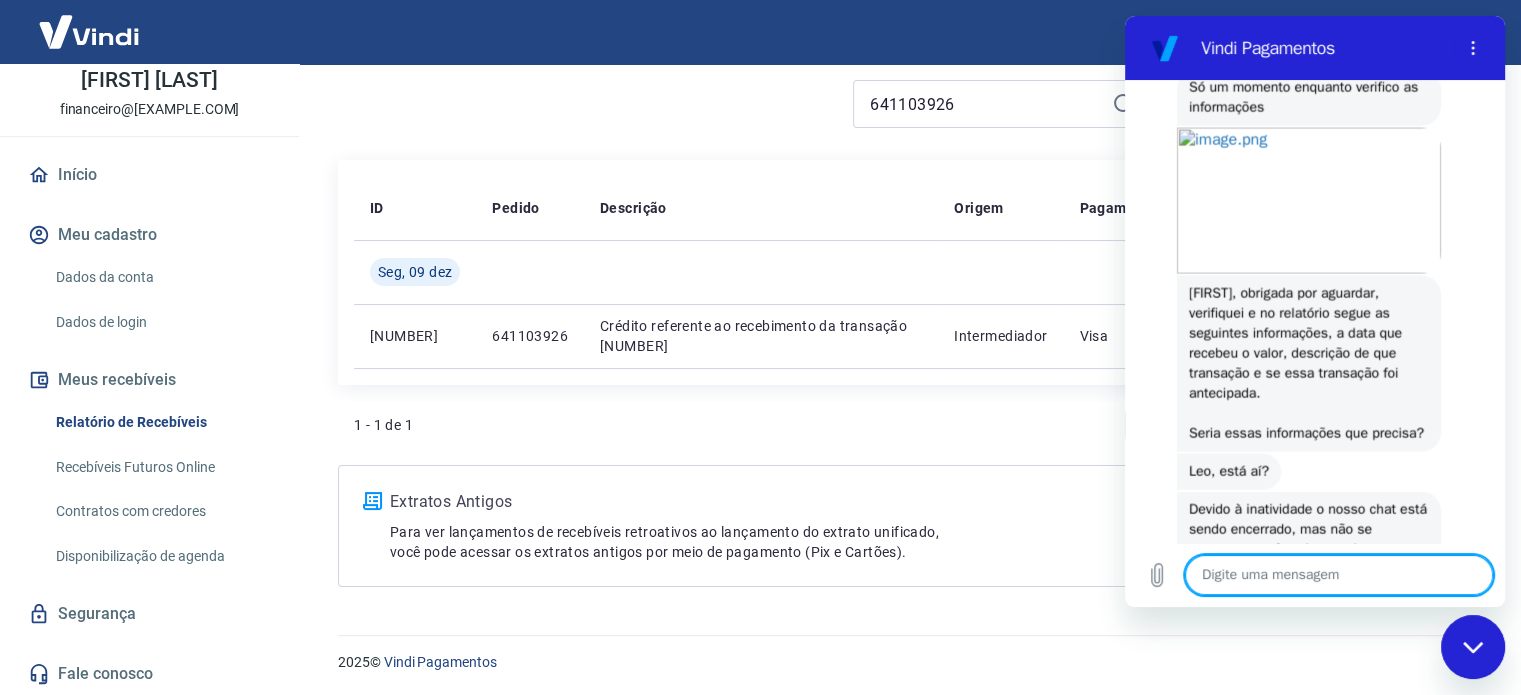 scroll, scrollTop: 3976, scrollLeft: 0, axis: vertical 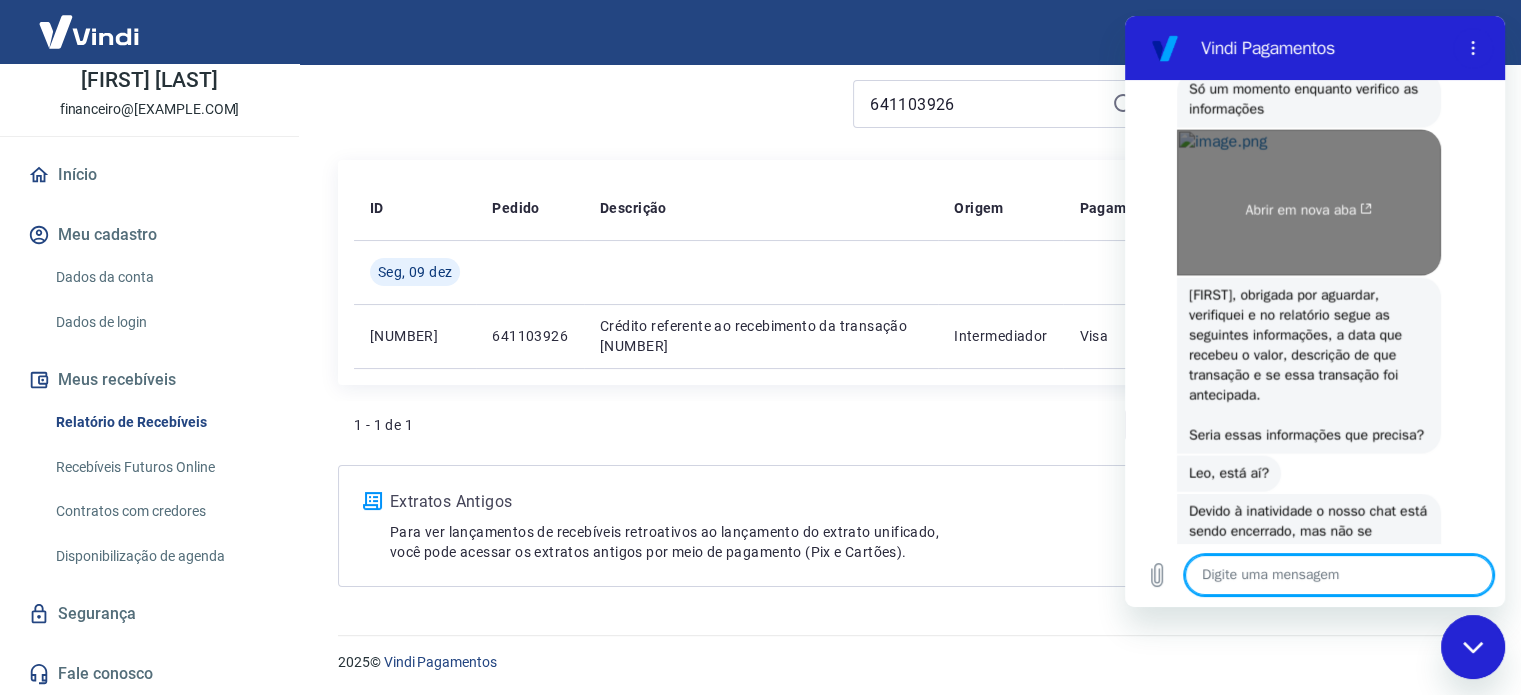click on "Abrir em nova aba" at bounding box center (1309, 203) 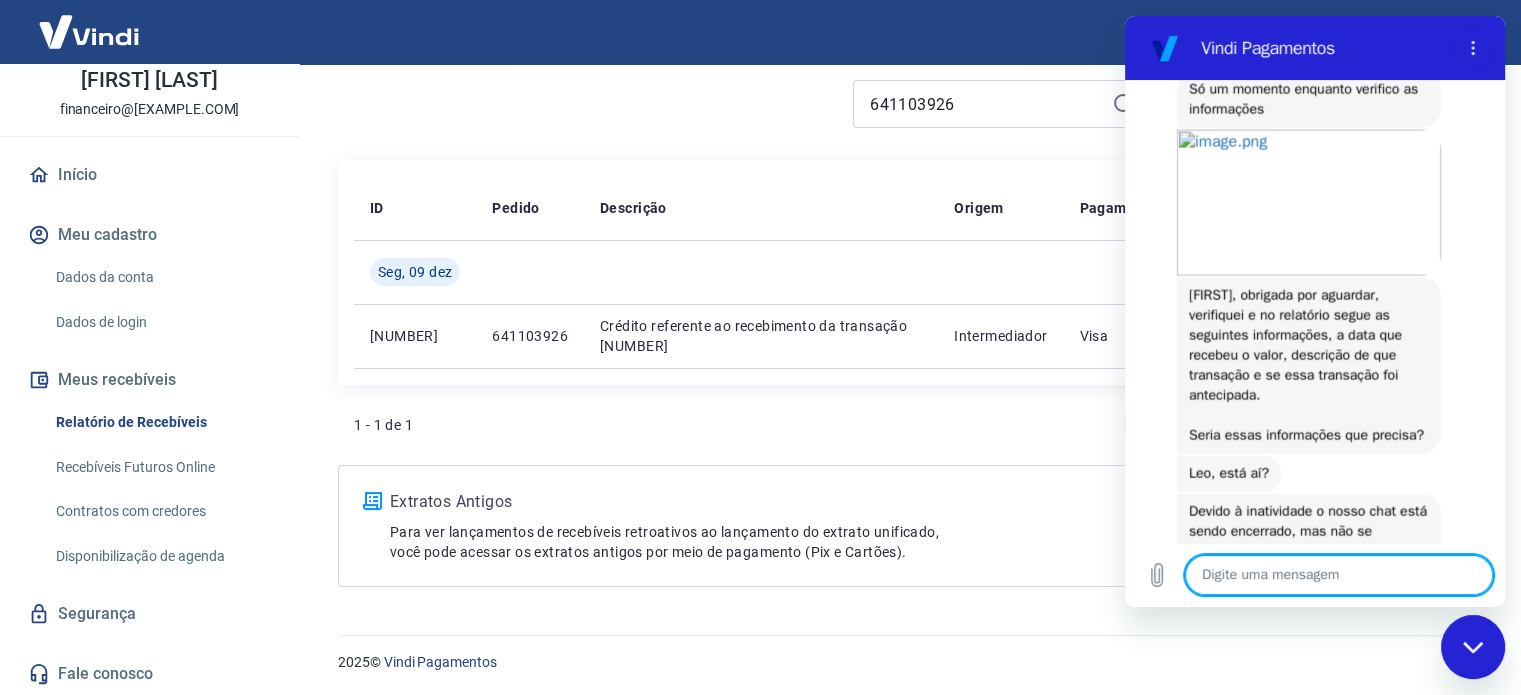 click at bounding box center [1339, 575] 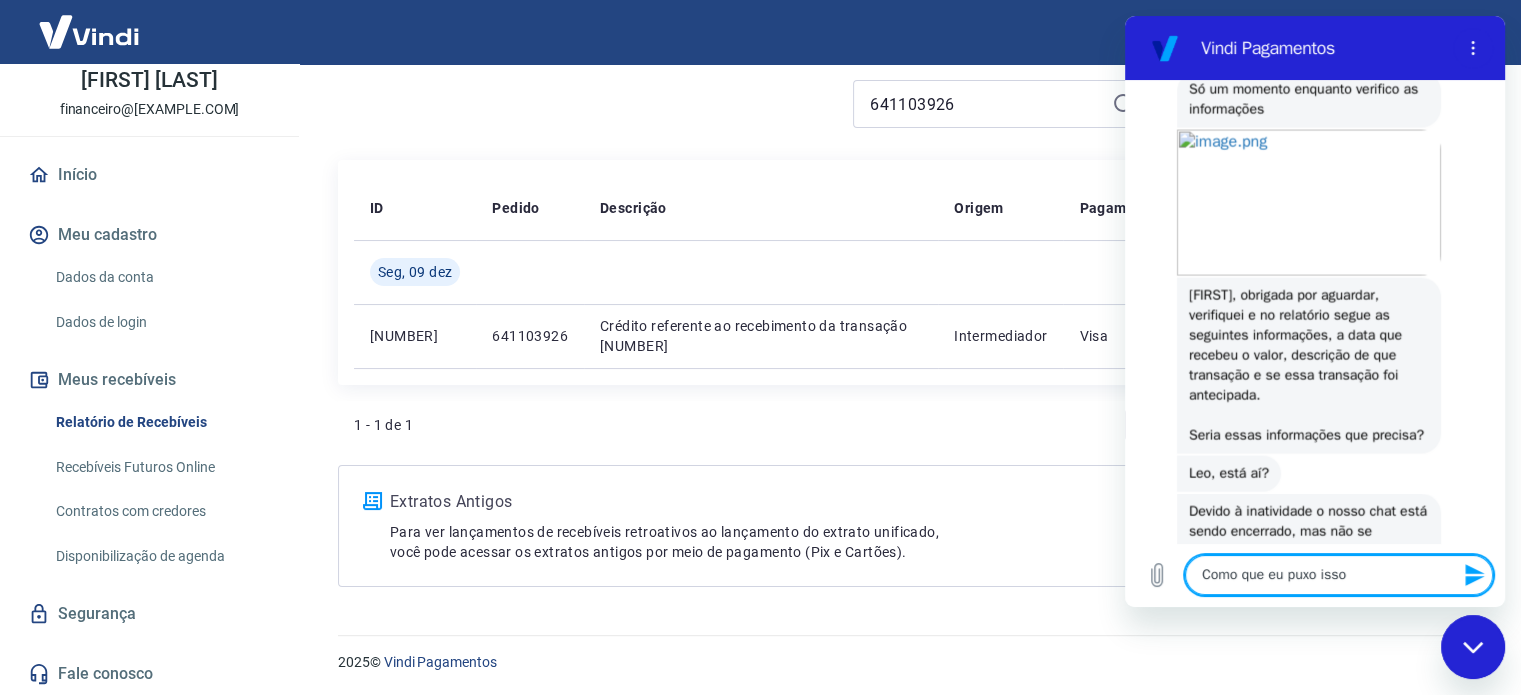 type on "Como que eu puxo isso ?" 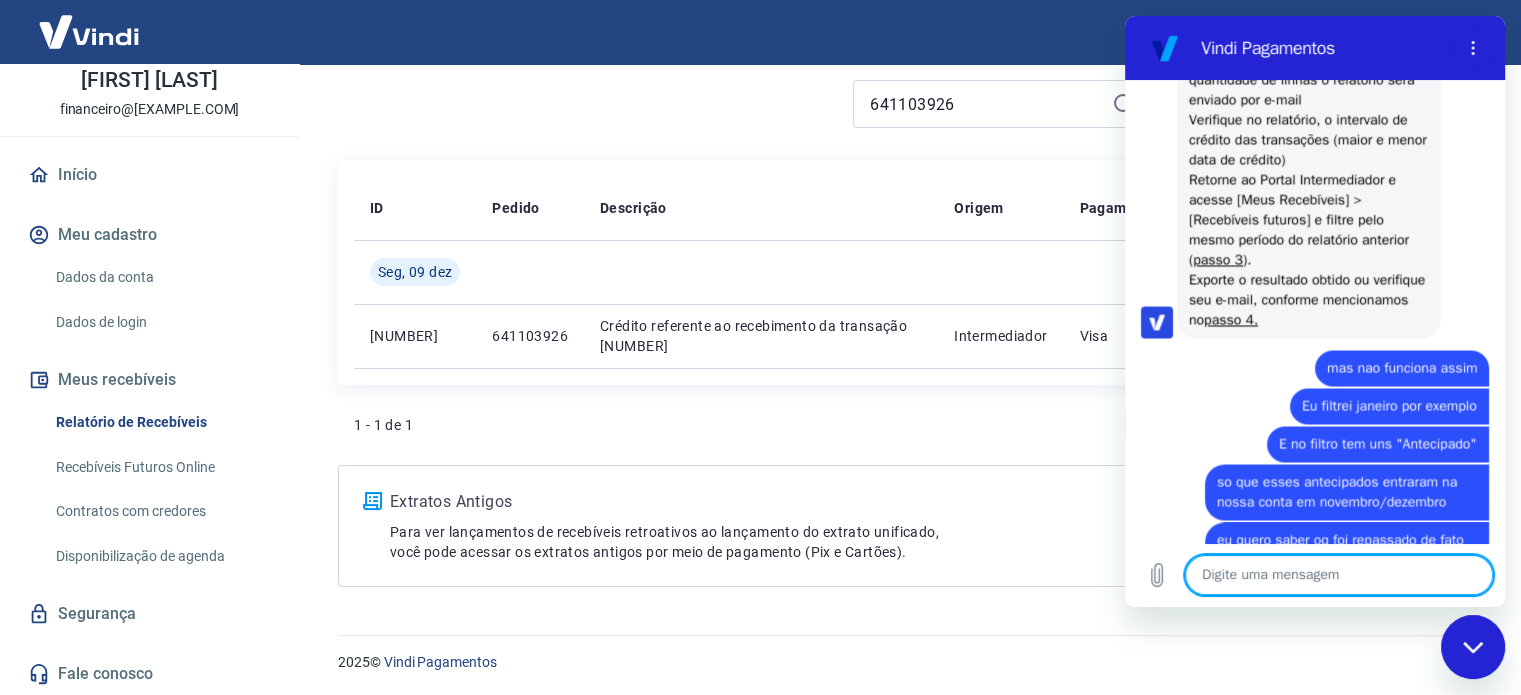scroll, scrollTop: 3279, scrollLeft: 0, axis: vertical 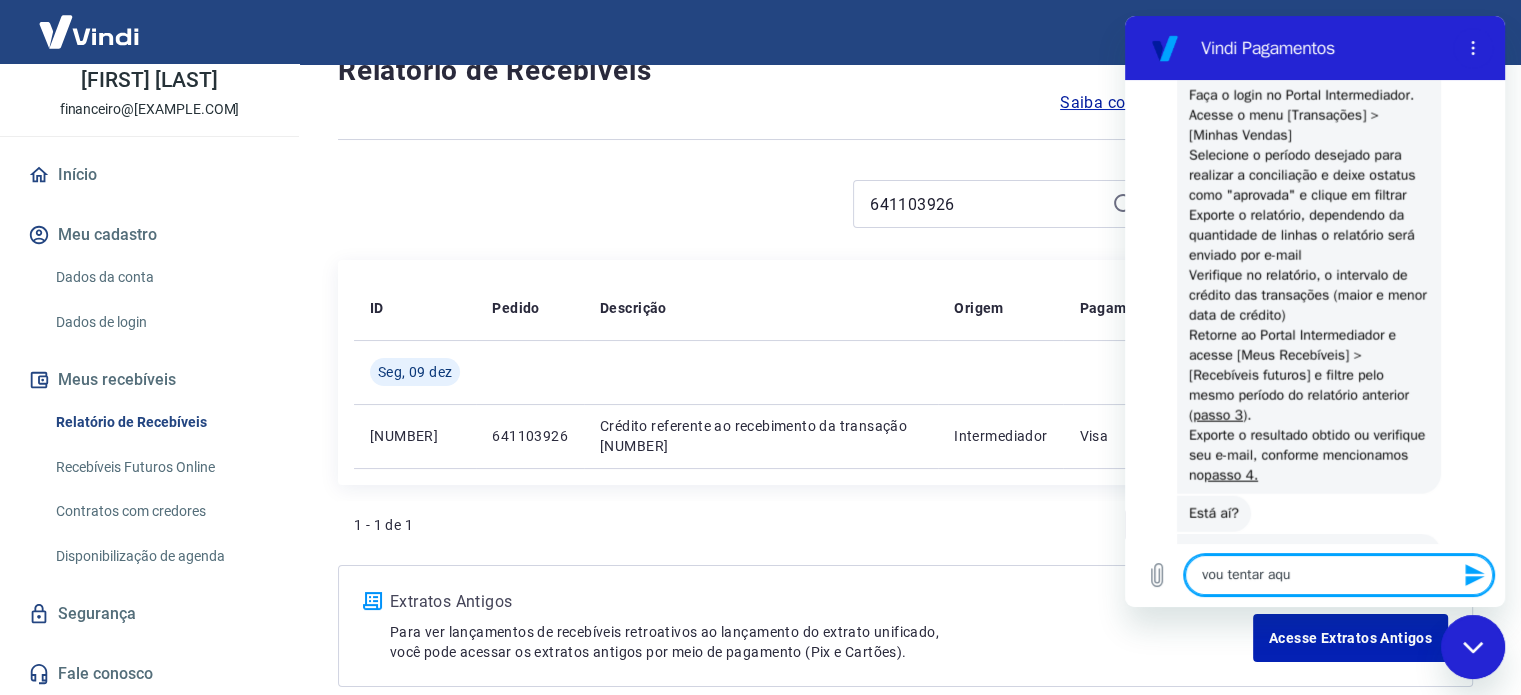 type on "vou tentar aqui" 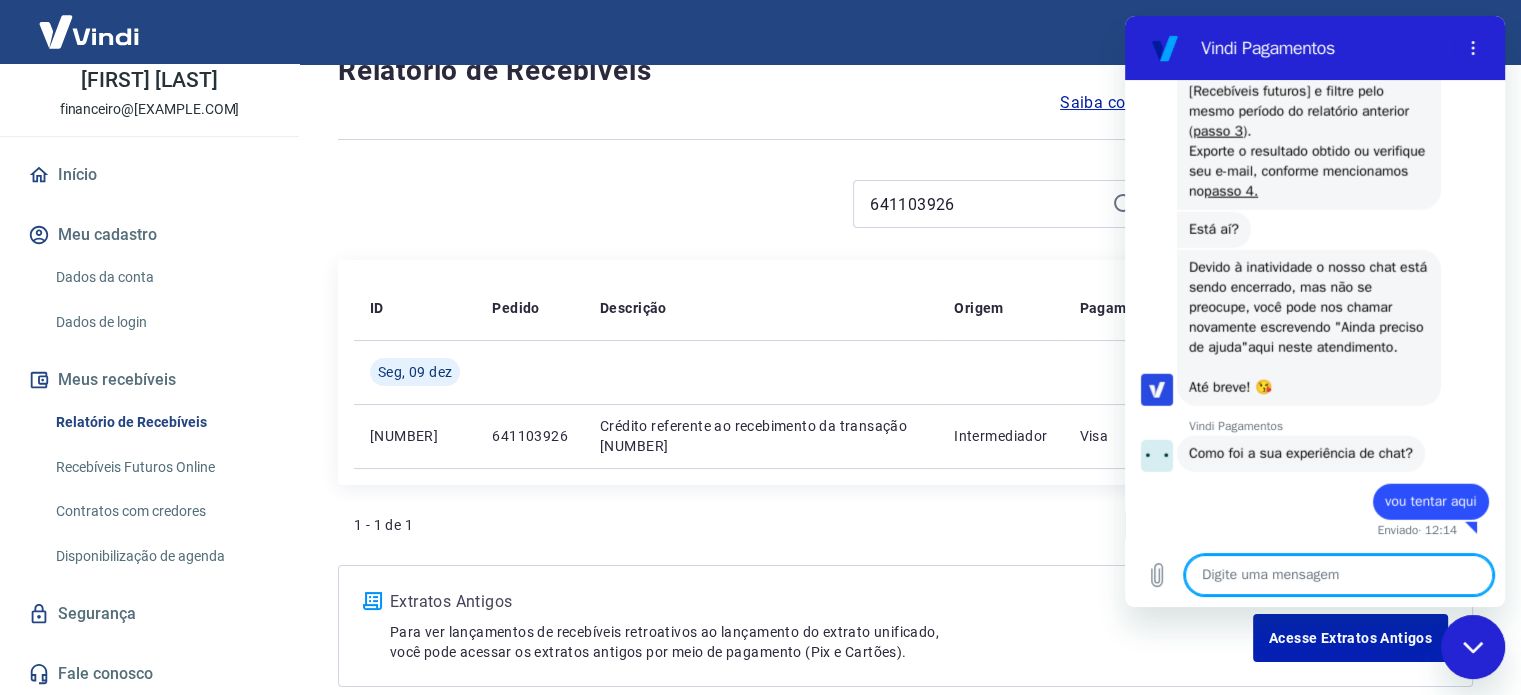 scroll, scrollTop: 5235, scrollLeft: 0, axis: vertical 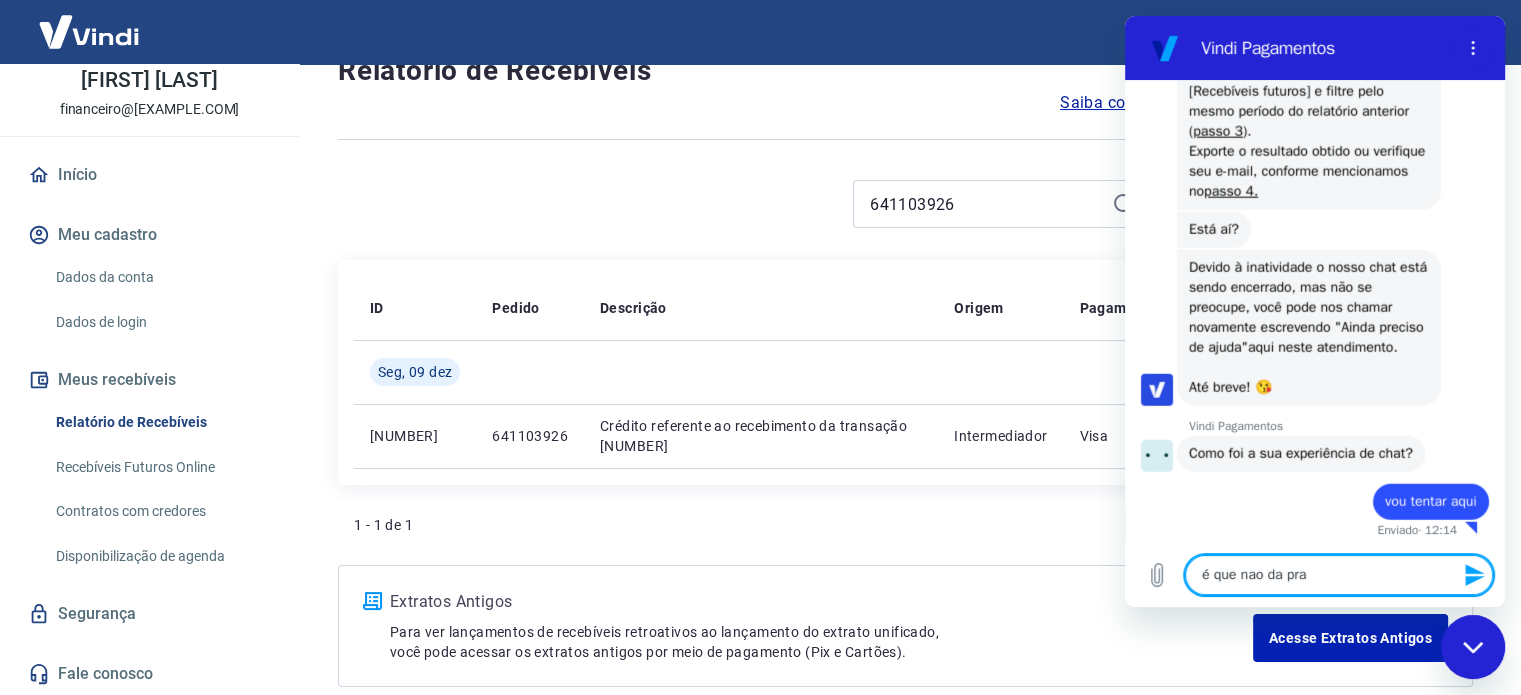 type on "é que nao da pra" 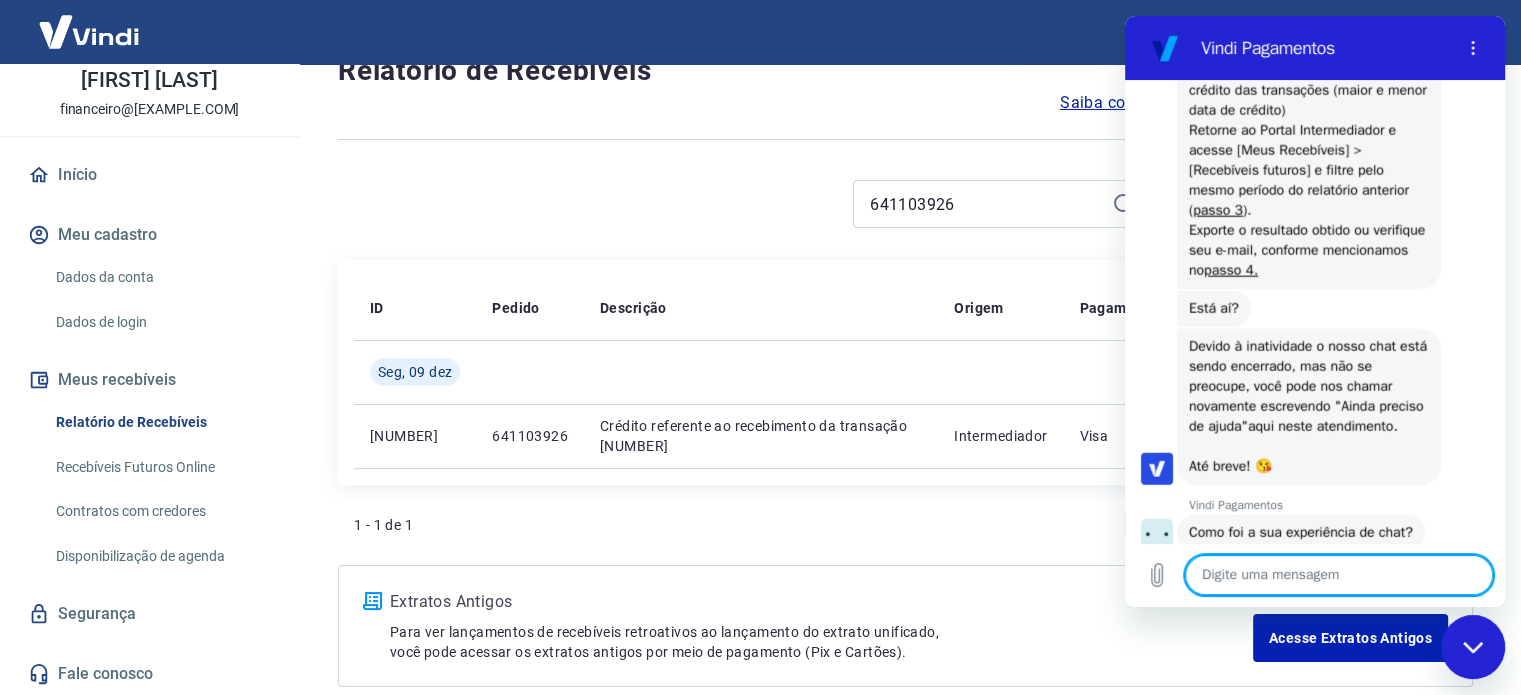 scroll, scrollTop: 4935, scrollLeft: 0, axis: vertical 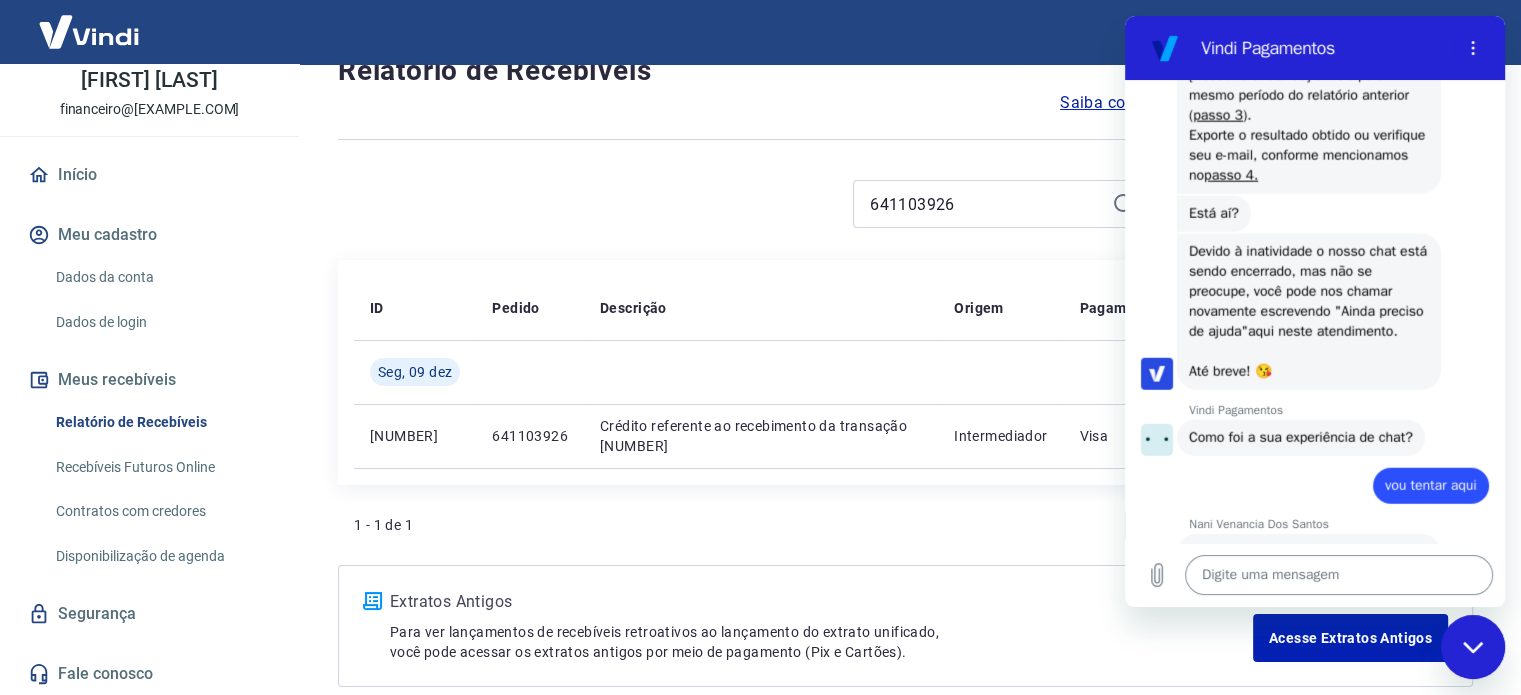 click at bounding box center [1339, 575] 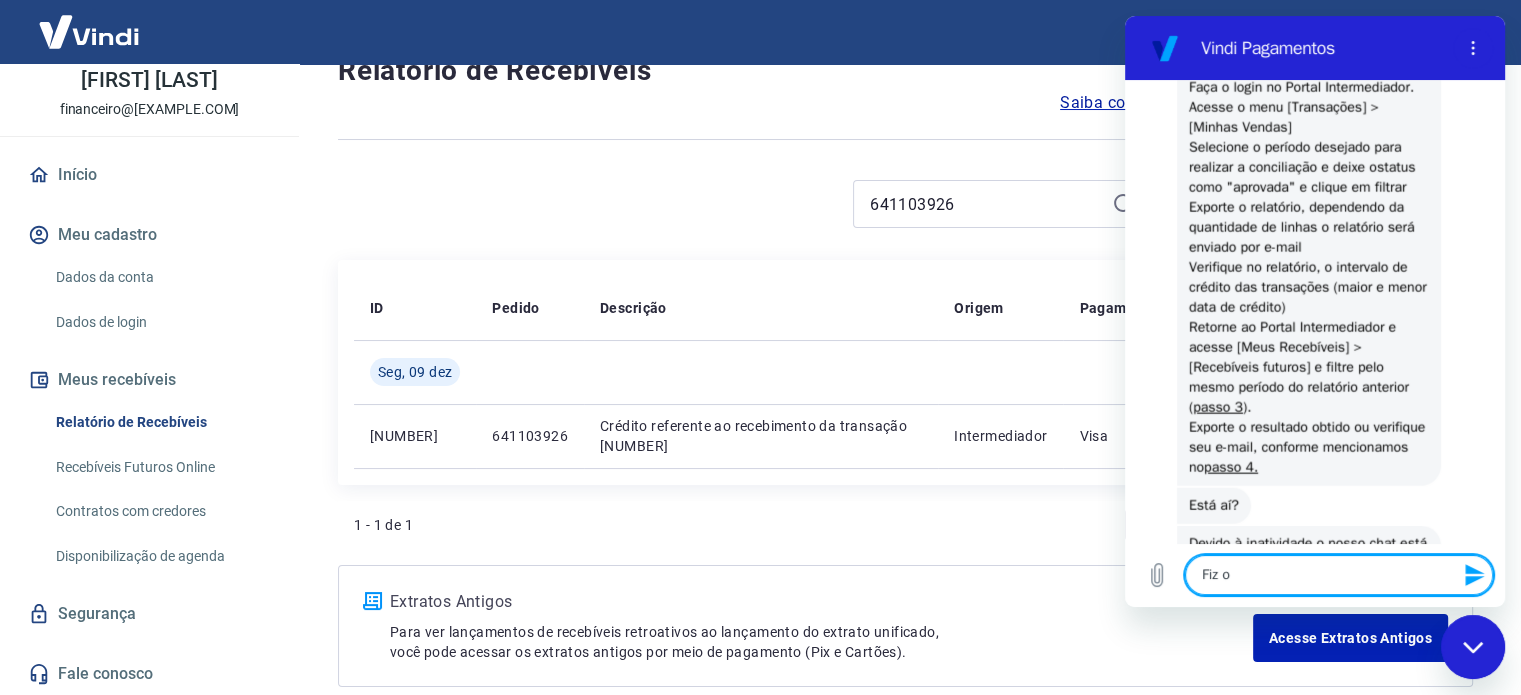 scroll, scrollTop: 4732, scrollLeft: 0, axis: vertical 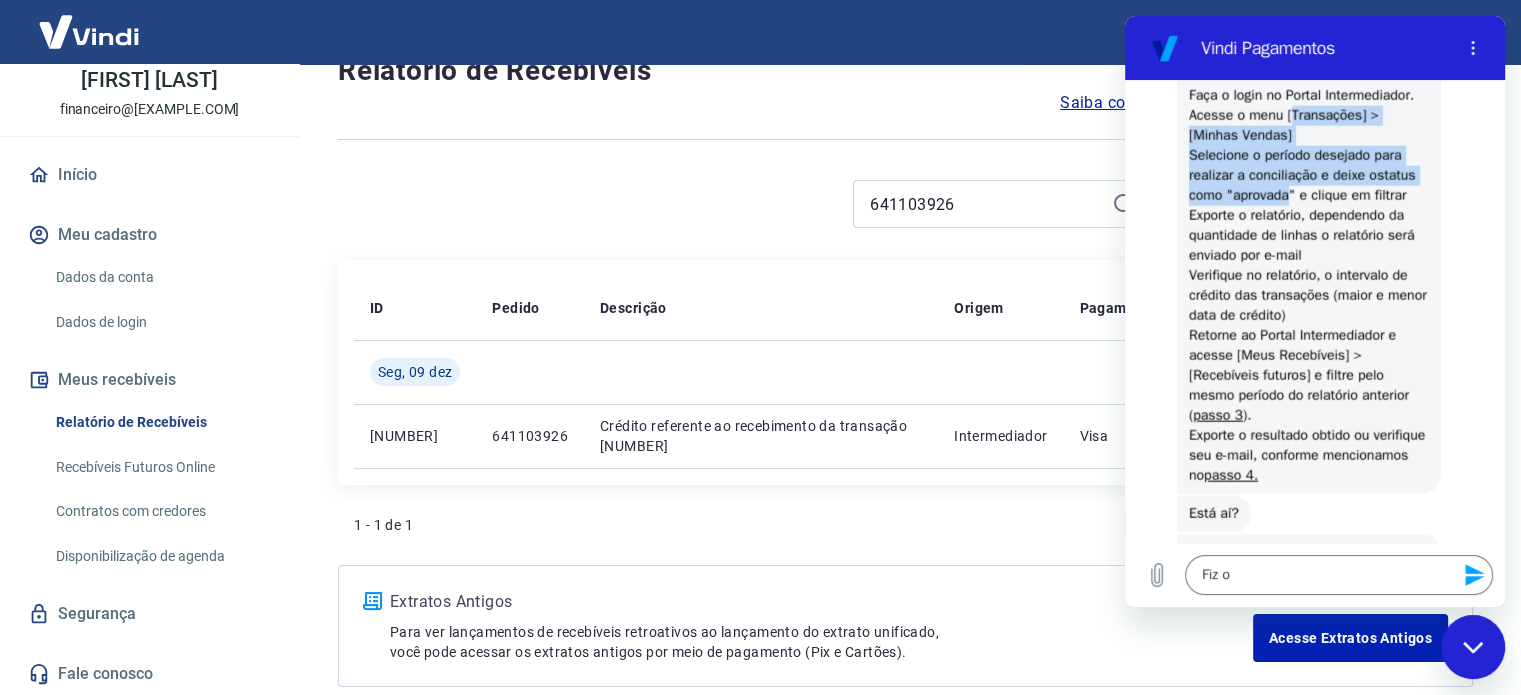 copy on "Transações ] > [ Minhas   Vendas ] Selecione o período desejado para realizar a conciliação e deixe o  status como "aprovada" 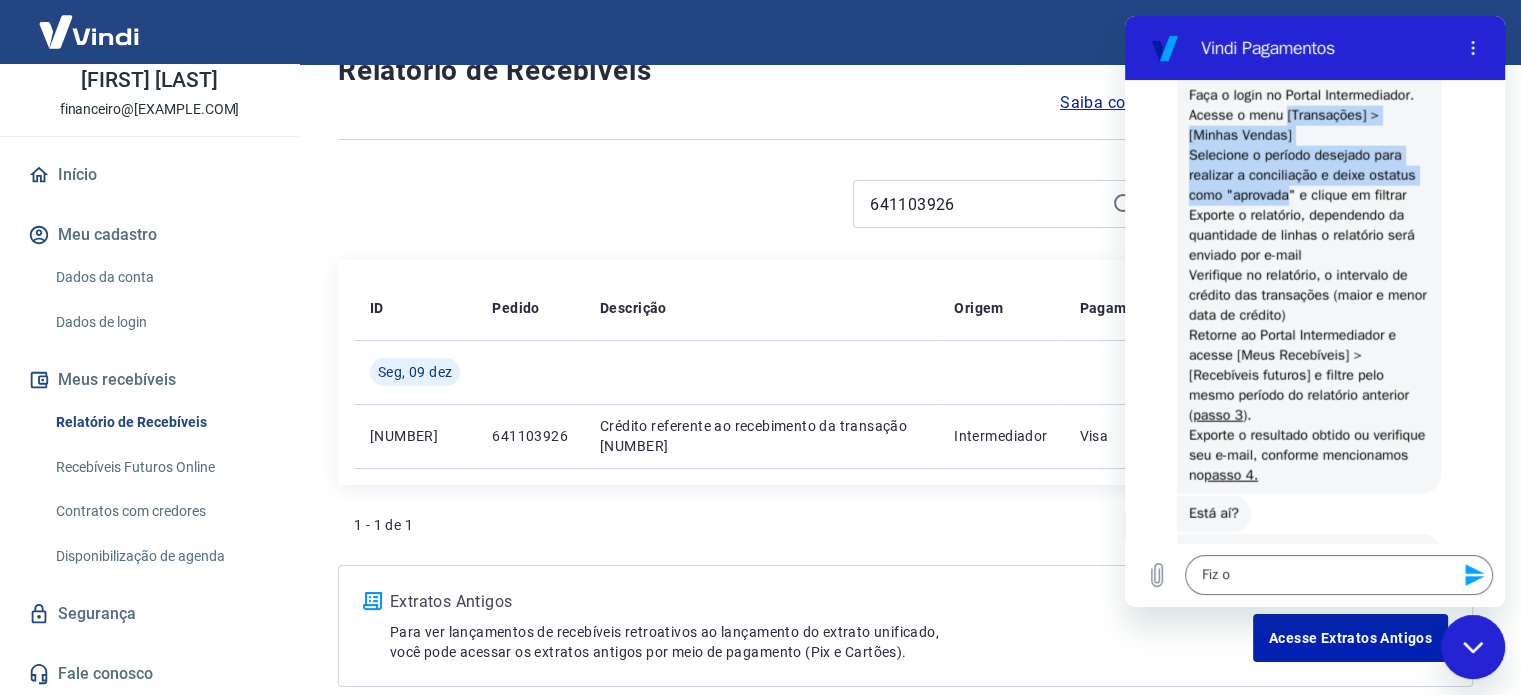 copy on "[ Transações ] > [ Minhas   Vendas ] Selecione o período desejado para realizar a conciliação e deixe o  status como "aprovada" 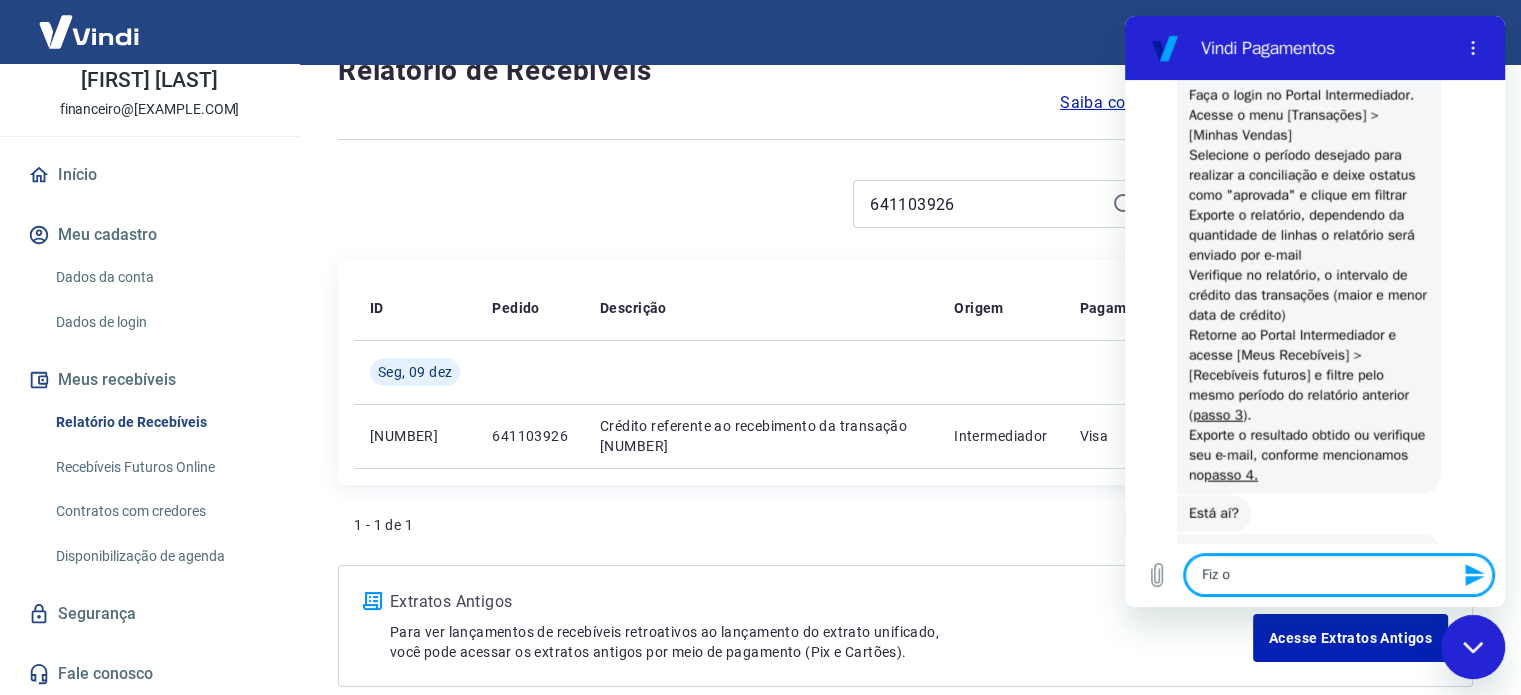 click on "Fiz o" at bounding box center [1339, 575] 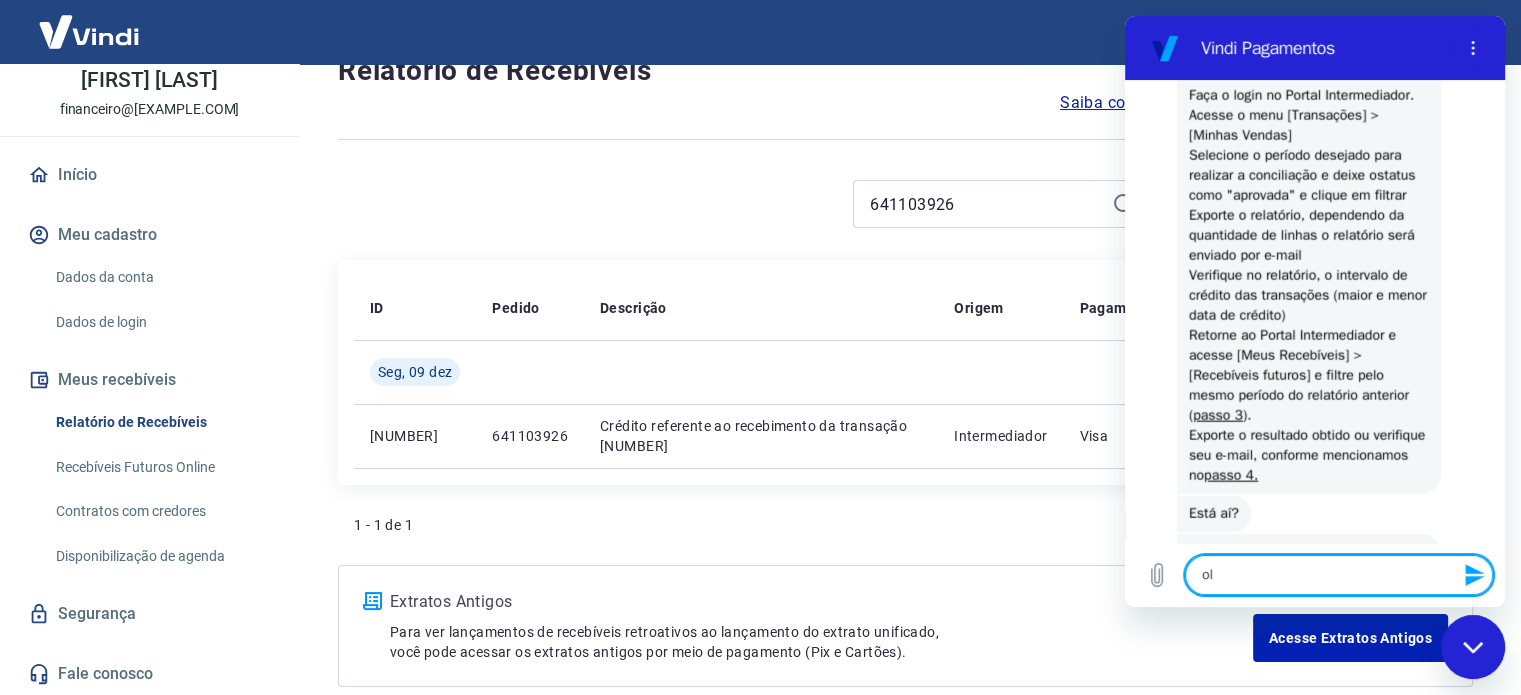 type on "ola" 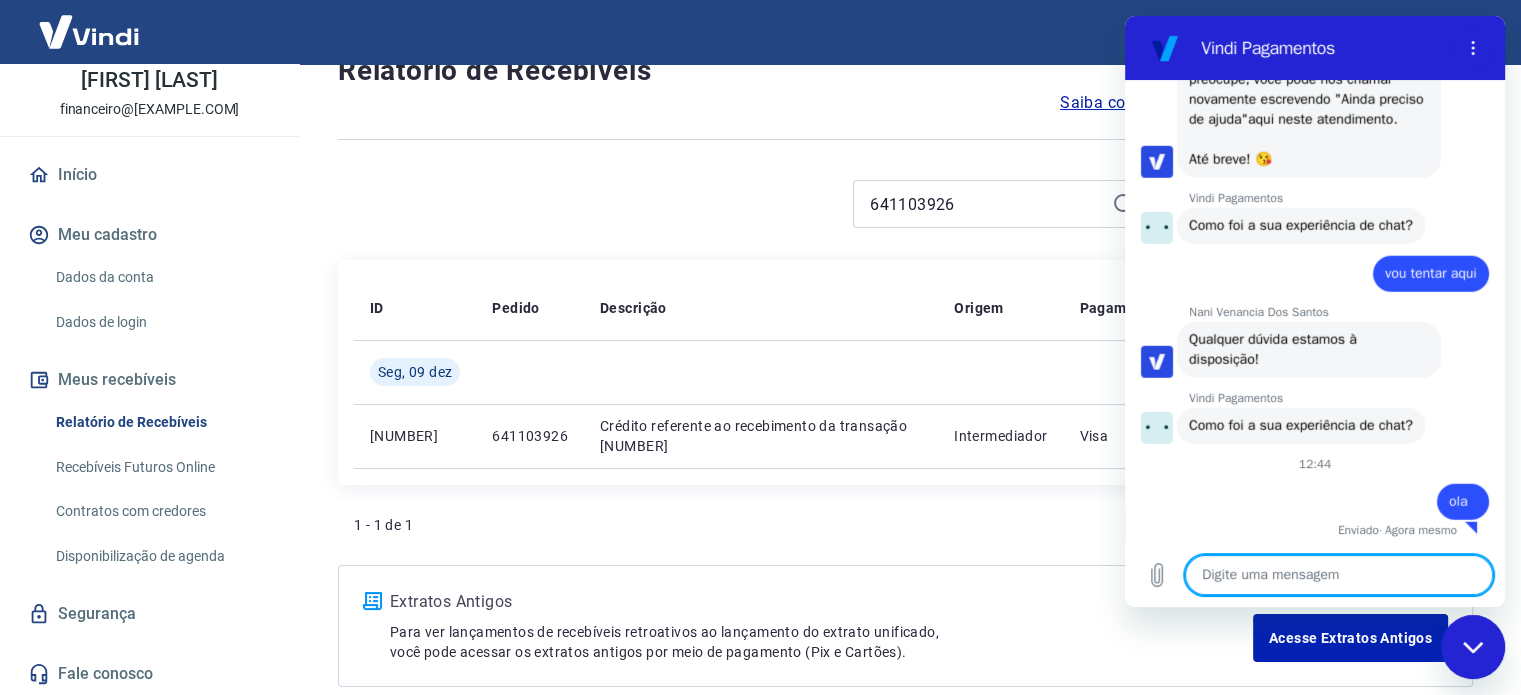 scroll, scrollTop: 5463, scrollLeft: 0, axis: vertical 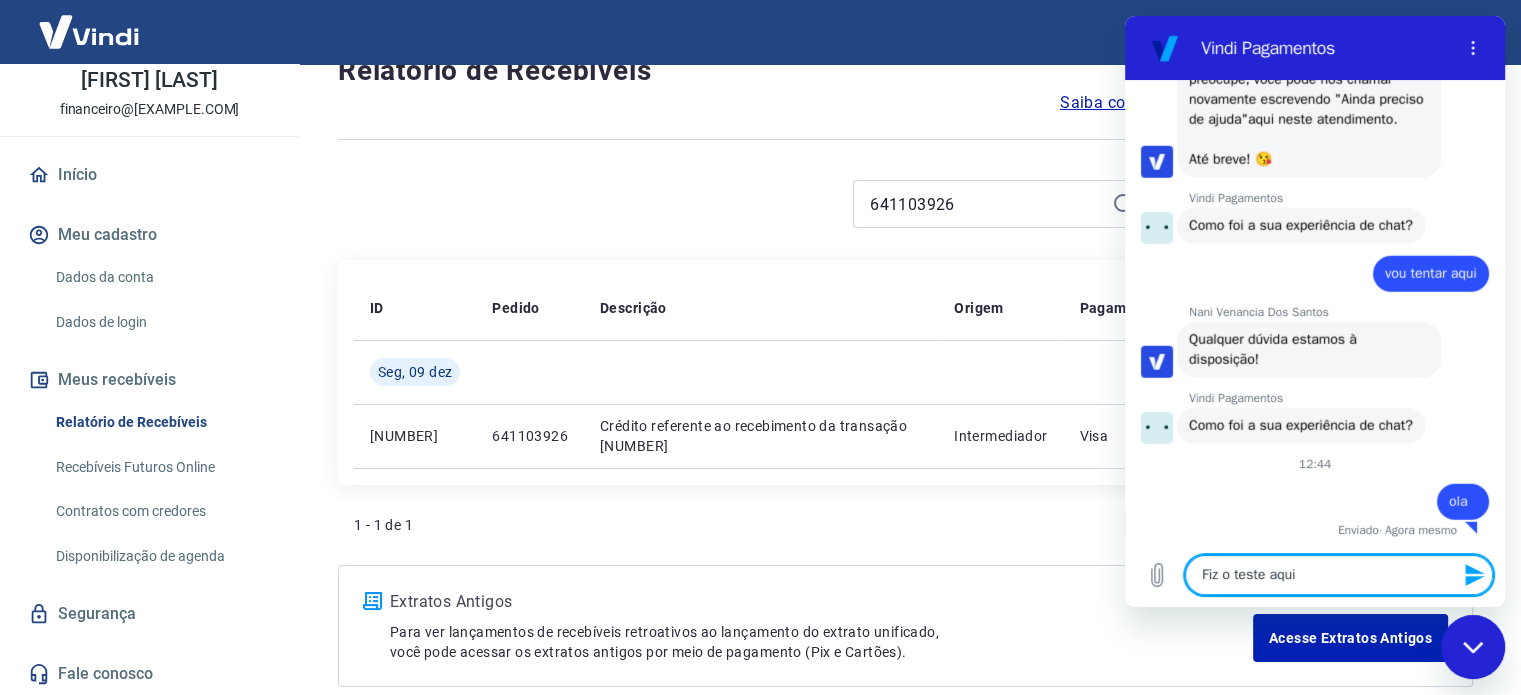type on "Fiz o teste aqui" 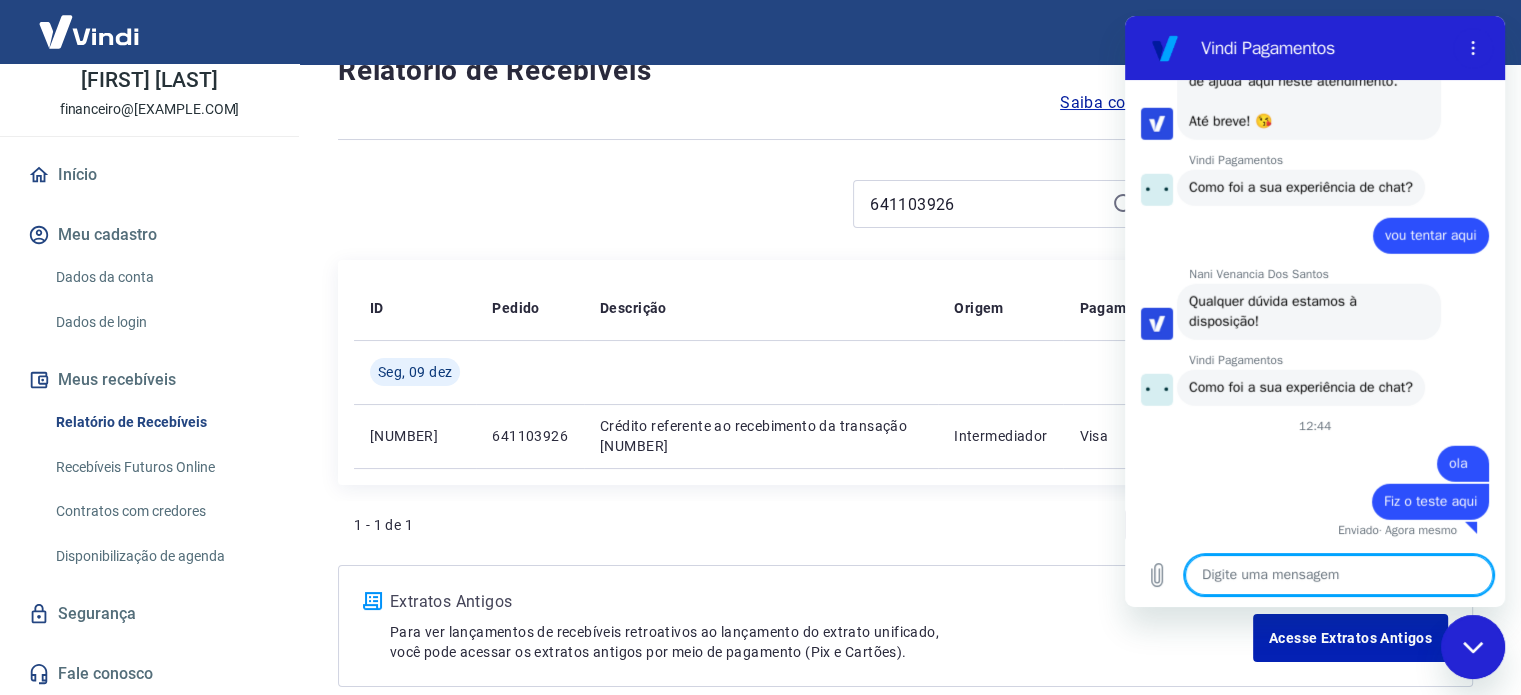 scroll, scrollTop: 5501, scrollLeft: 0, axis: vertical 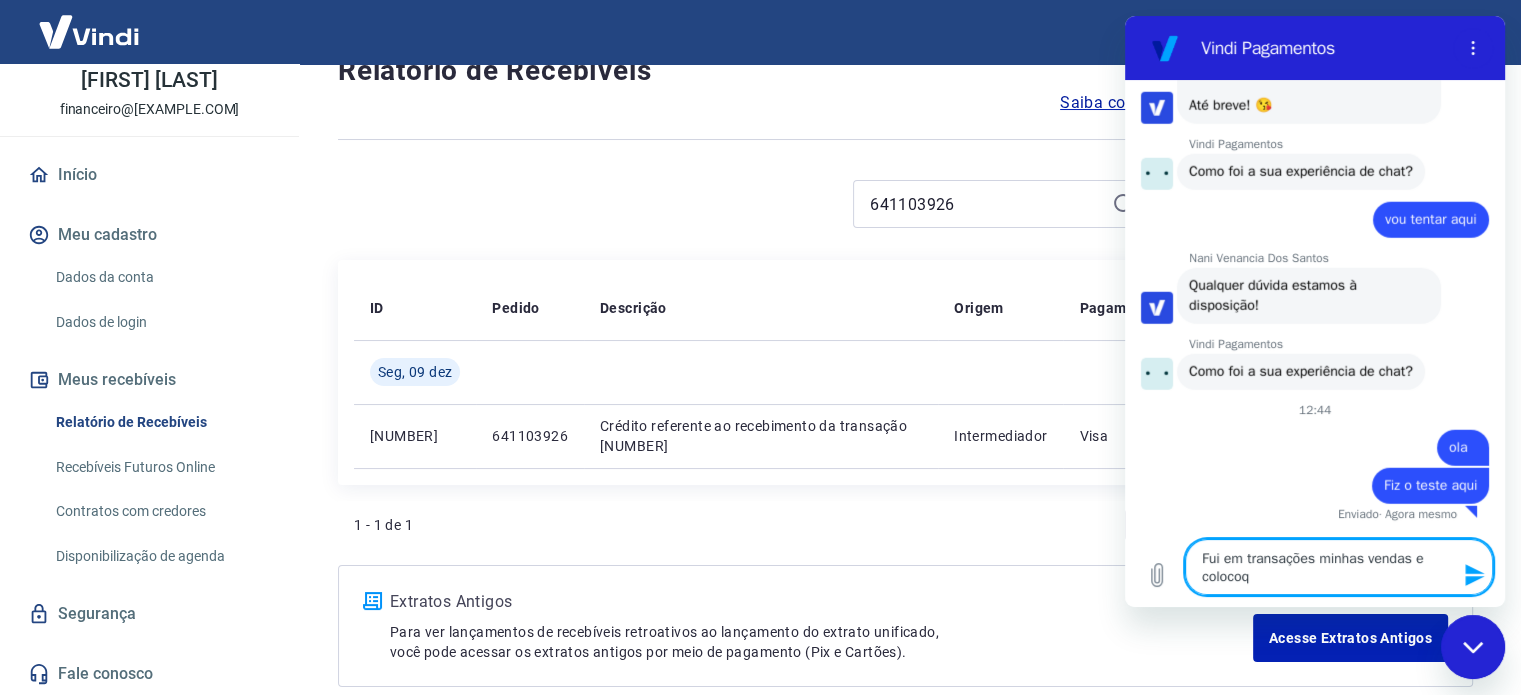 type on "Fui em transações minhas vendas e colocoquei o periodo" 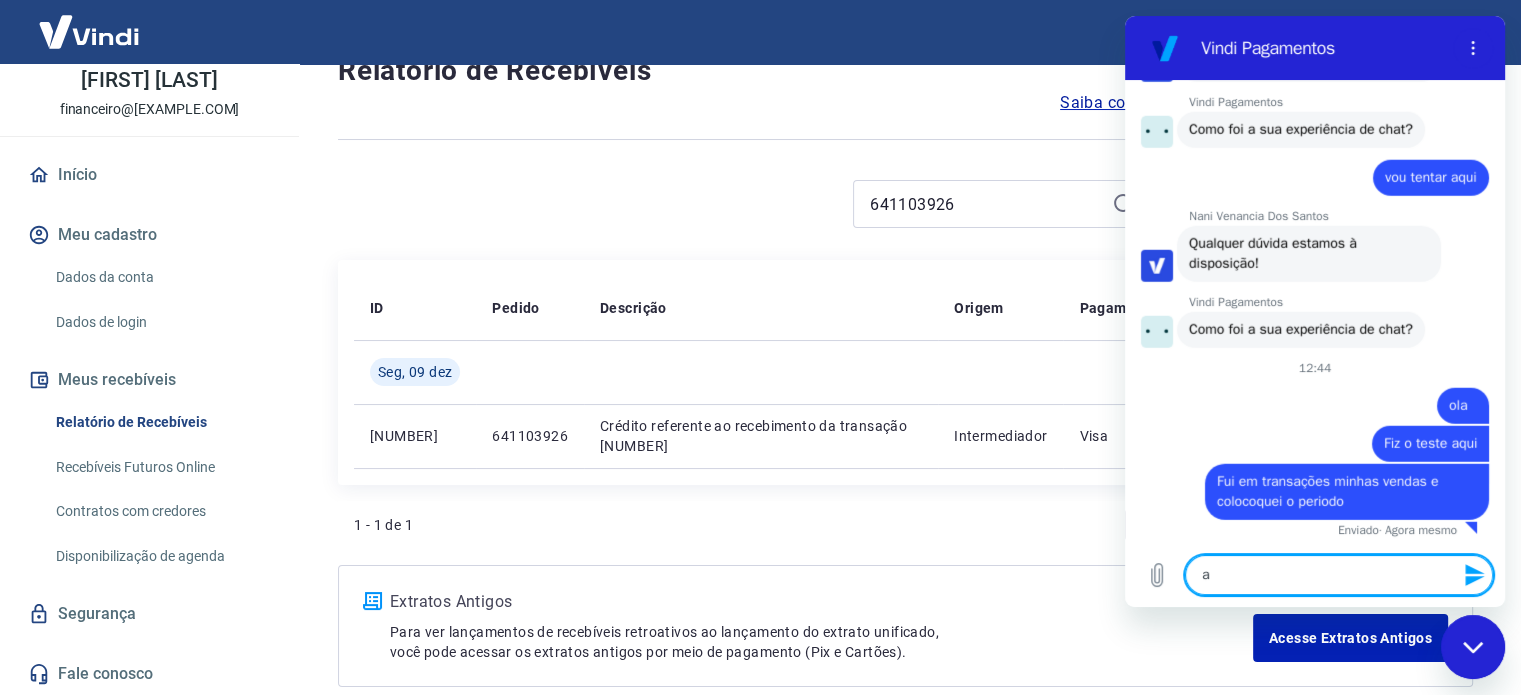 scroll, scrollTop: 5559, scrollLeft: 0, axis: vertical 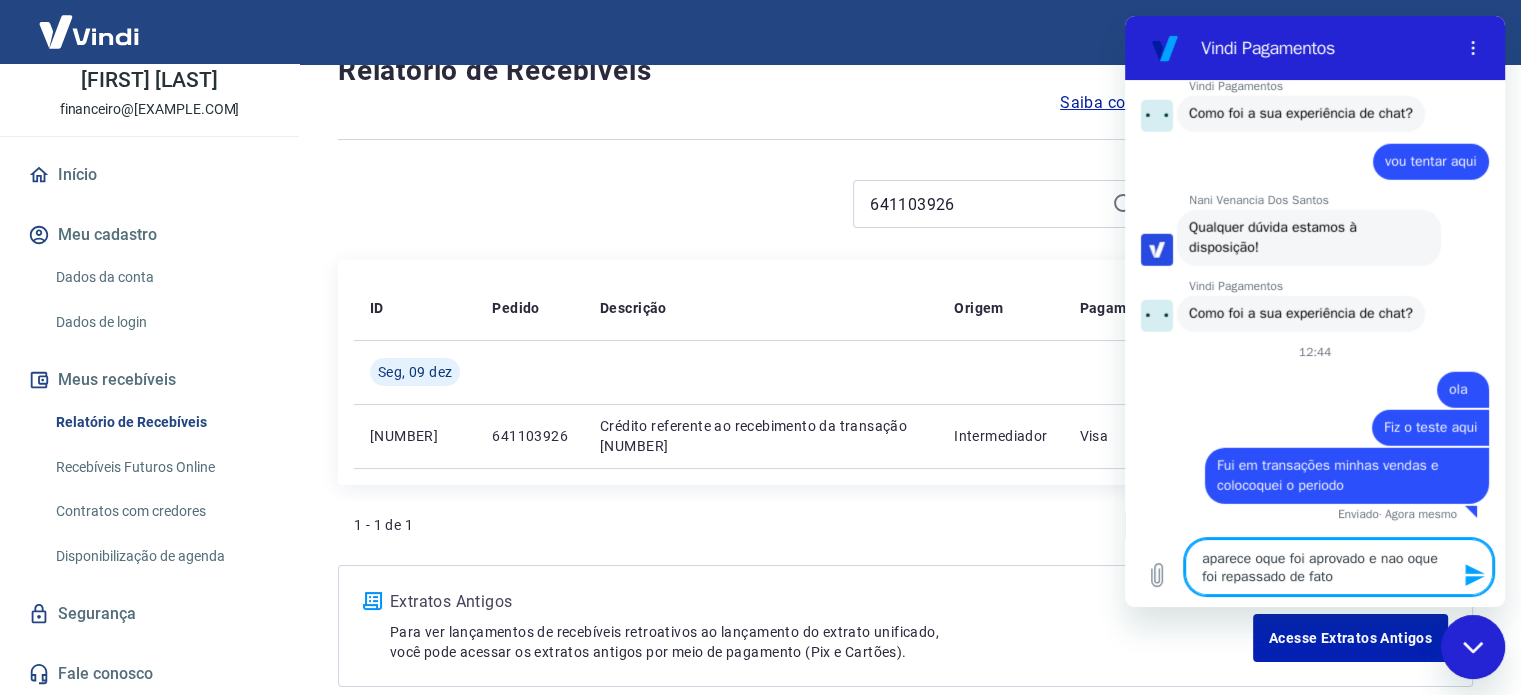 type on "aparece oque foi aprovado e nao oque foi repassado de fato" 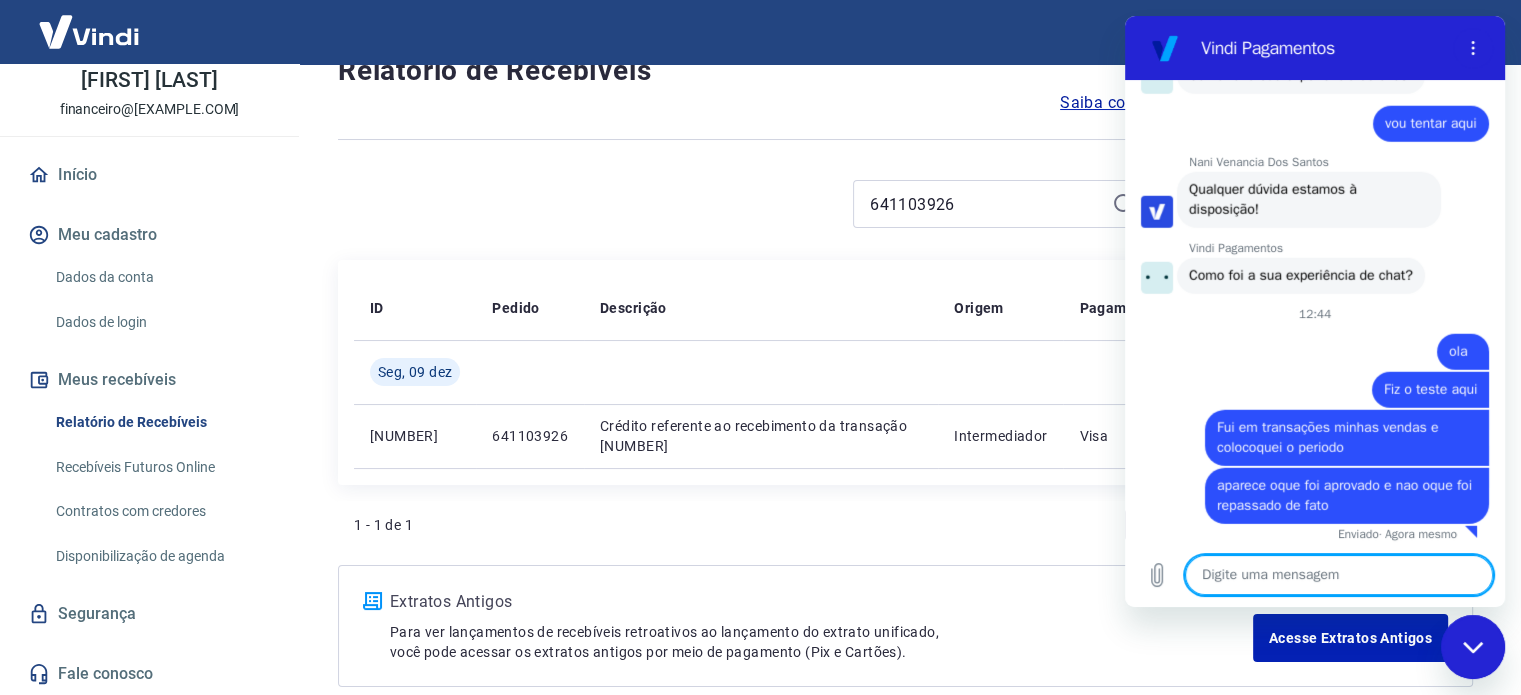 scroll, scrollTop: 5617, scrollLeft: 0, axis: vertical 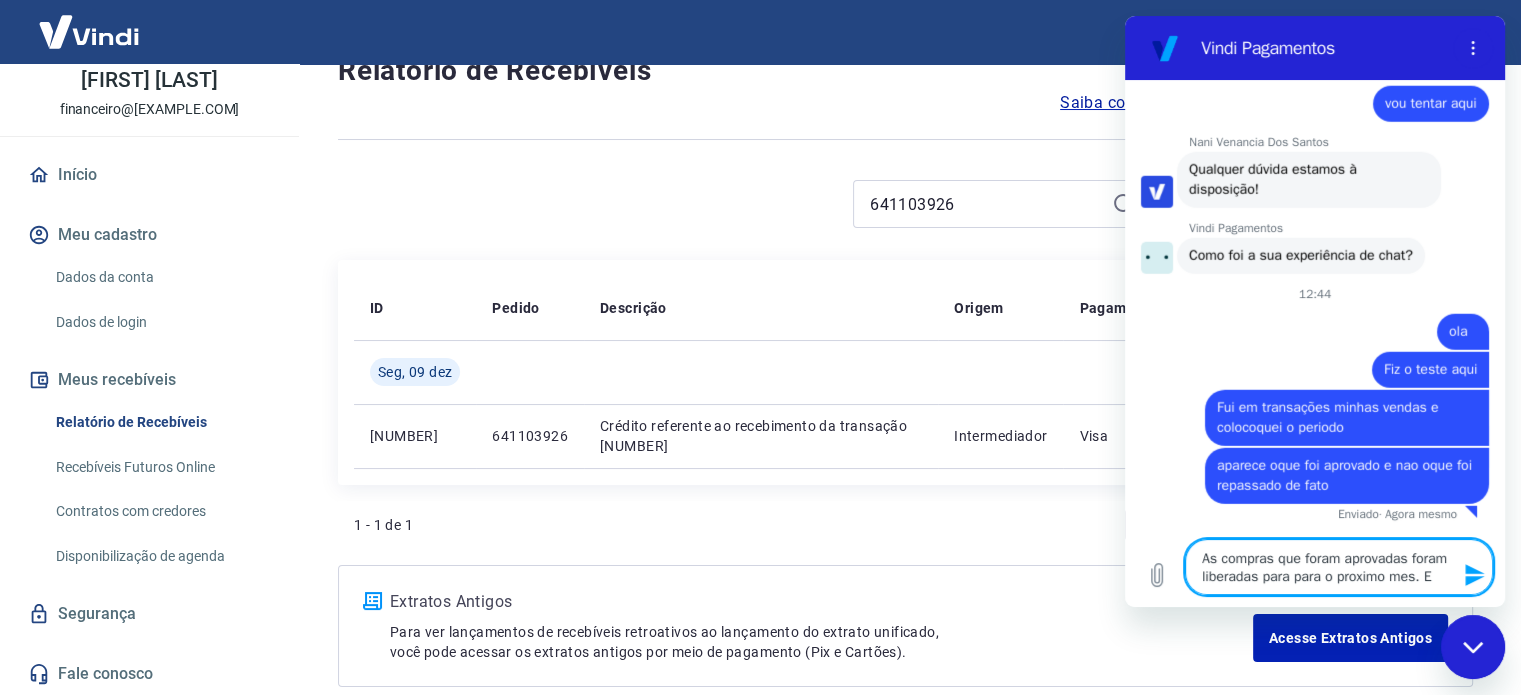 type on "As compras que foram aprovadas foram liberadas para para o proximo mes." 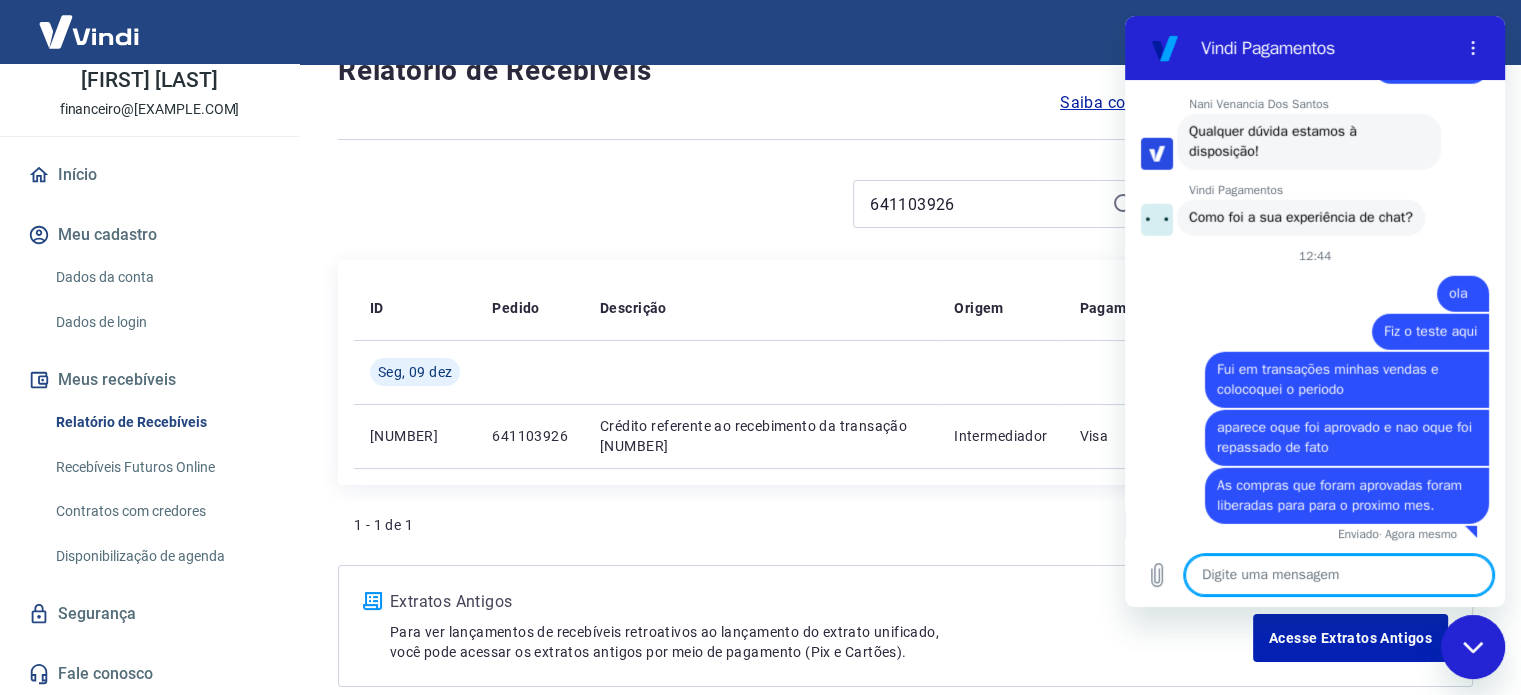 scroll, scrollTop: 5695, scrollLeft: 0, axis: vertical 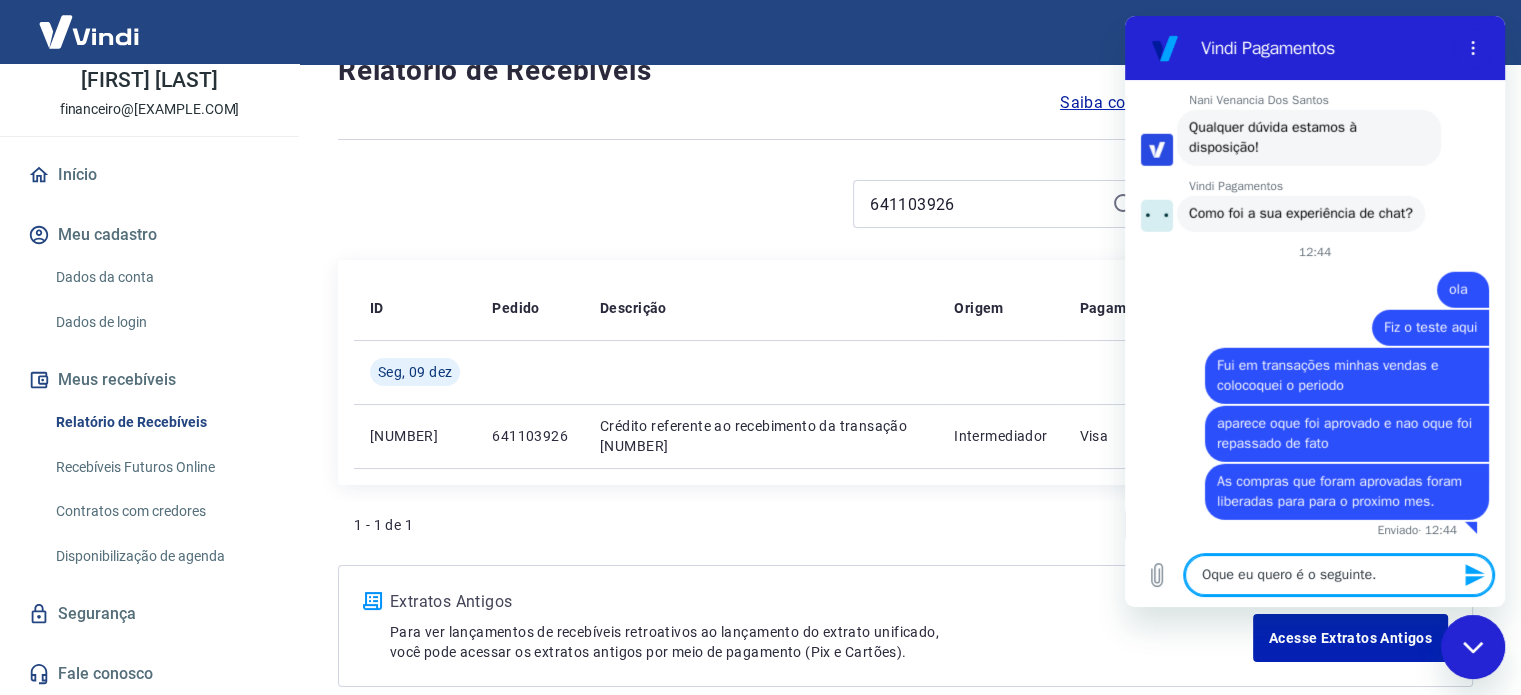 type on "Oque eu quero é o seguinte." 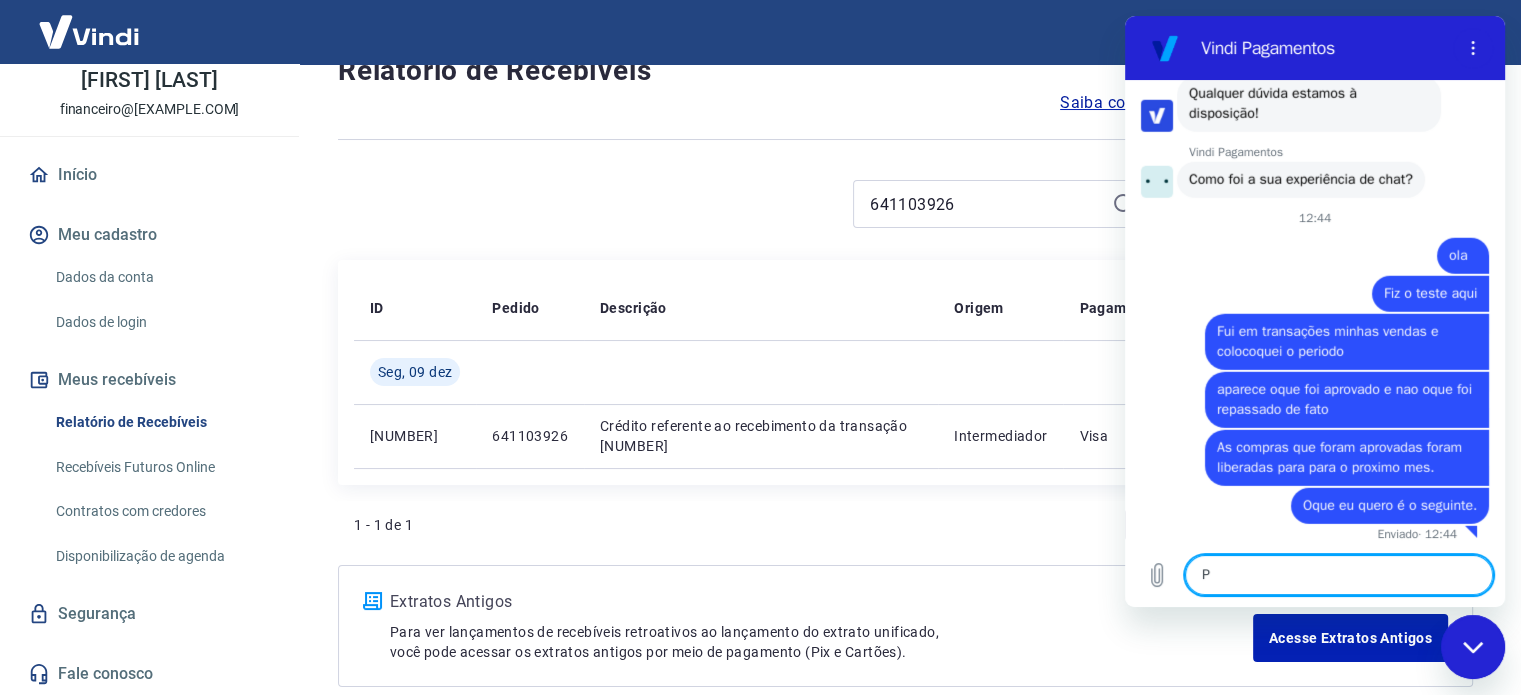 scroll, scrollTop: 5733, scrollLeft: 0, axis: vertical 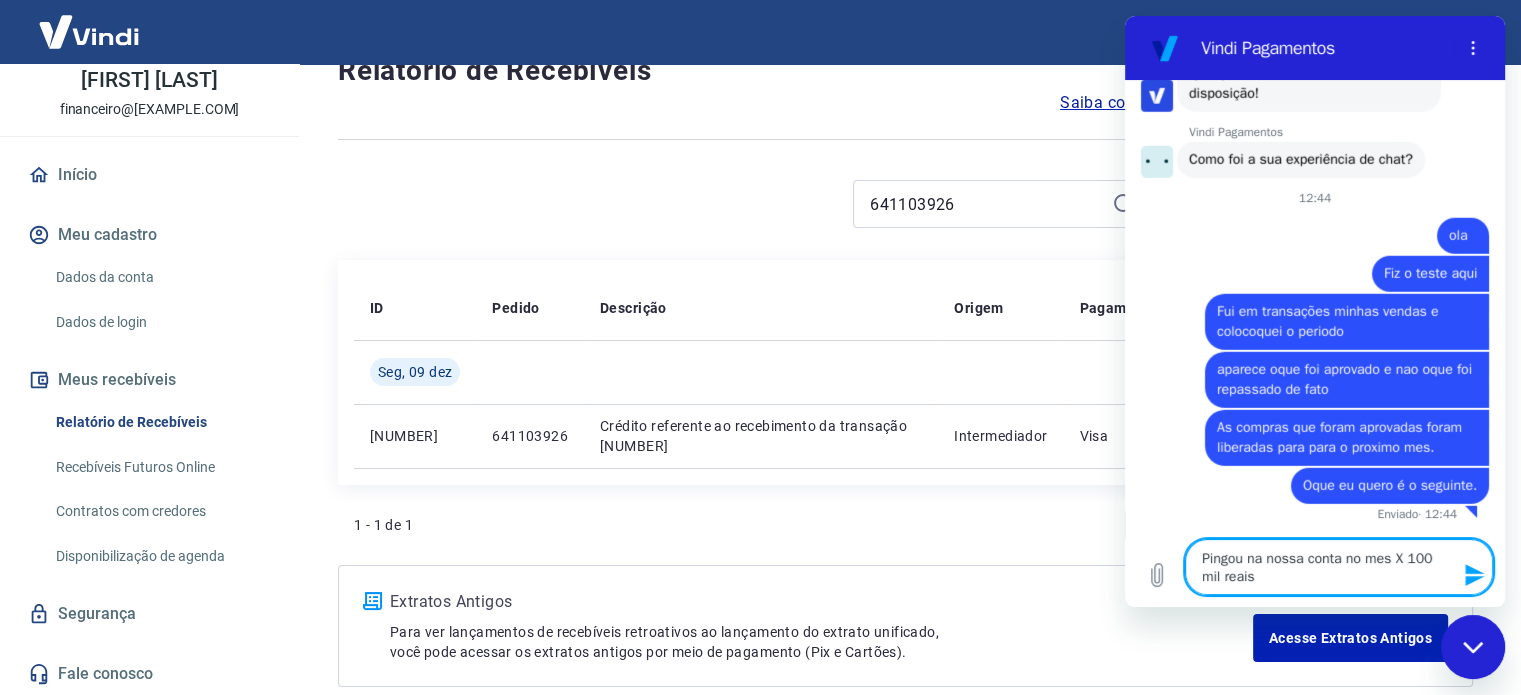 type on "Pingou na nossa conta no mes X 100 mil reais" 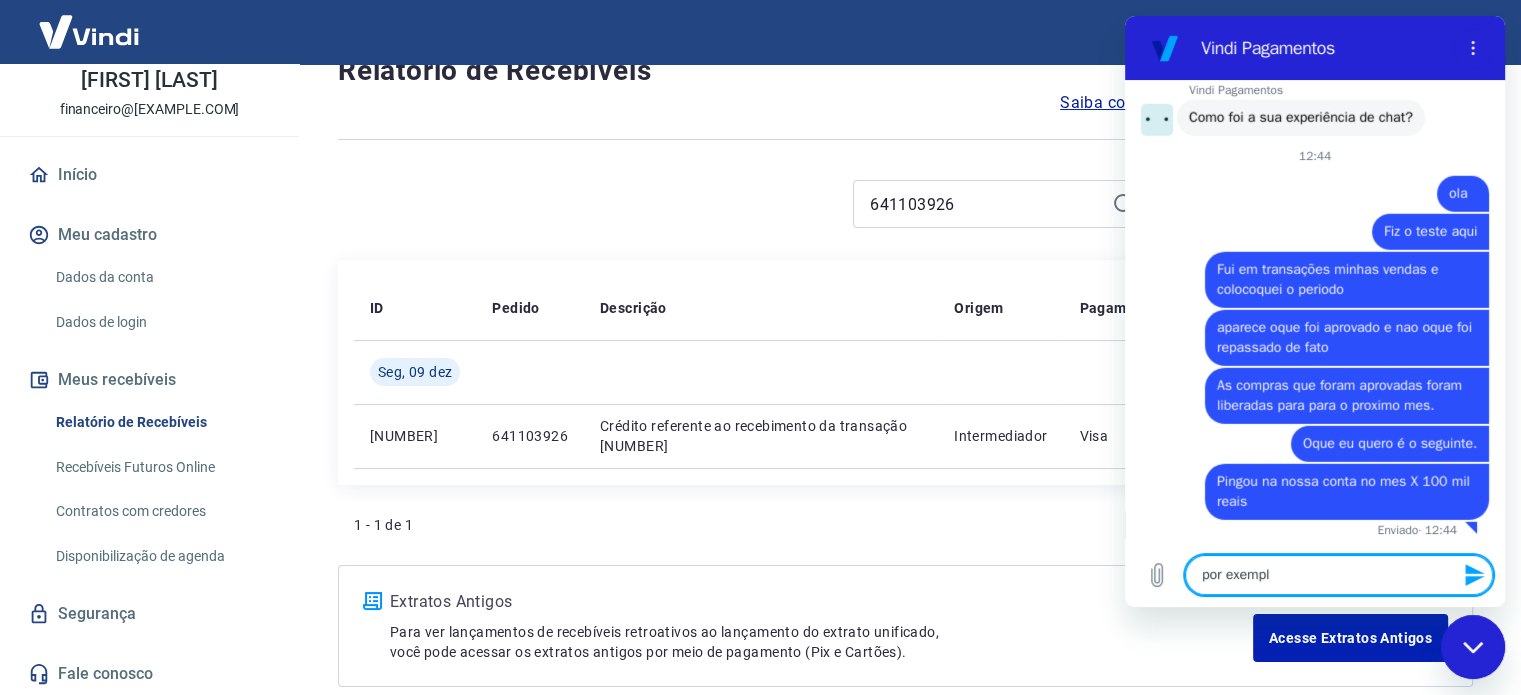 type on "por exemplo" 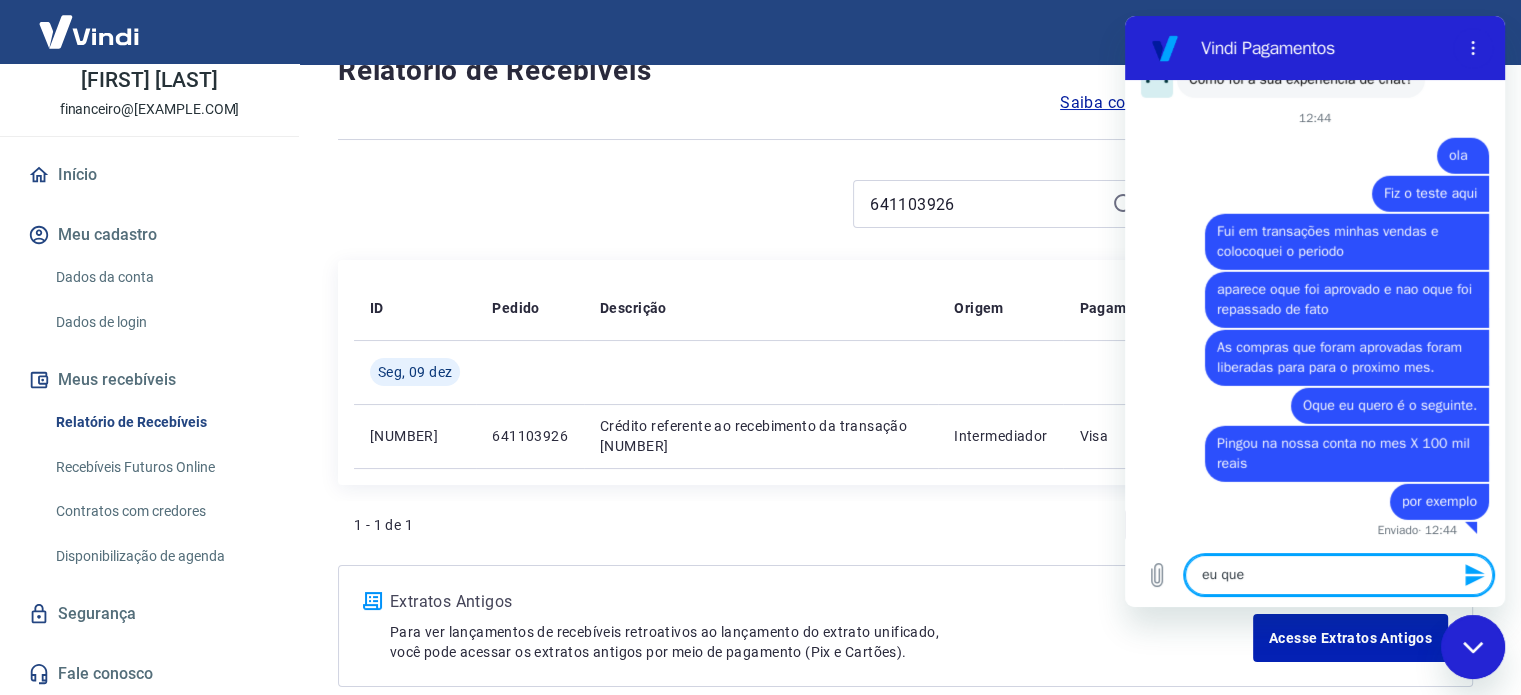 scroll, scrollTop: 5829, scrollLeft: 0, axis: vertical 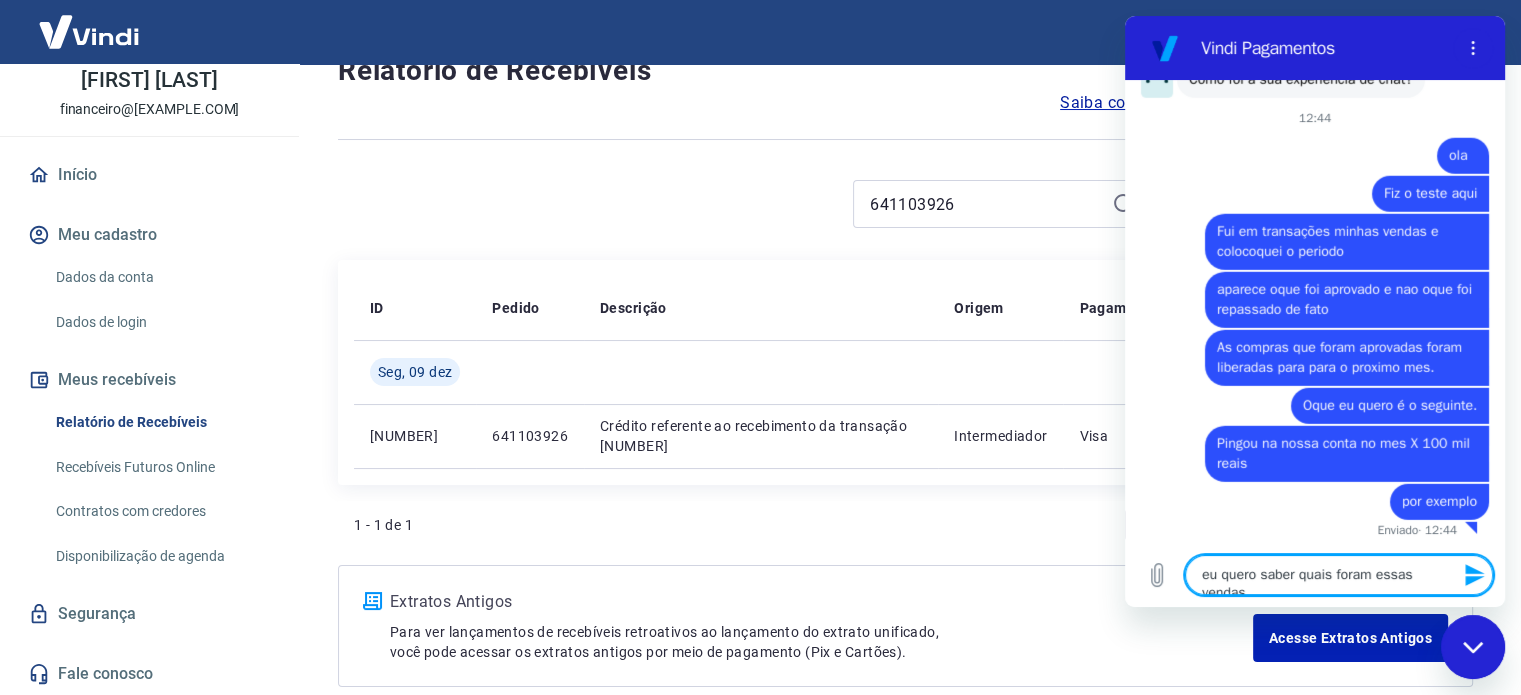 type on "eu quero saber quais foram essas vendas" 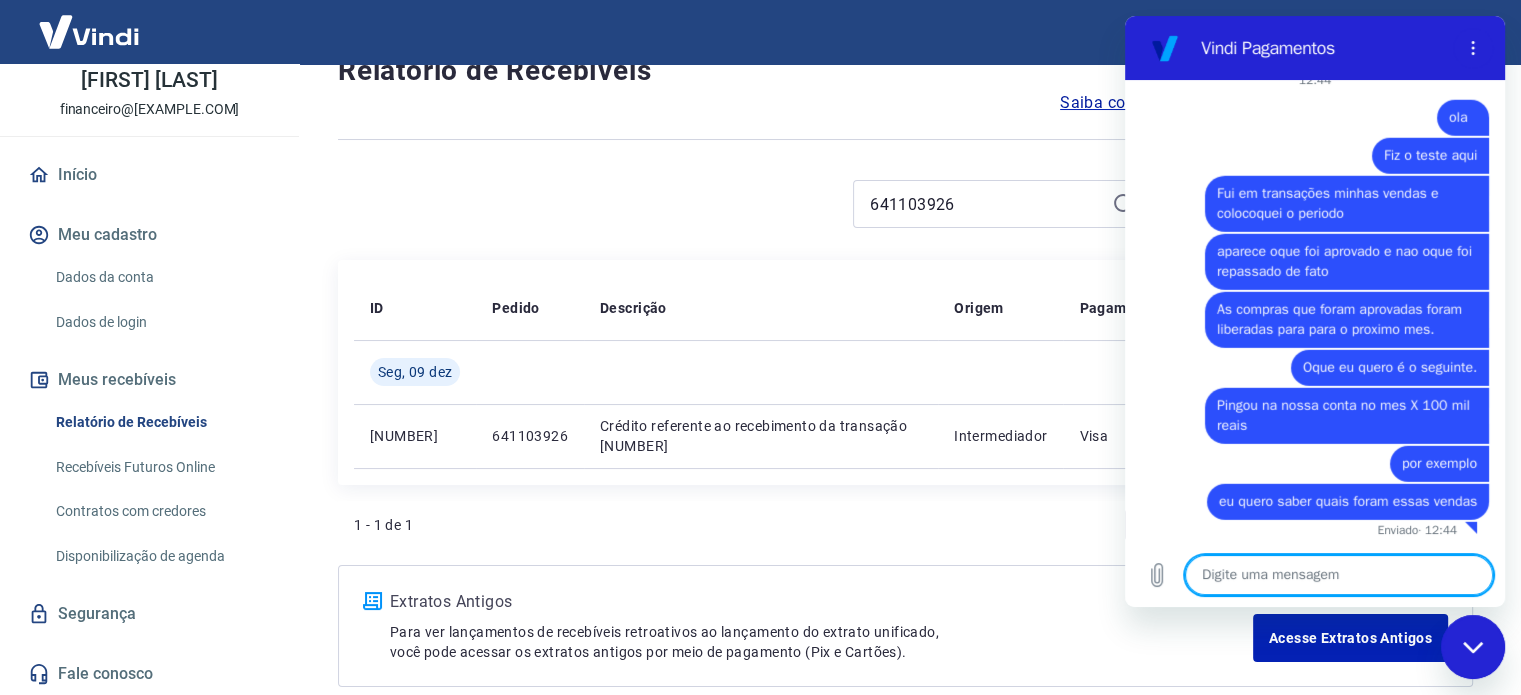 scroll, scrollTop: 5887, scrollLeft: 0, axis: vertical 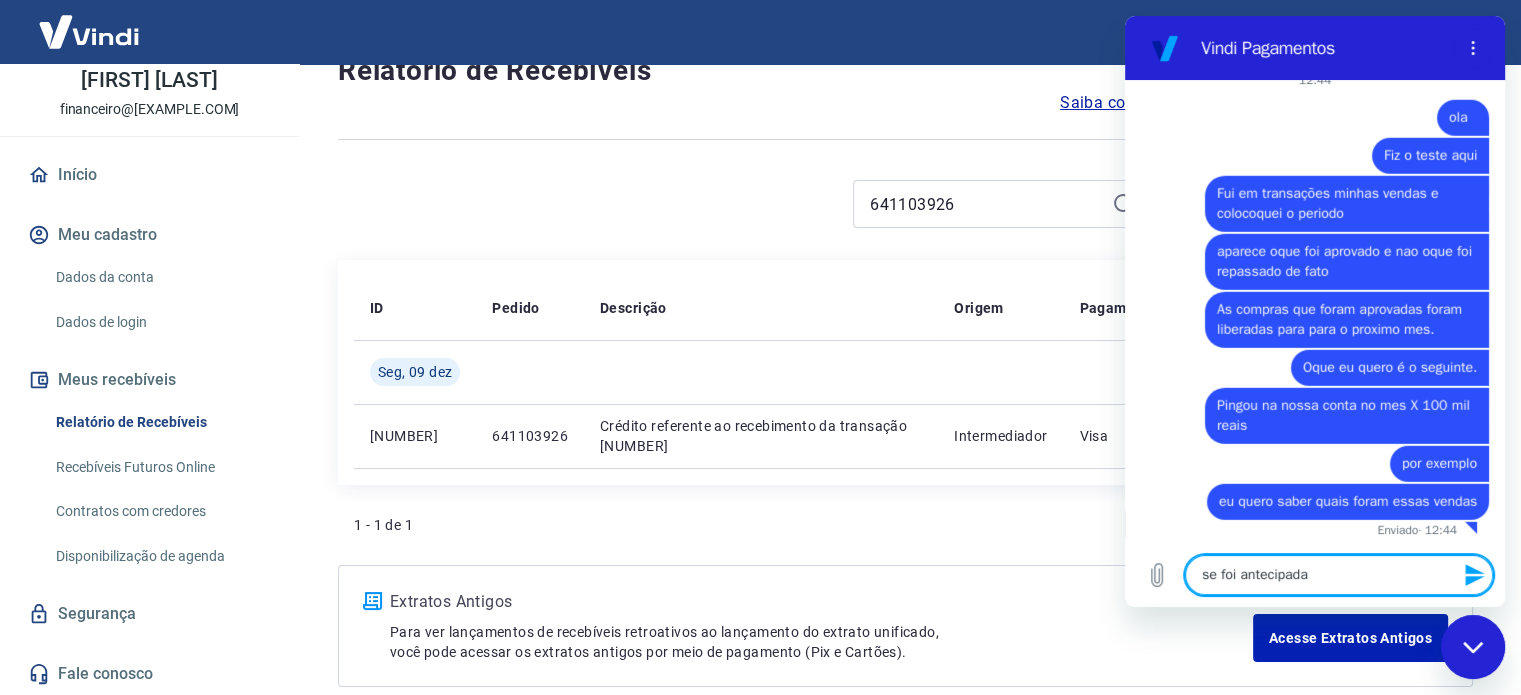type on "se foi antecipada" 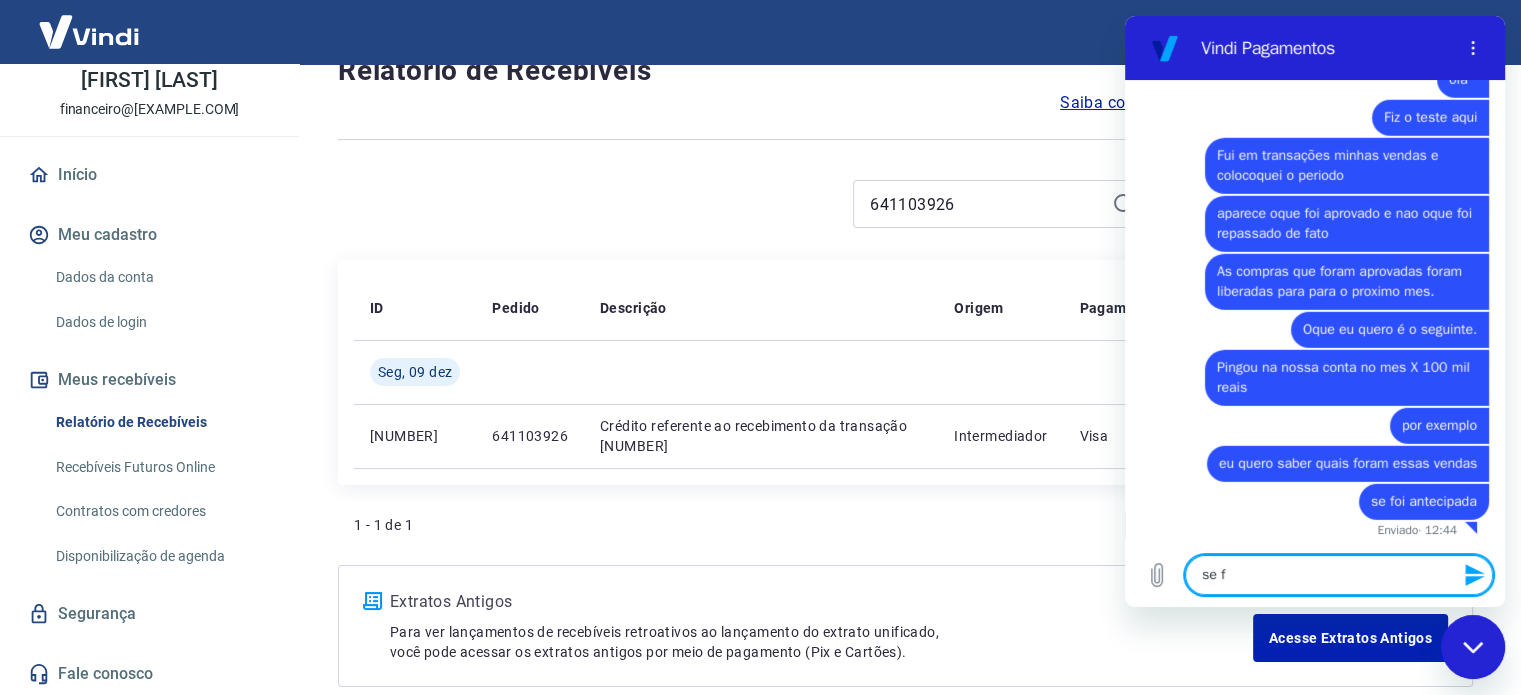 scroll, scrollTop: 5925, scrollLeft: 0, axis: vertical 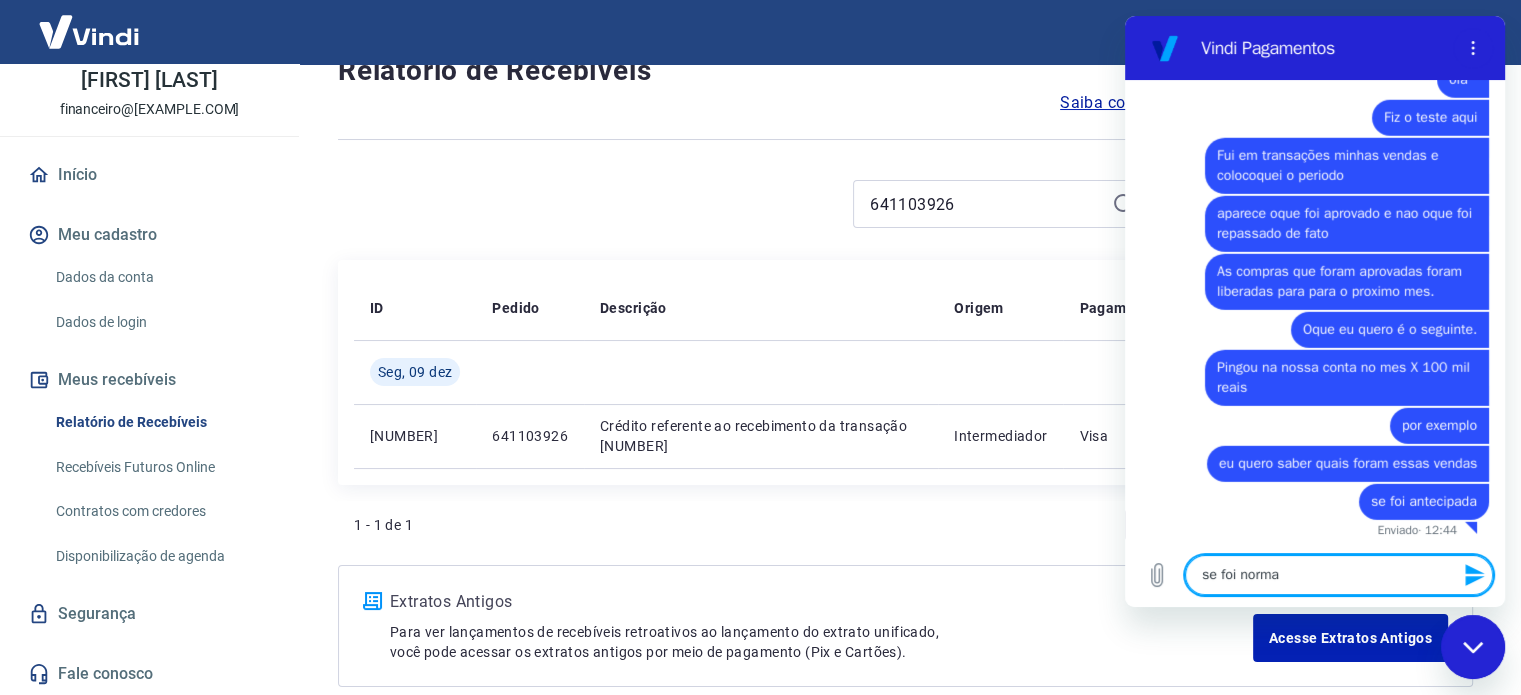 type on "se foi normal" 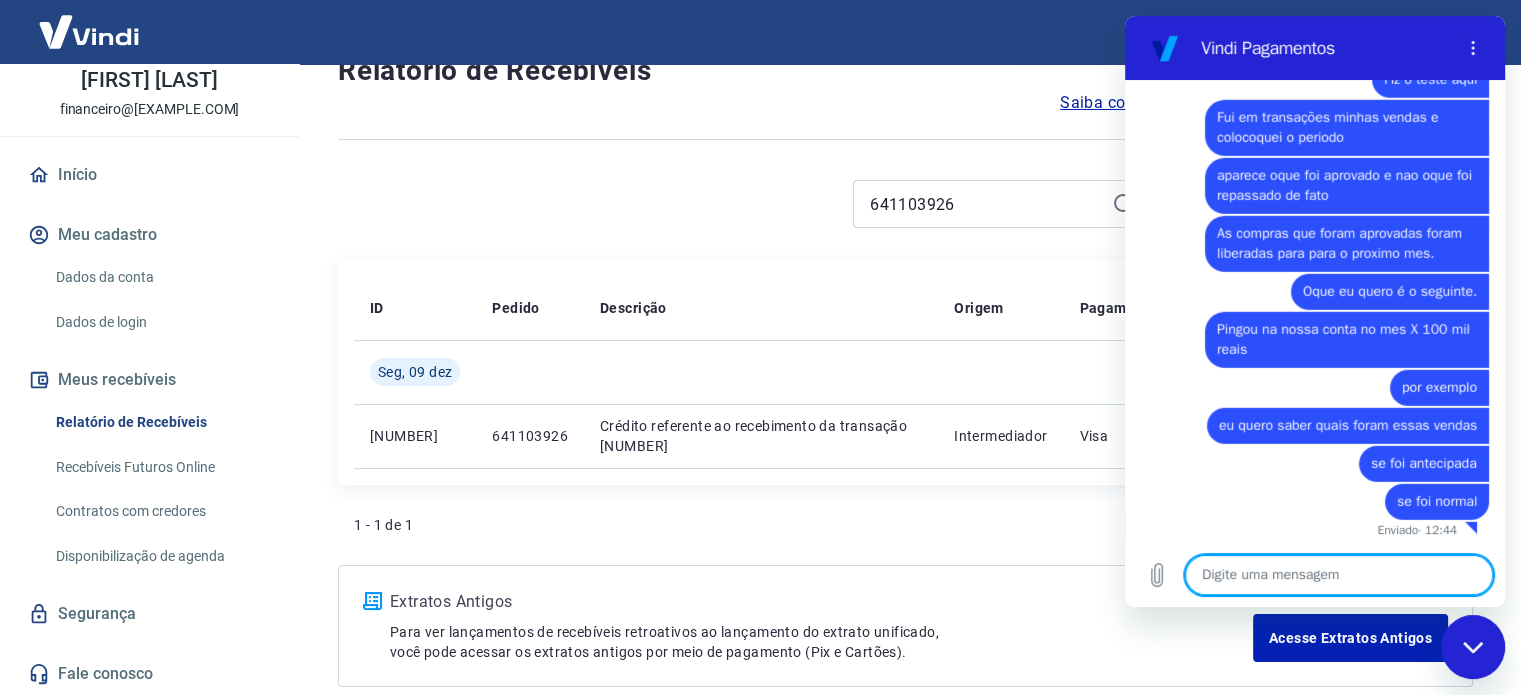 scroll, scrollTop: 5963, scrollLeft: 0, axis: vertical 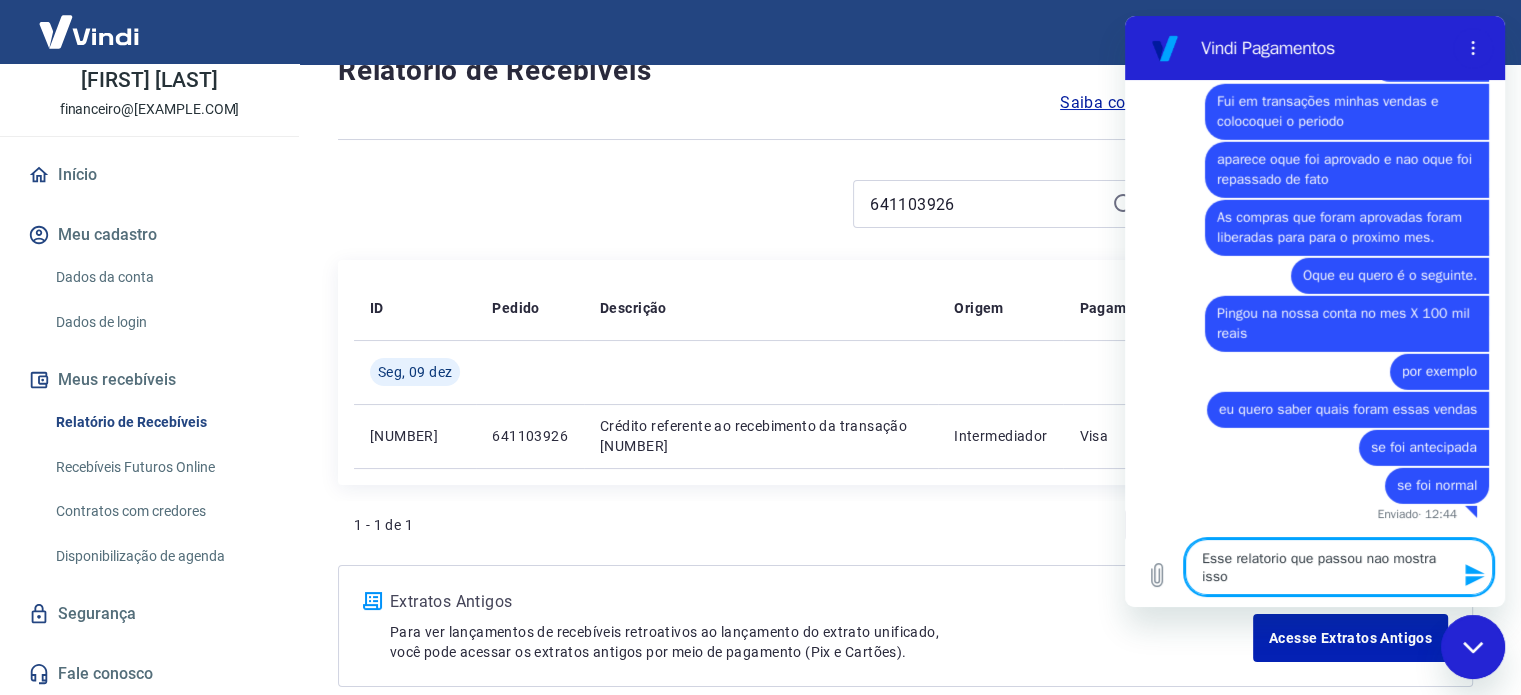 type on "Esse relatorio que passou nao mostra isso" 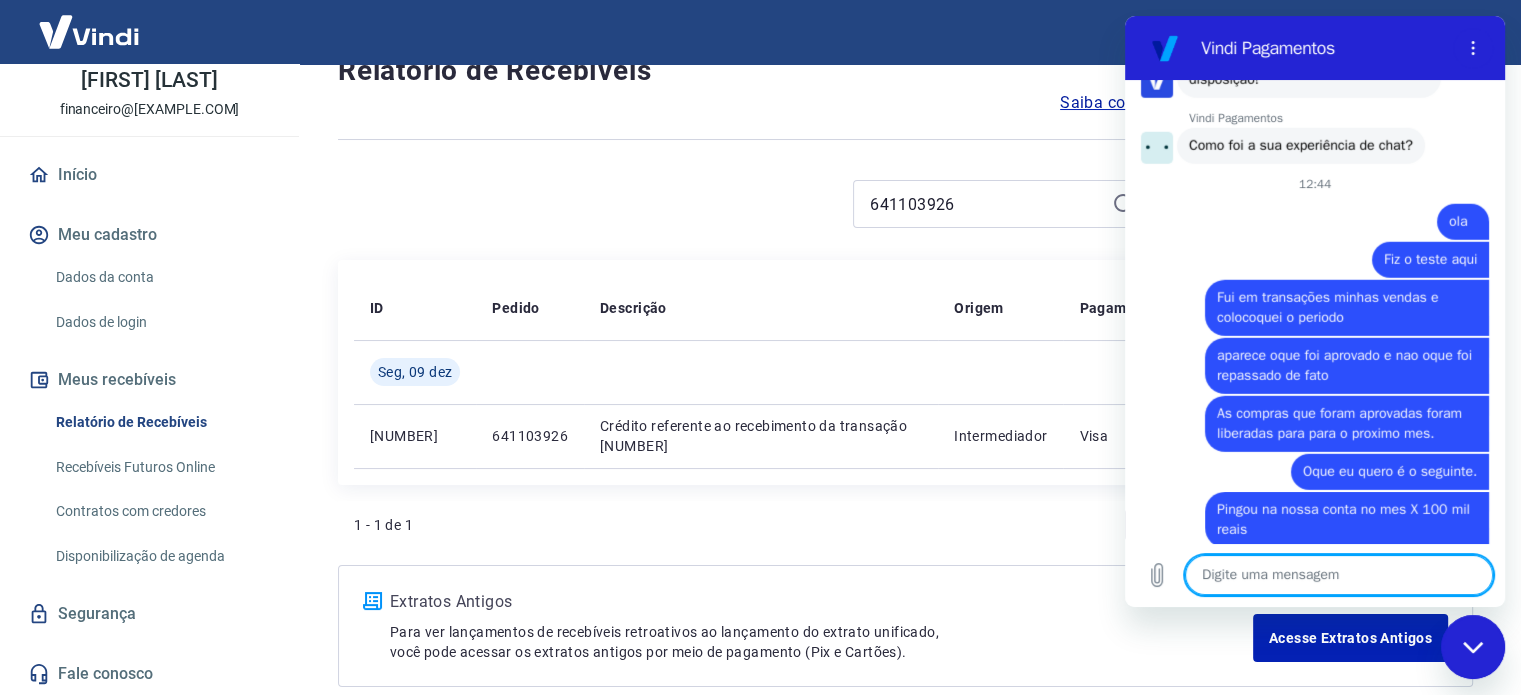 scroll, scrollTop: 5521, scrollLeft: 0, axis: vertical 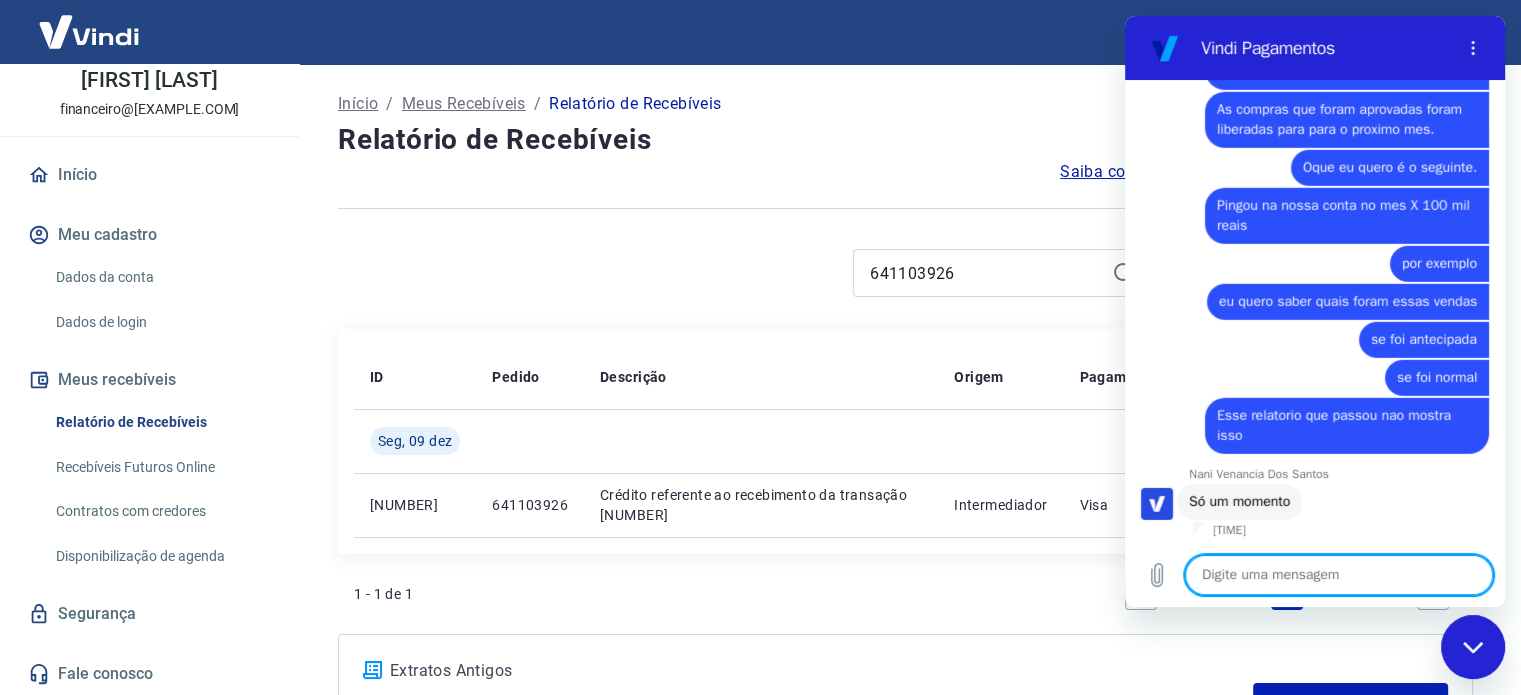 click at bounding box center (1339, 575) 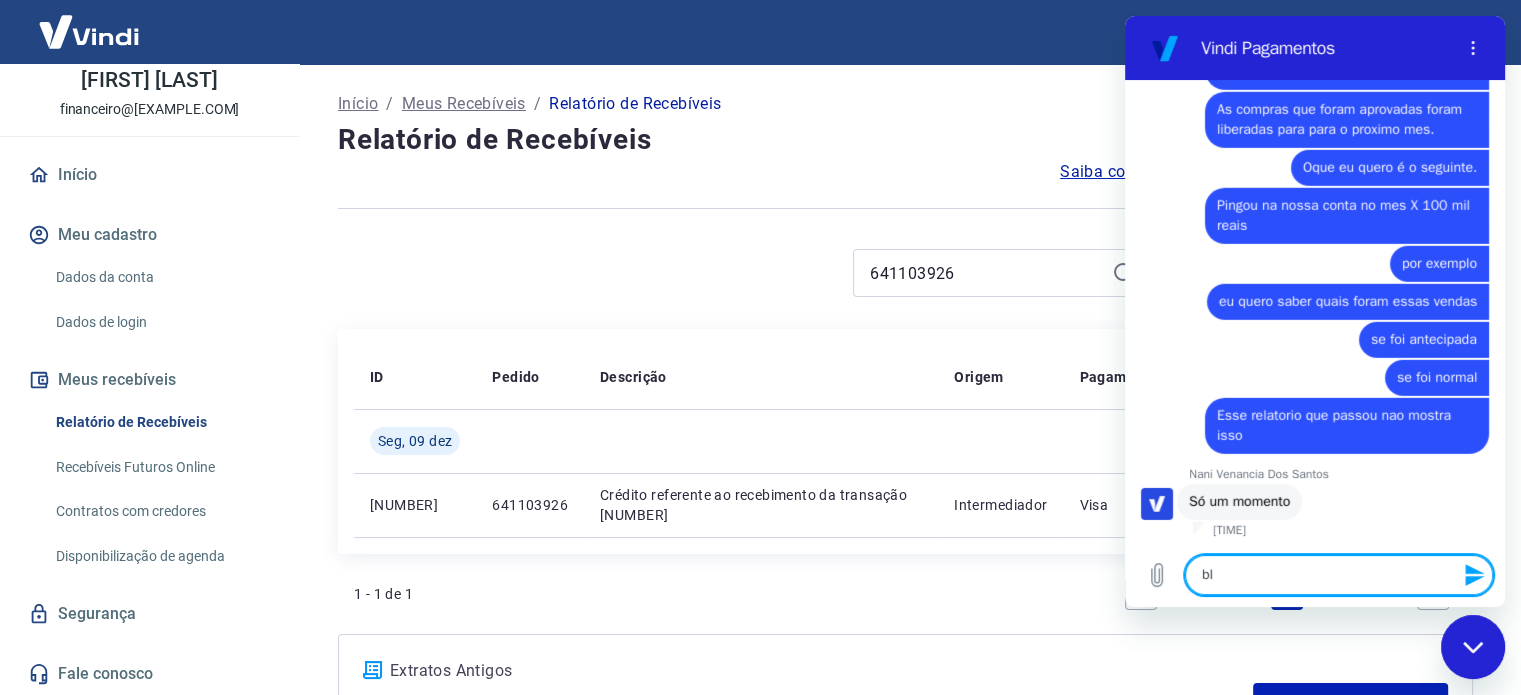 type on "blz" 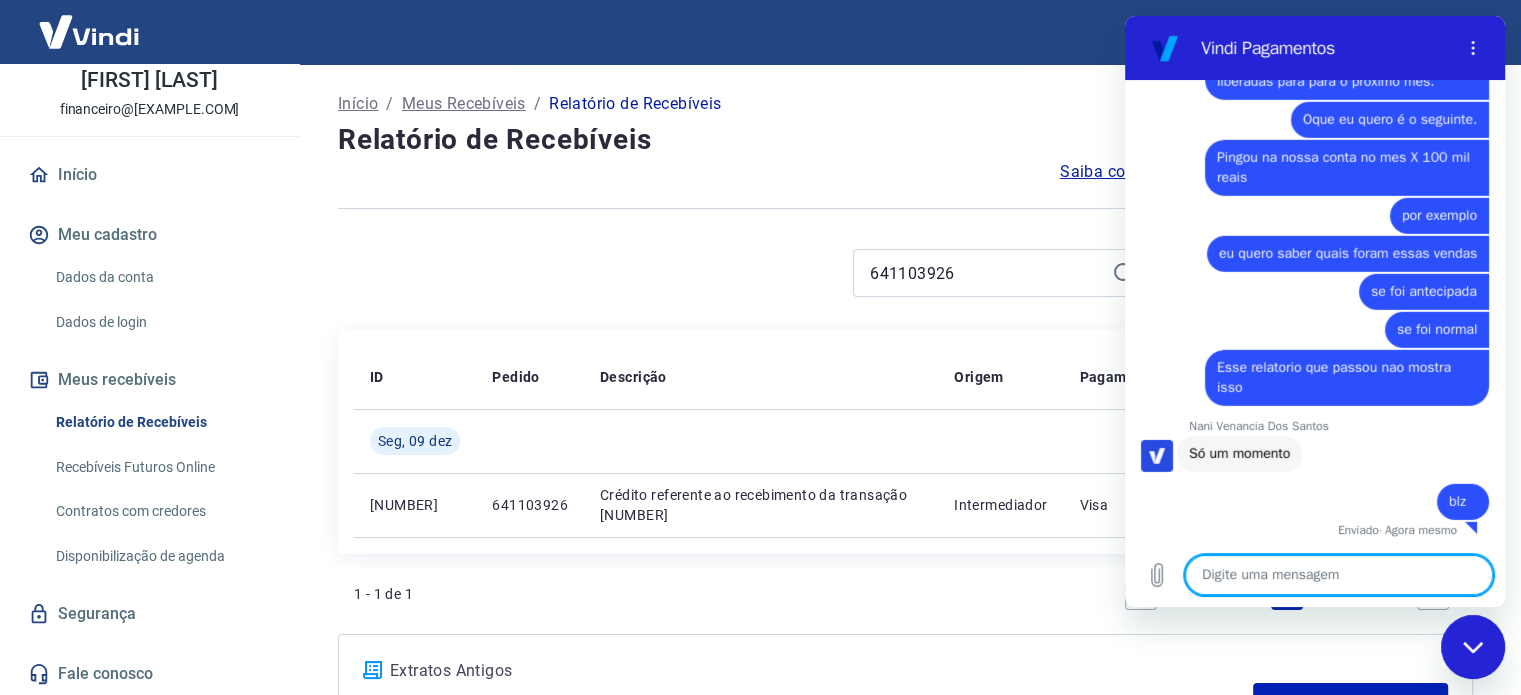 scroll, scrollTop: 6135, scrollLeft: 0, axis: vertical 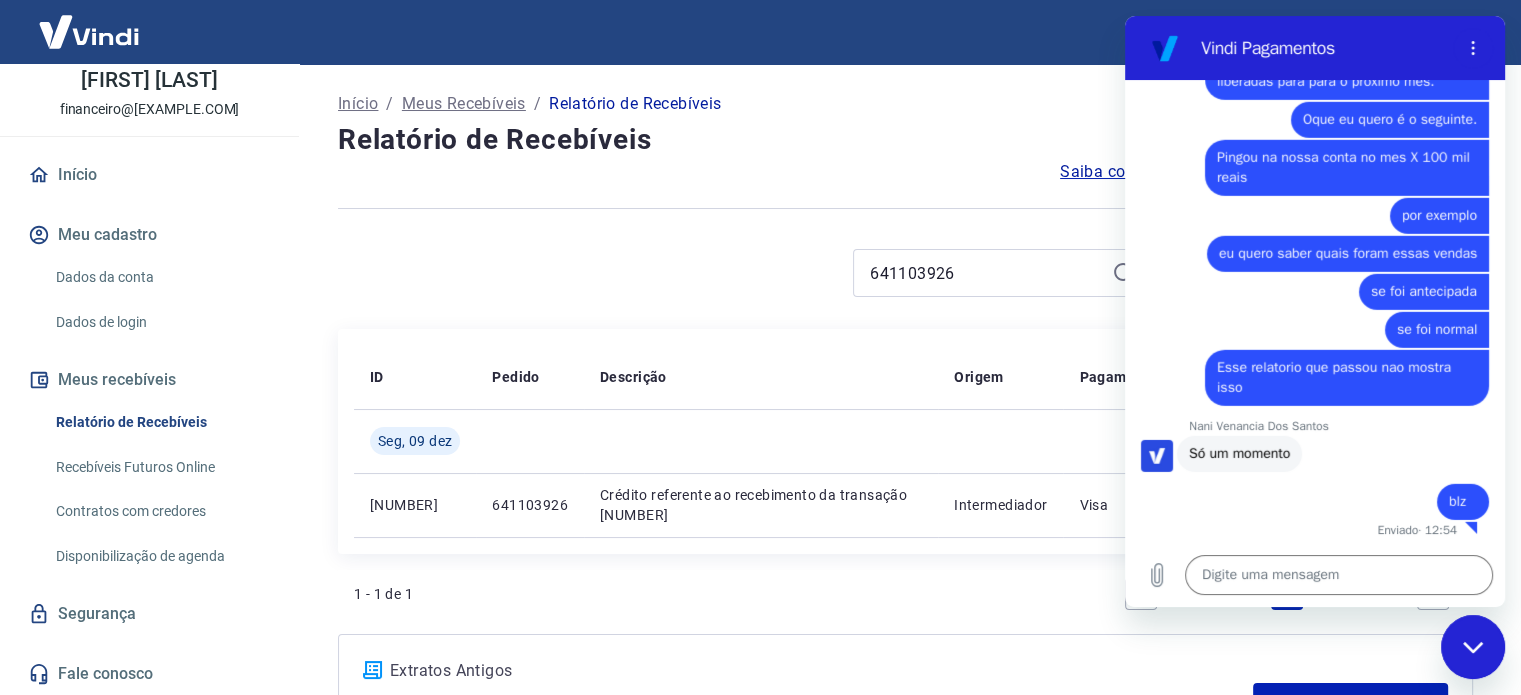 click on "ID Pedido Descrição Origem Pagamento Parcelas Valor Líq. Tarifas Seg, 09 dez 184962538 641103926 Crédito referente ao recebimento da transação 184962538 Intermediador Visa 1/1 R$ 421,62" at bounding box center [905, 441] 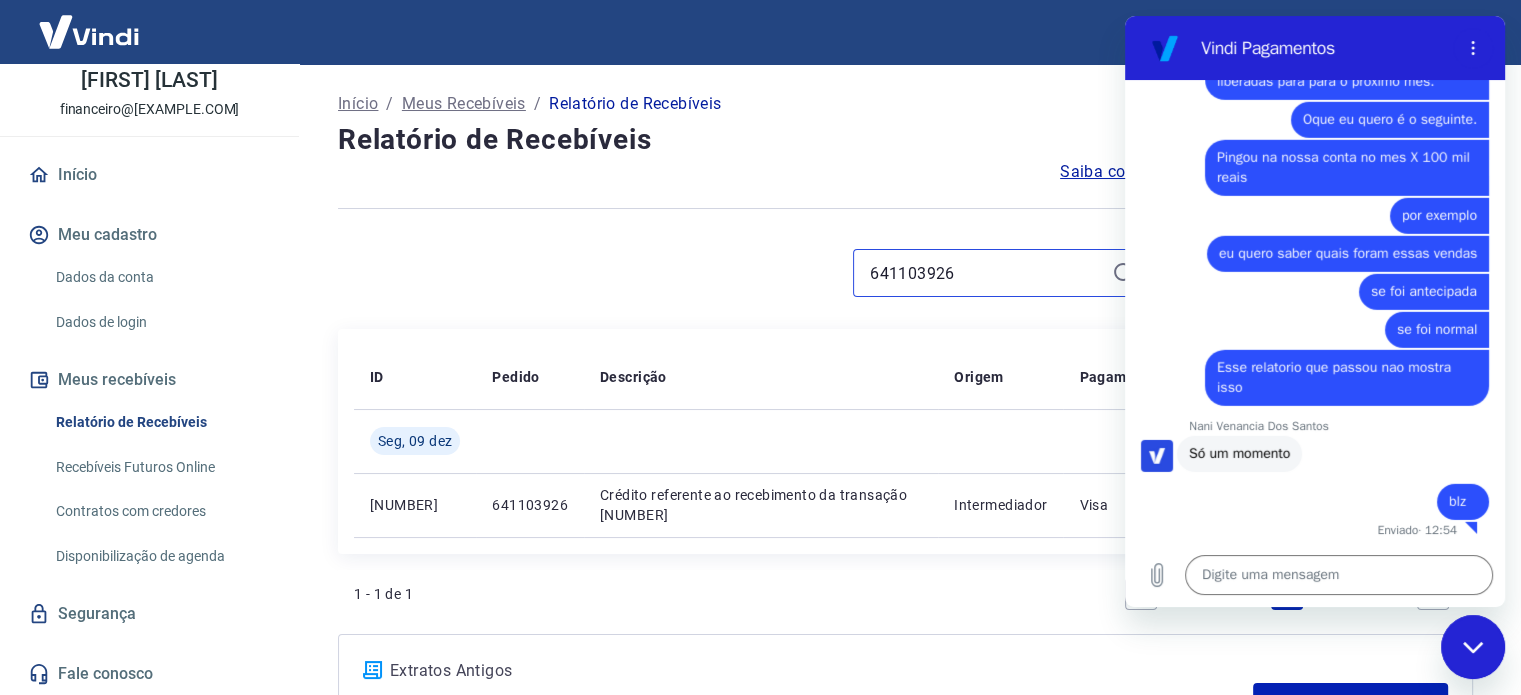 click on "641103926" at bounding box center (987, 273) 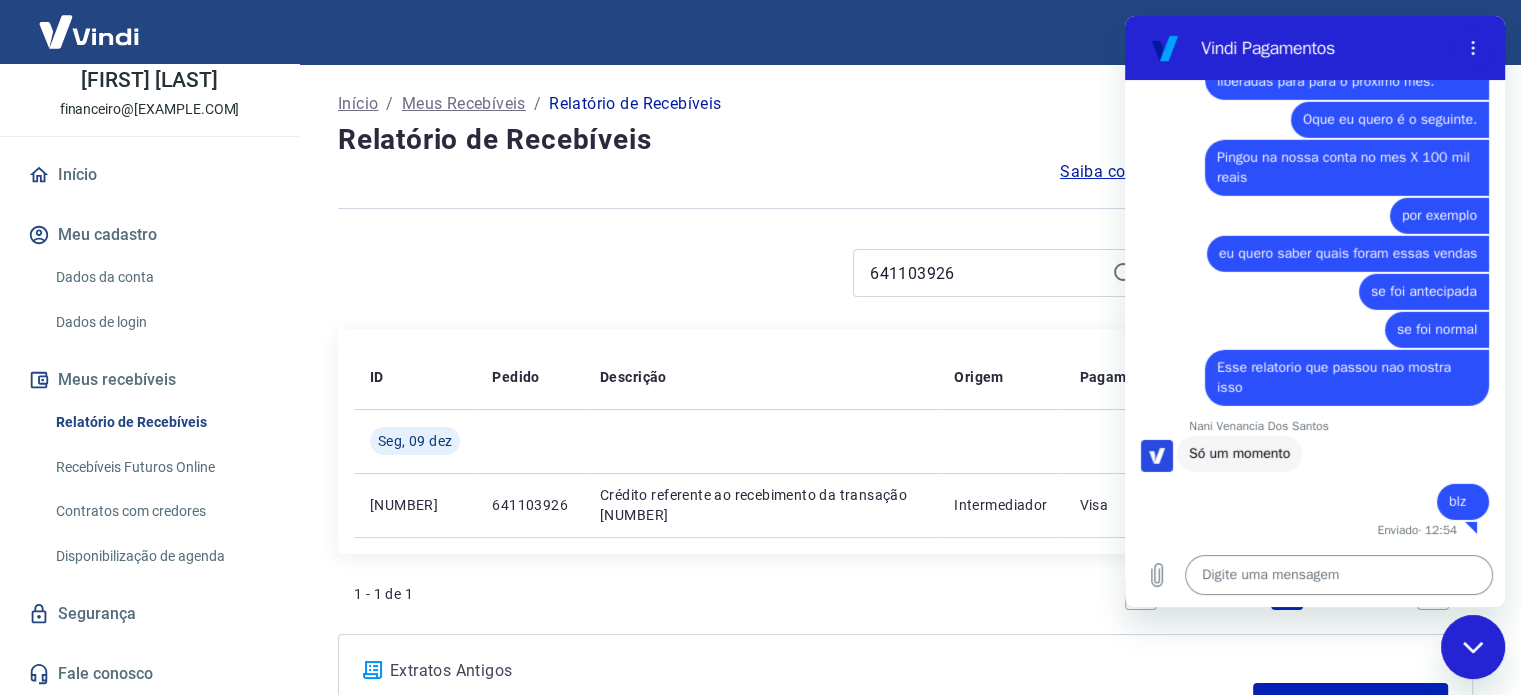 click at bounding box center (1339, 575) 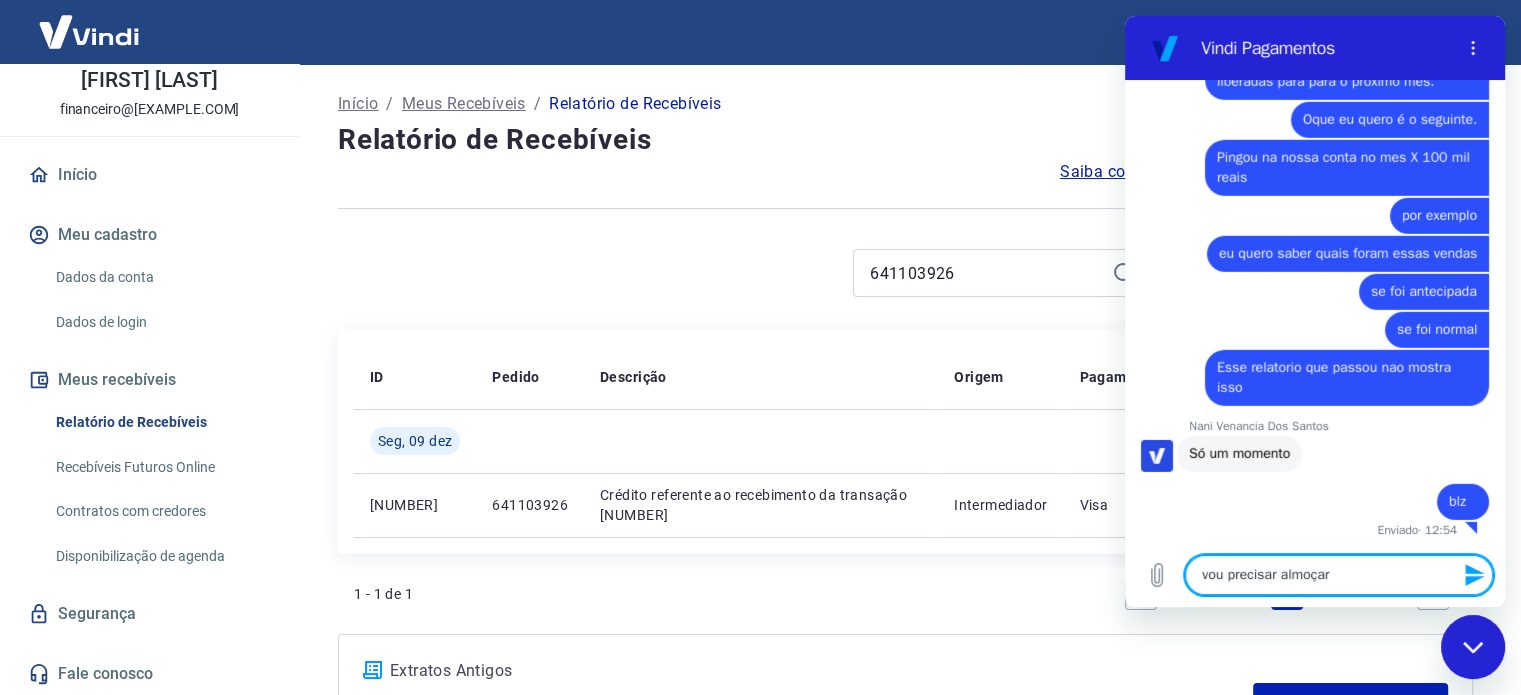 type on "vou precisar almoçar" 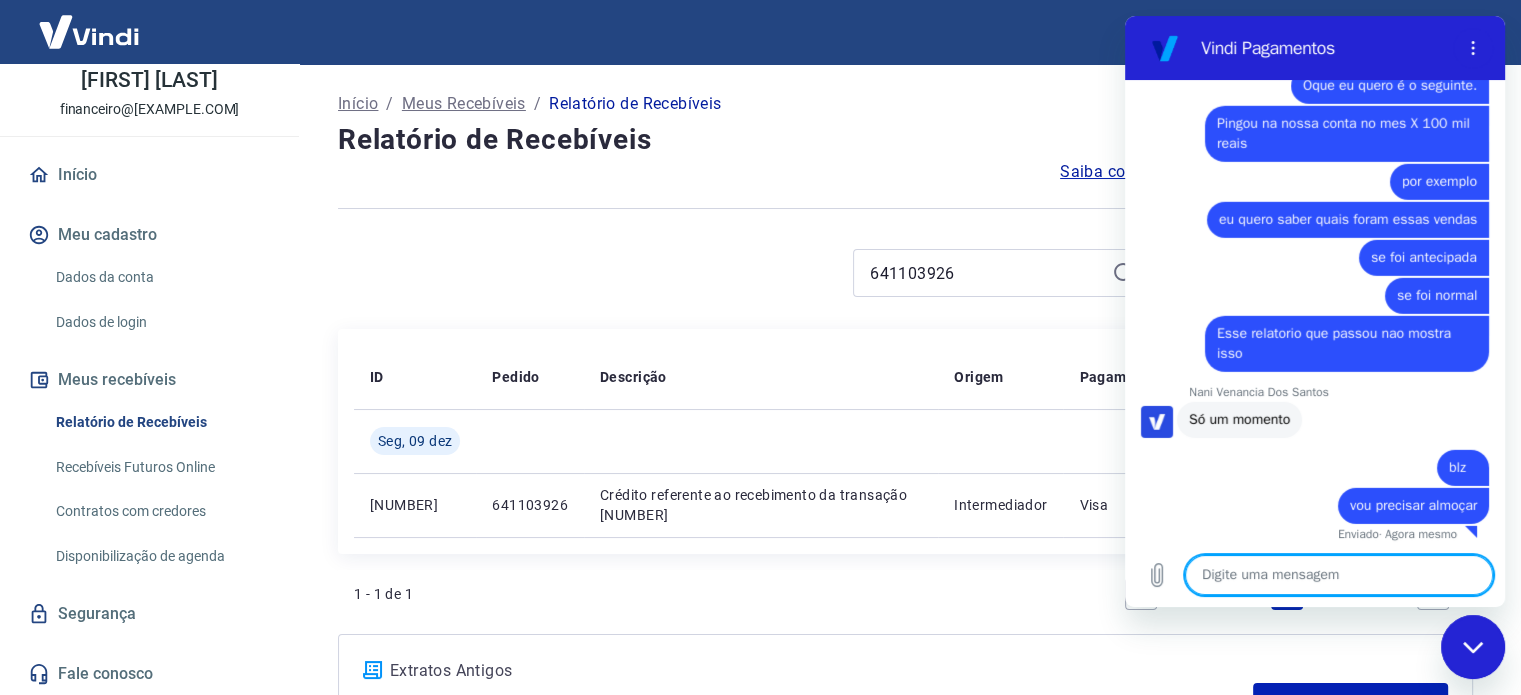 scroll, scrollTop: 6173, scrollLeft: 0, axis: vertical 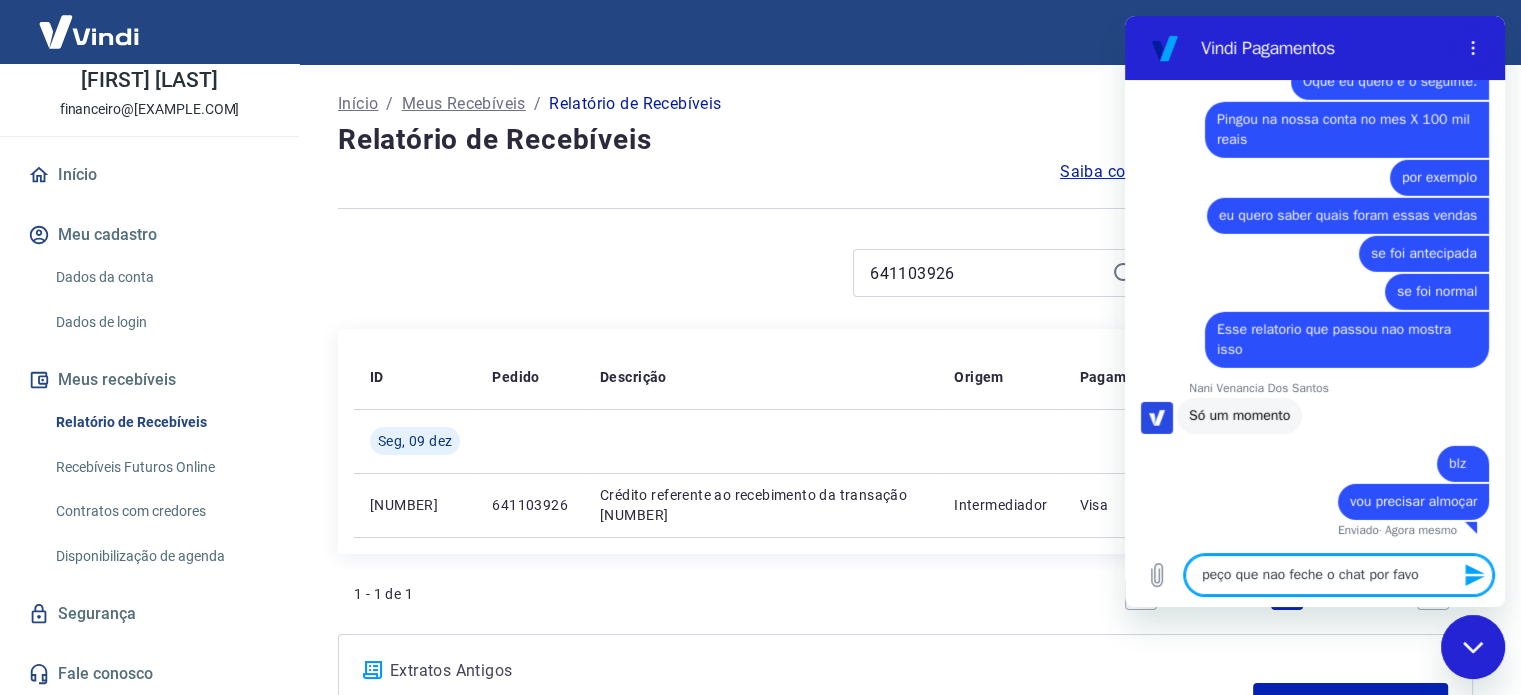 type on "peço que nao feche o chat por favor" 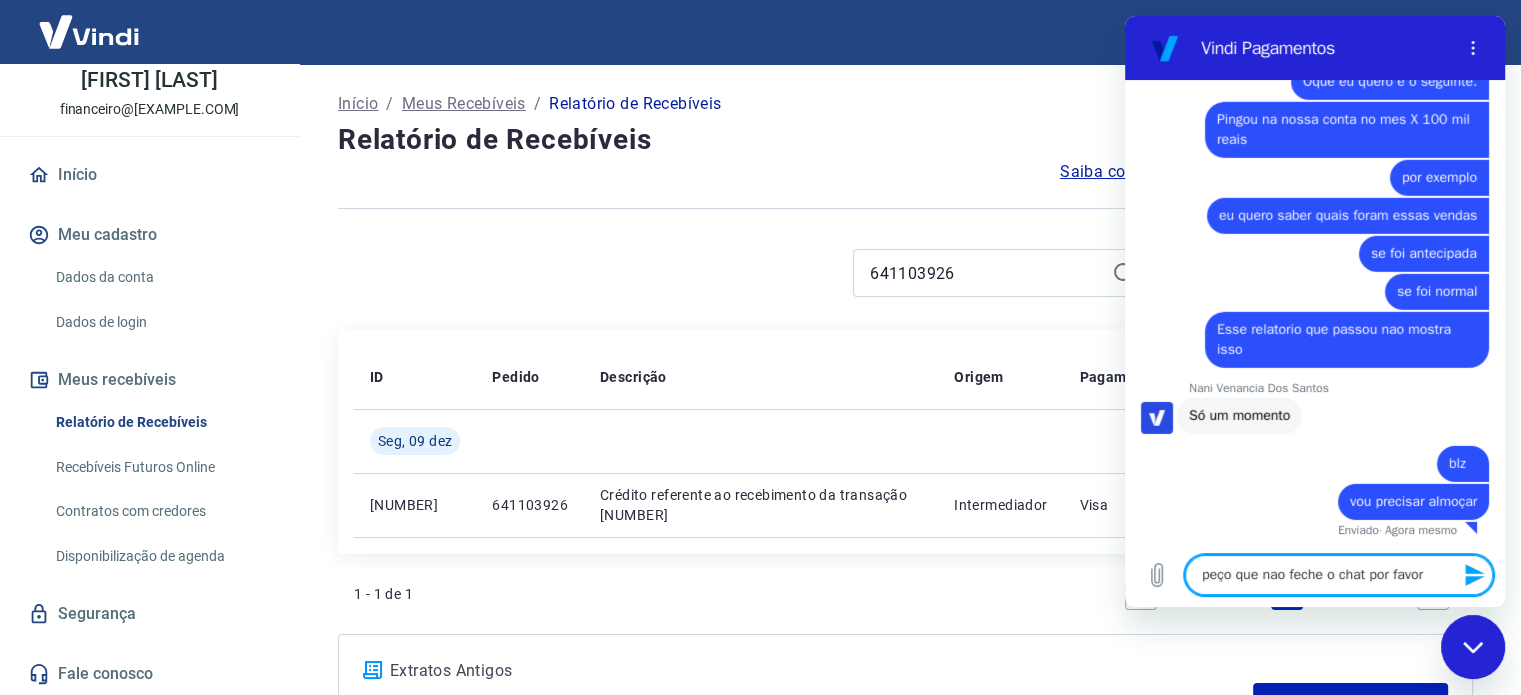 type 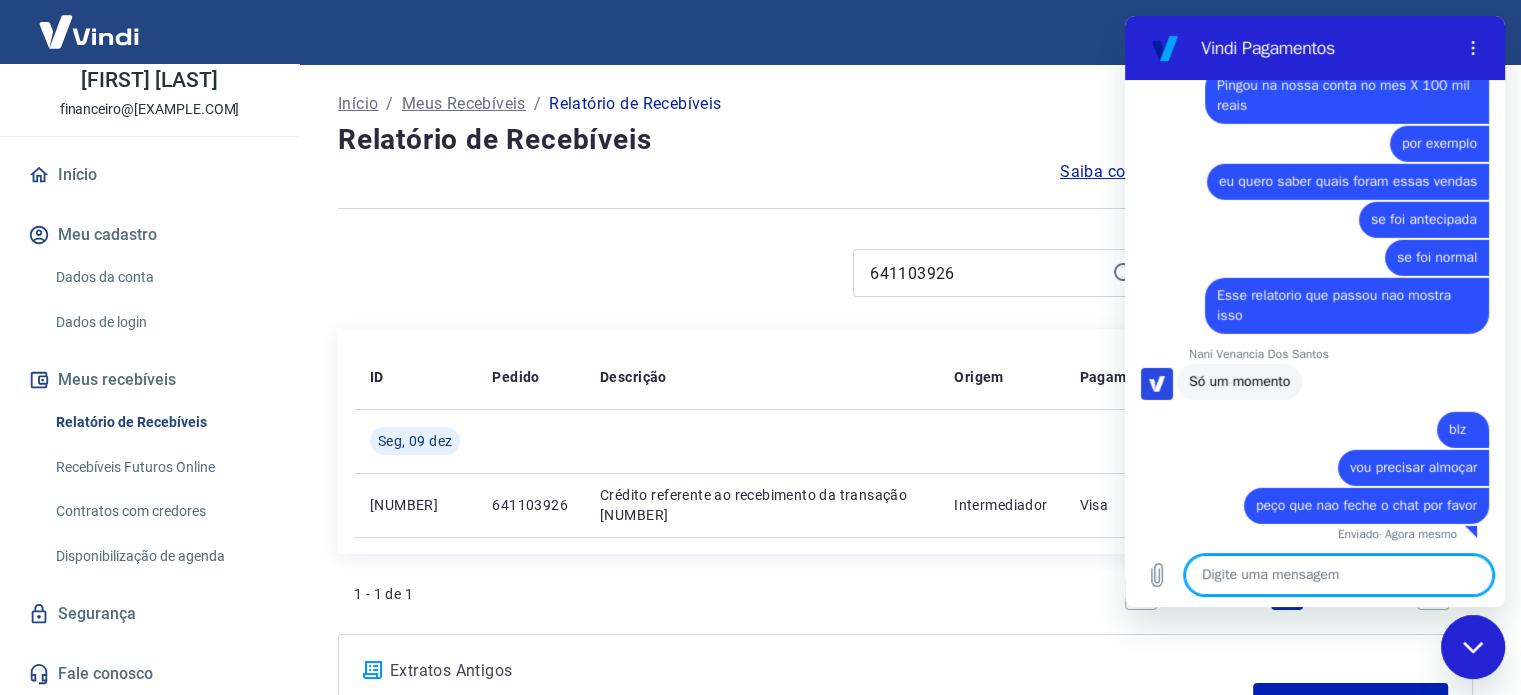 scroll, scrollTop: 6211, scrollLeft: 0, axis: vertical 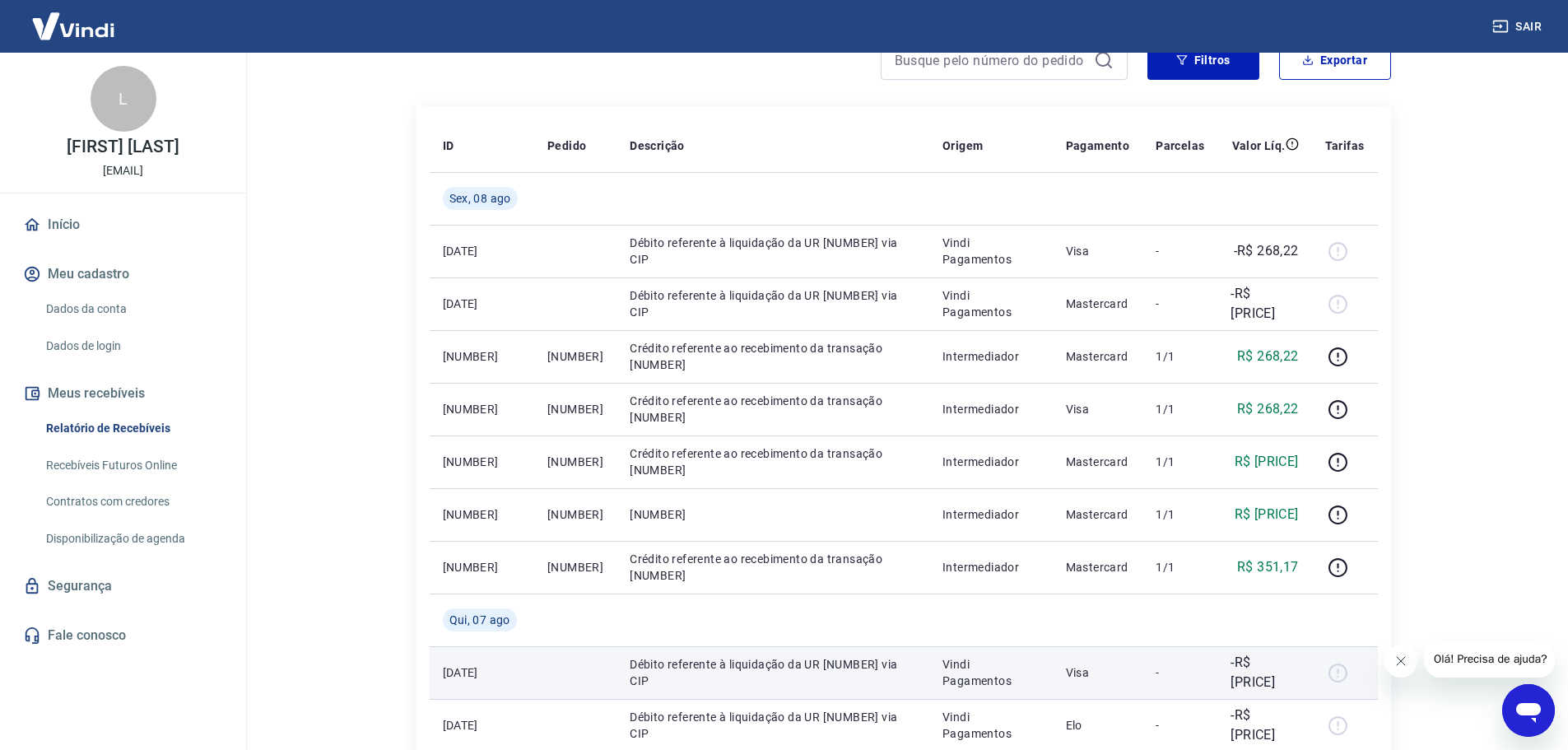type 